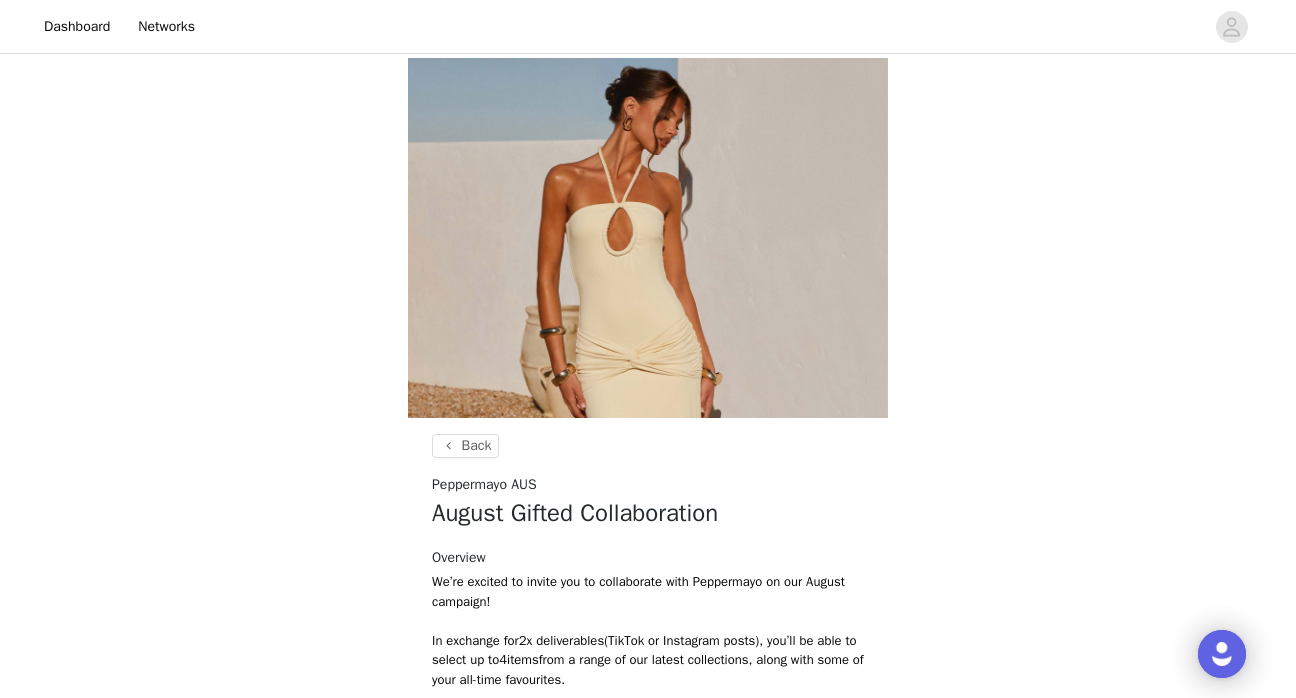 scroll, scrollTop: 458, scrollLeft: 0, axis: vertical 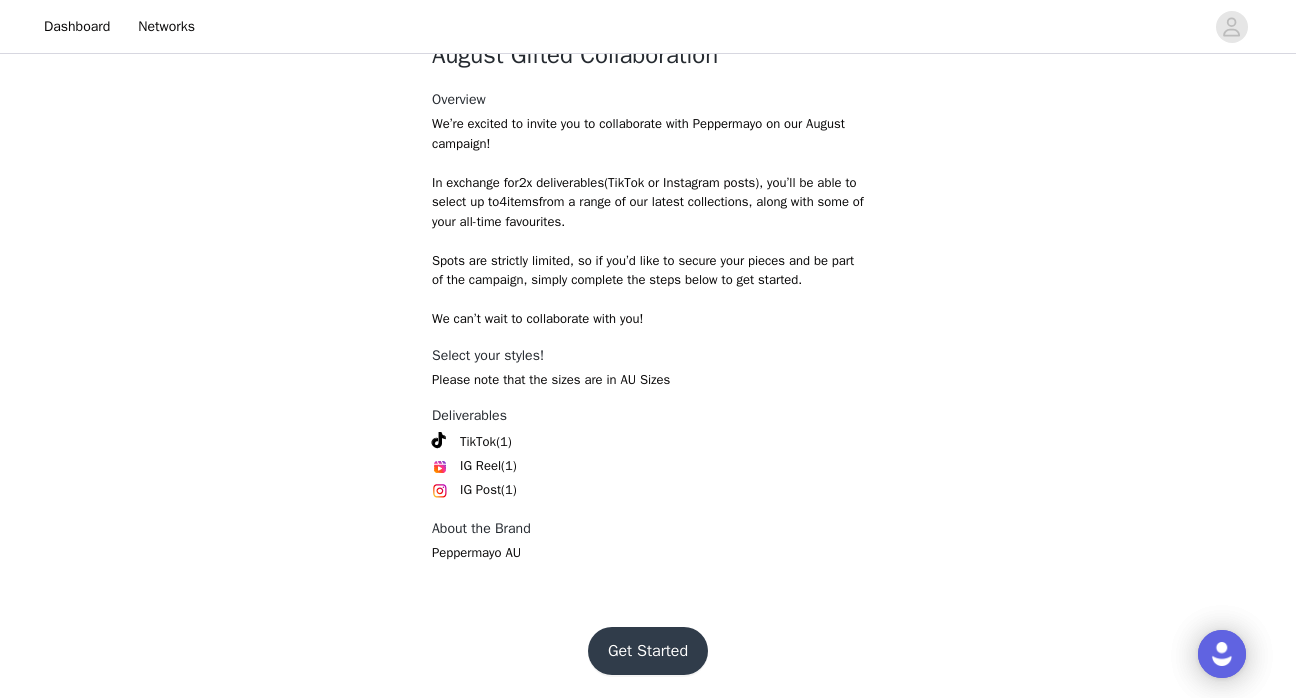 click on "Get Started" at bounding box center (648, 651) 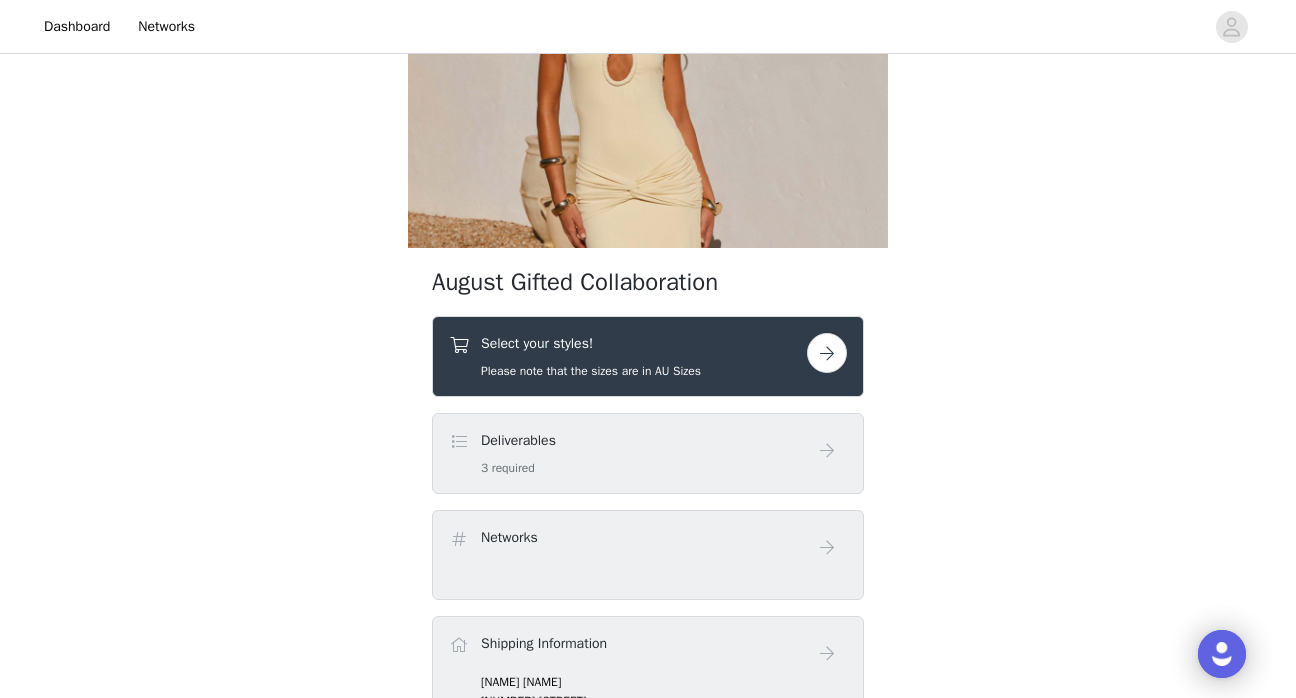 scroll, scrollTop: 178, scrollLeft: 0, axis: vertical 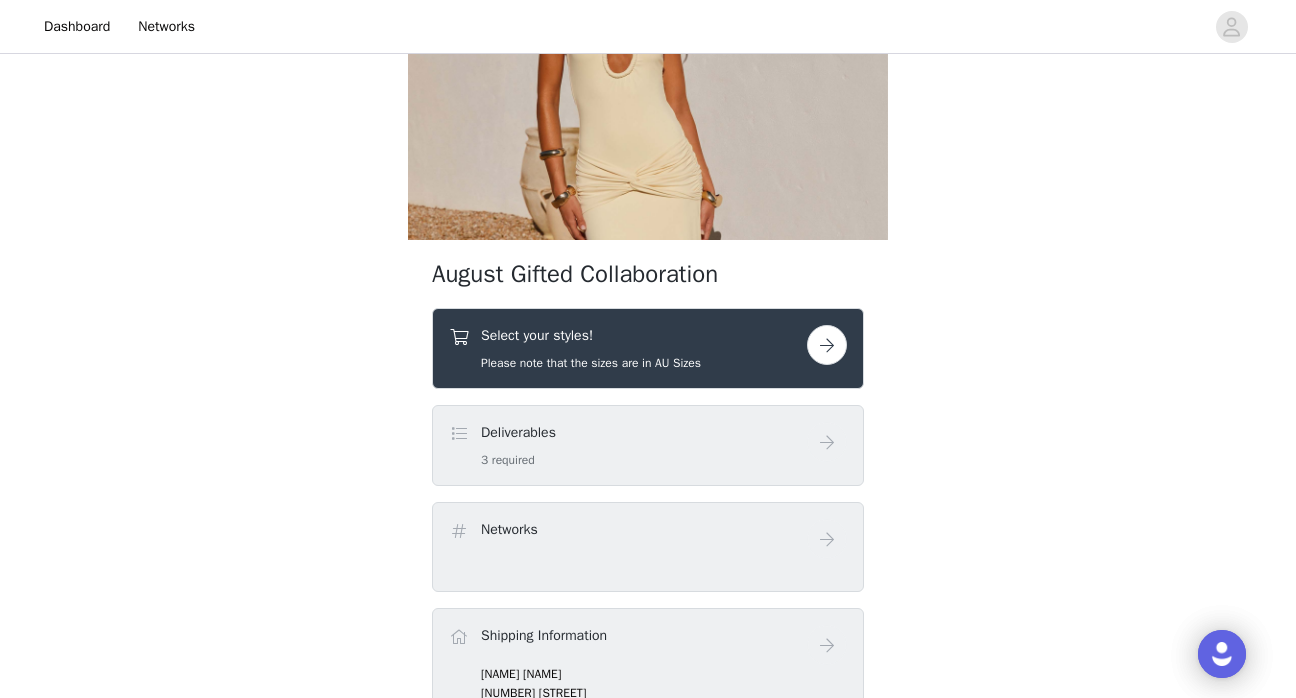 click at bounding box center (827, 345) 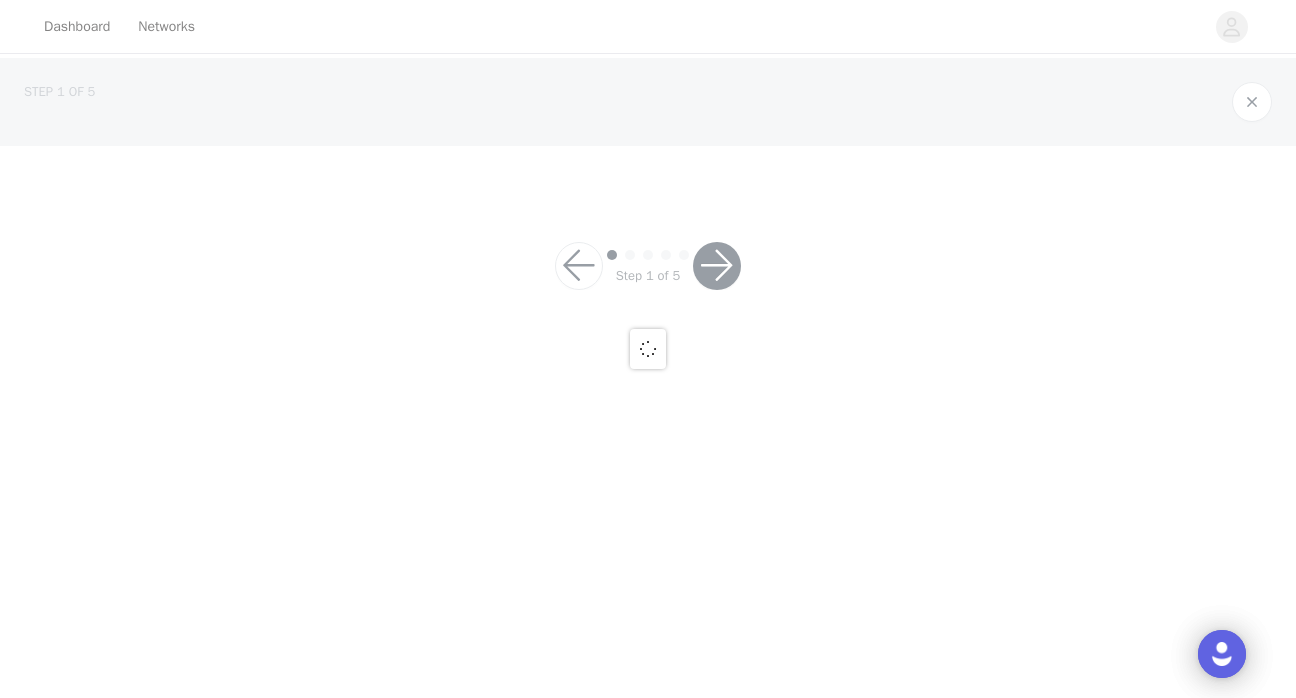 scroll, scrollTop: 0, scrollLeft: 0, axis: both 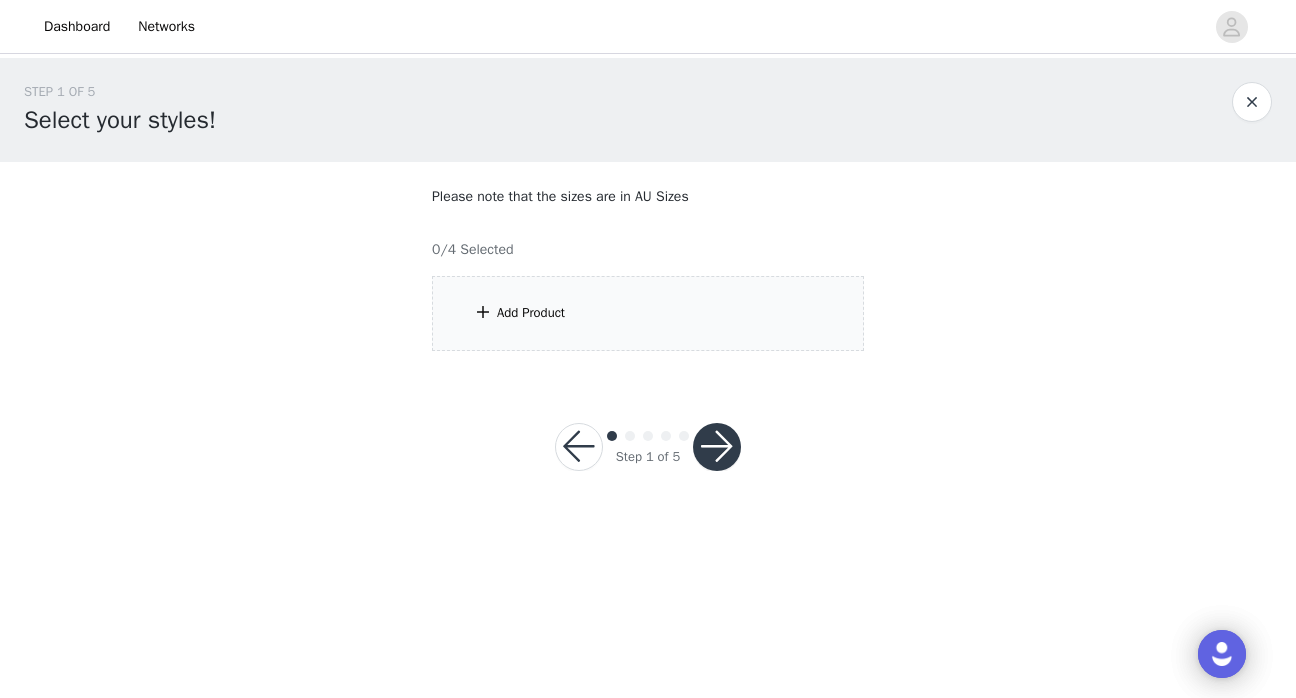 click on "Add Product" at bounding box center (648, 313) 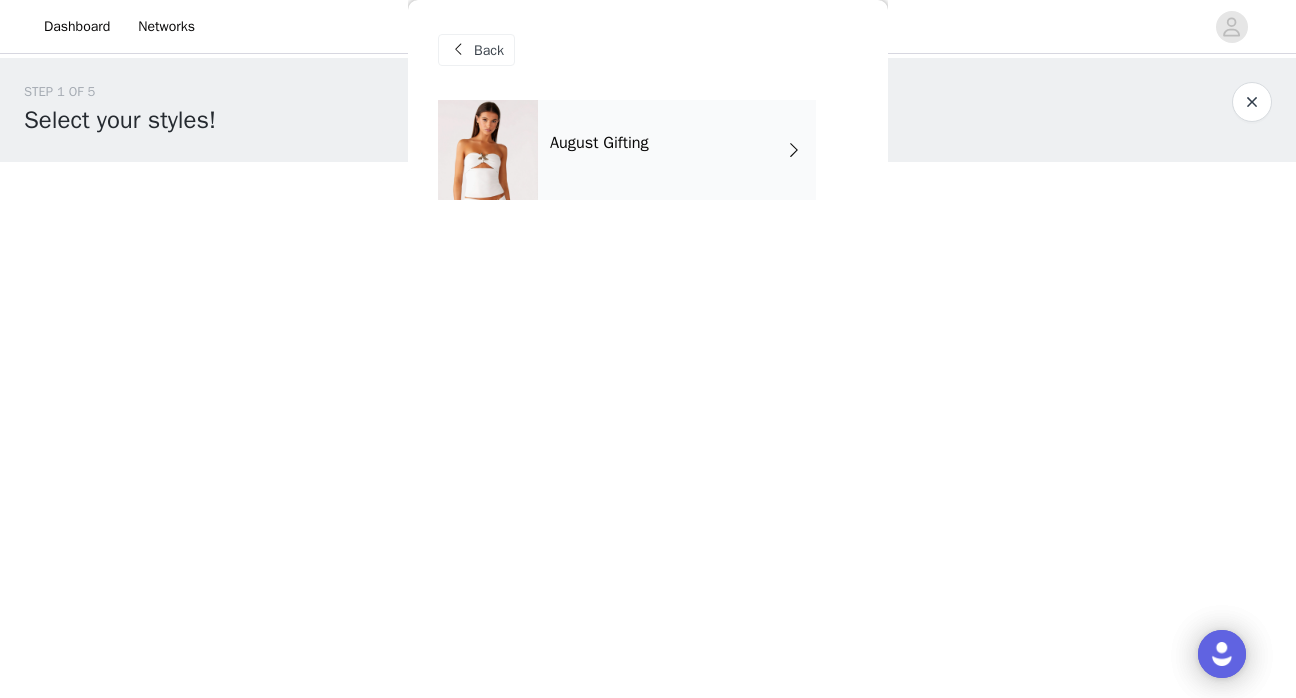 click on "August Gifting" at bounding box center (677, 150) 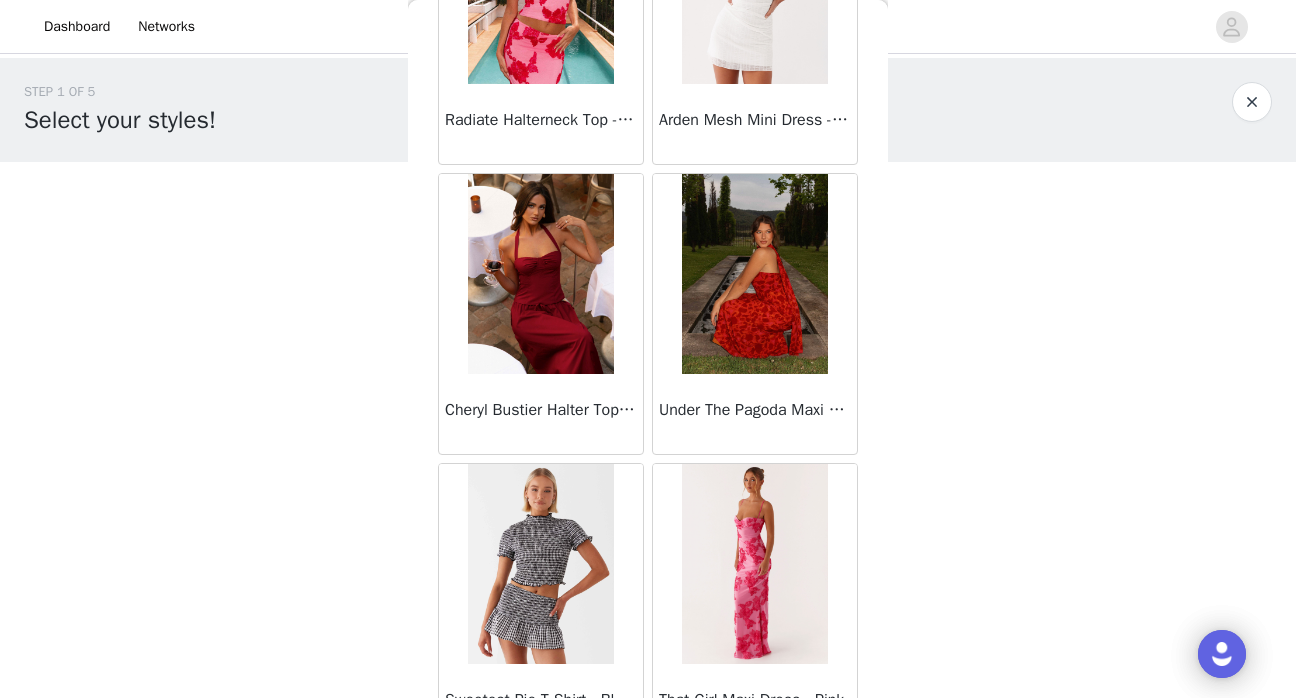 scroll, scrollTop: 2362, scrollLeft: 0, axis: vertical 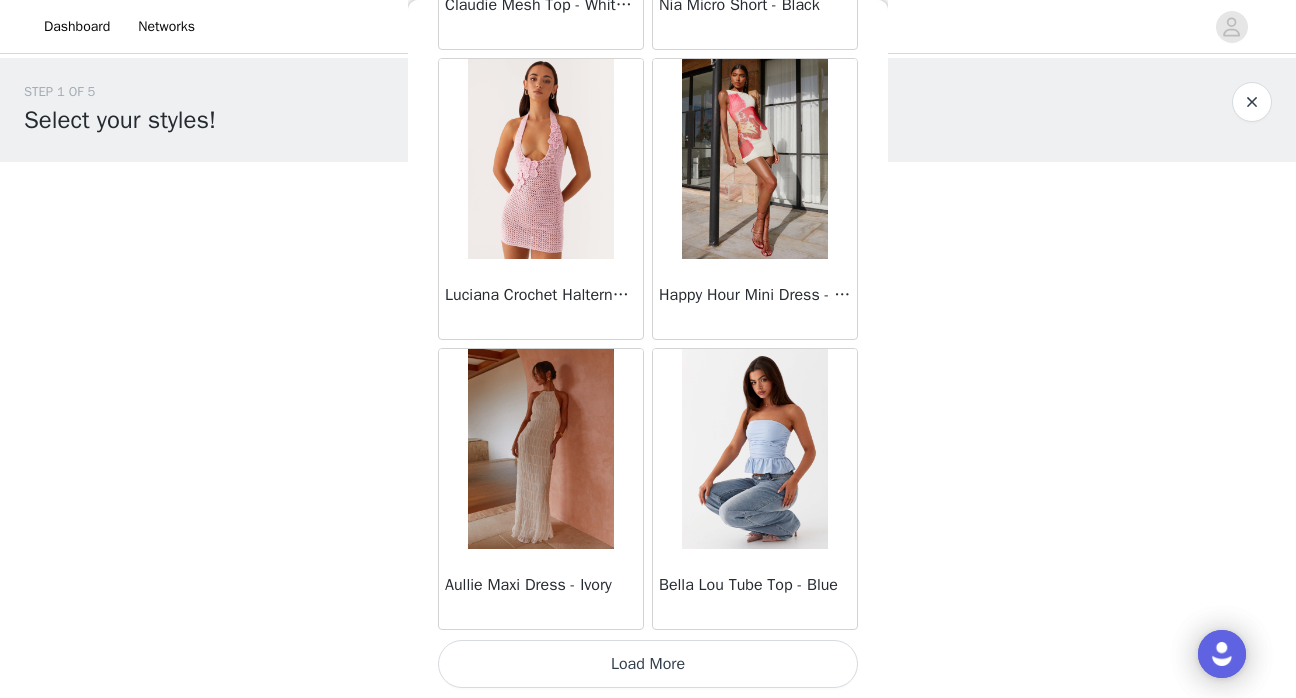 click on "Load More" at bounding box center [648, 664] 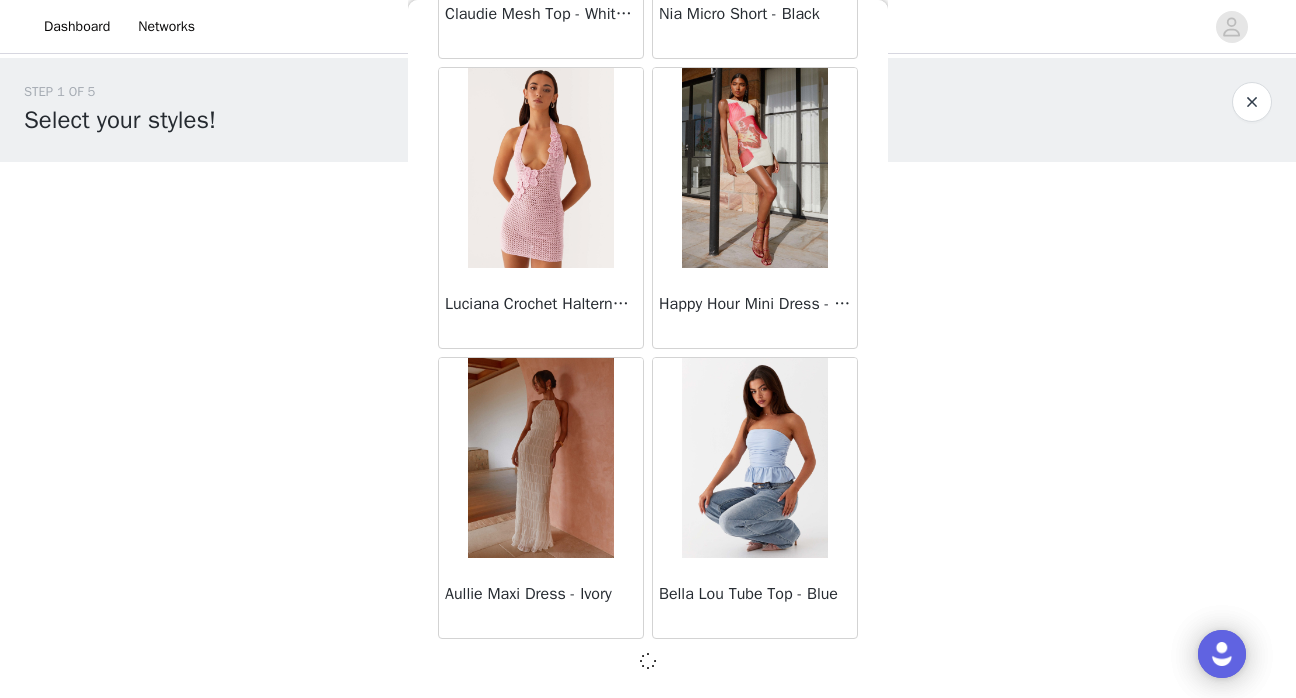 scroll, scrollTop: 2362, scrollLeft: 0, axis: vertical 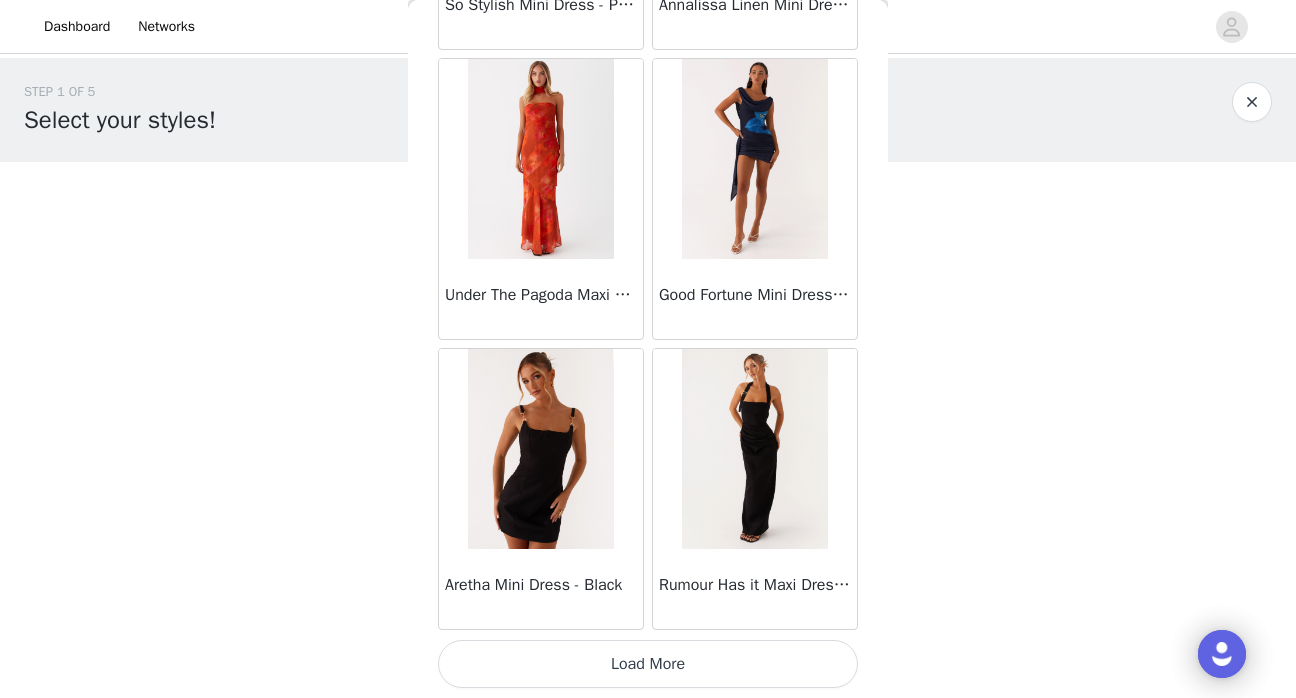 click on "Load More" at bounding box center [648, 664] 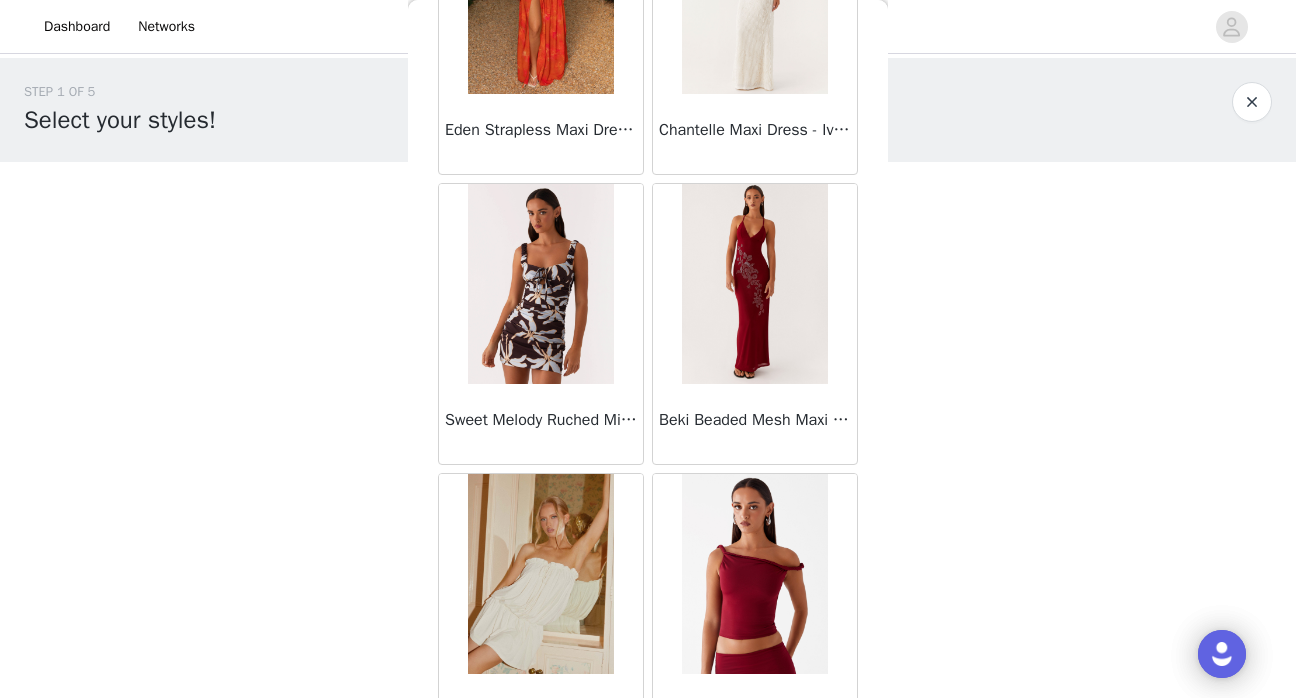 scroll, scrollTop: 8162, scrollLeft: 0, axis: vertical 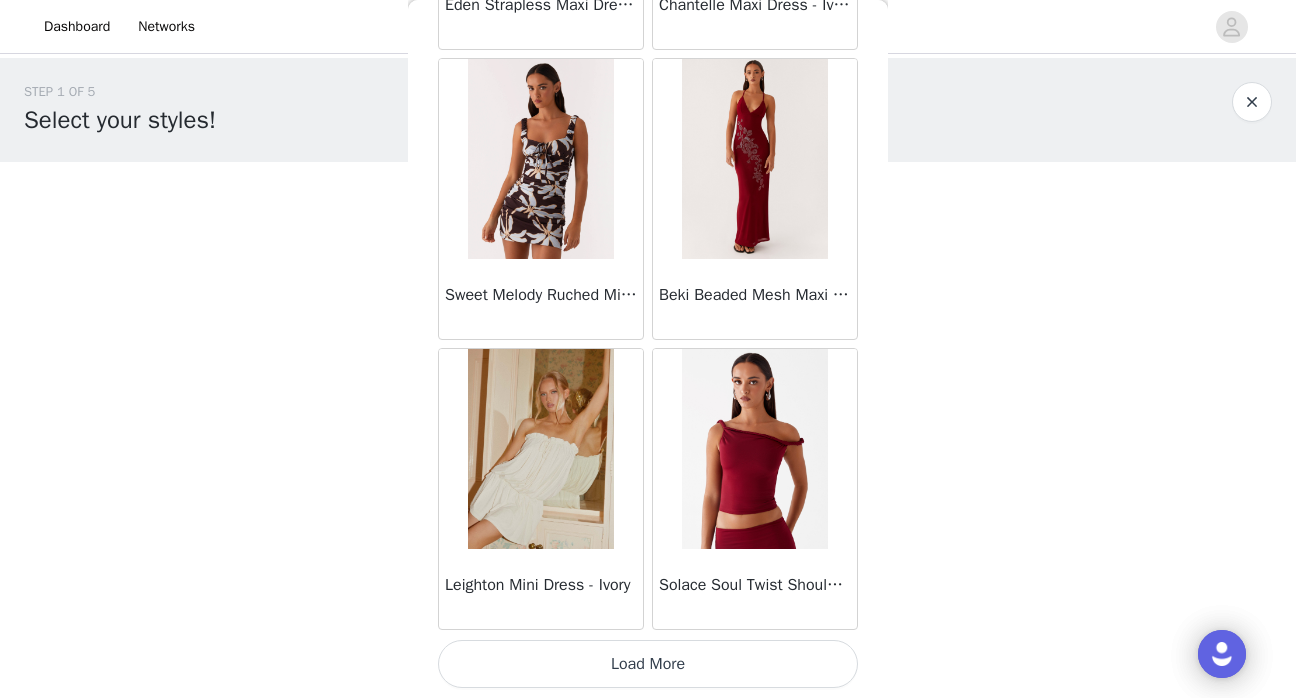 click on "Load More" at bounding box center [648, 664] 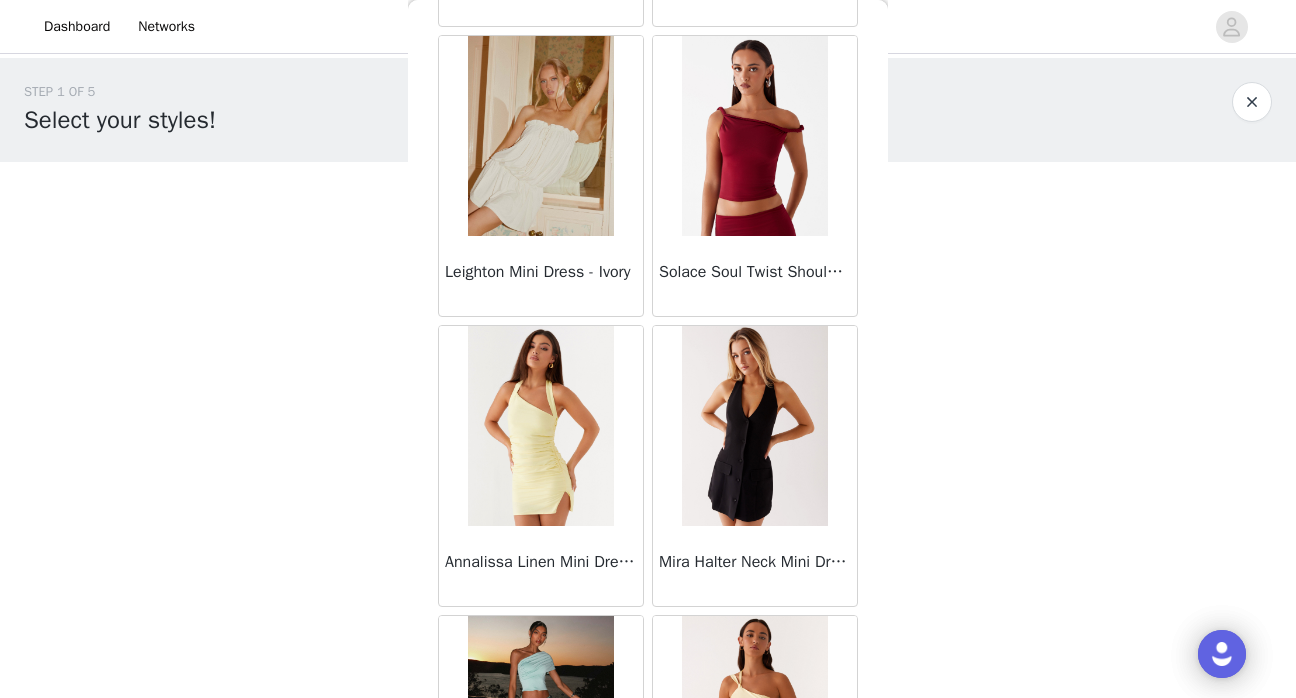 scroll, scrollTop: 8474, scrollLeft: 0, axis: vertical 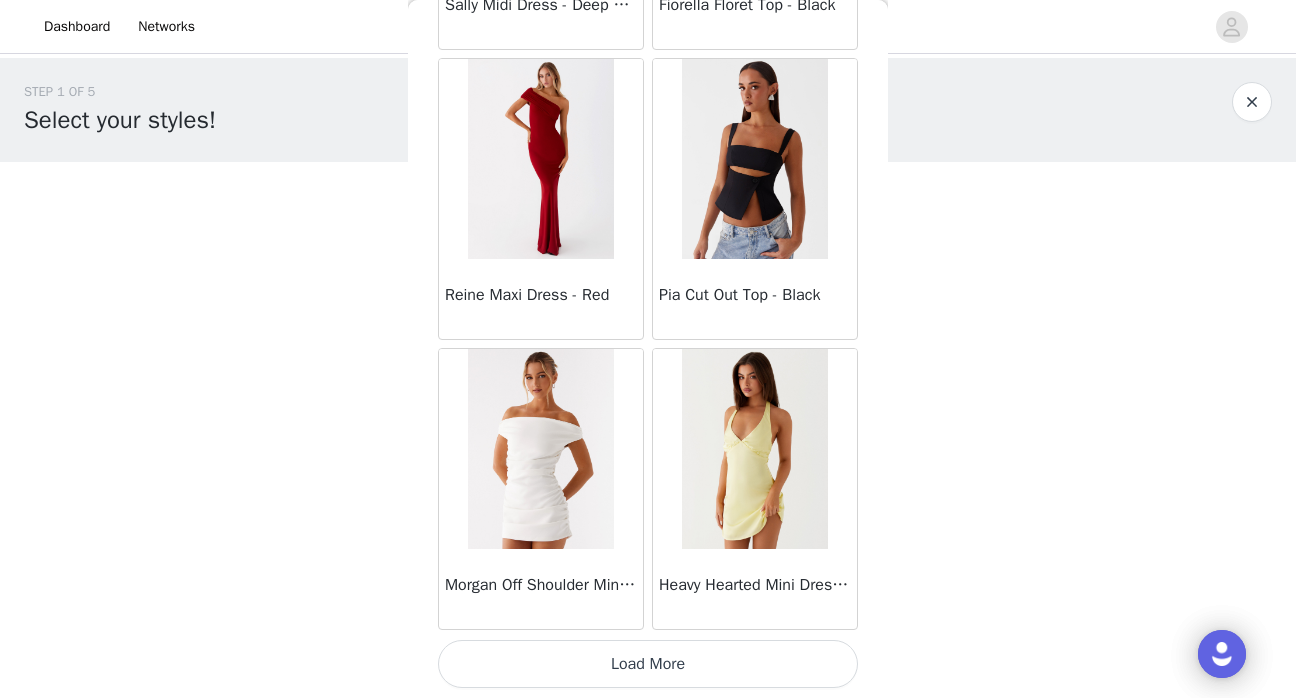 click on "Load More" at bounding box center (648, 664) 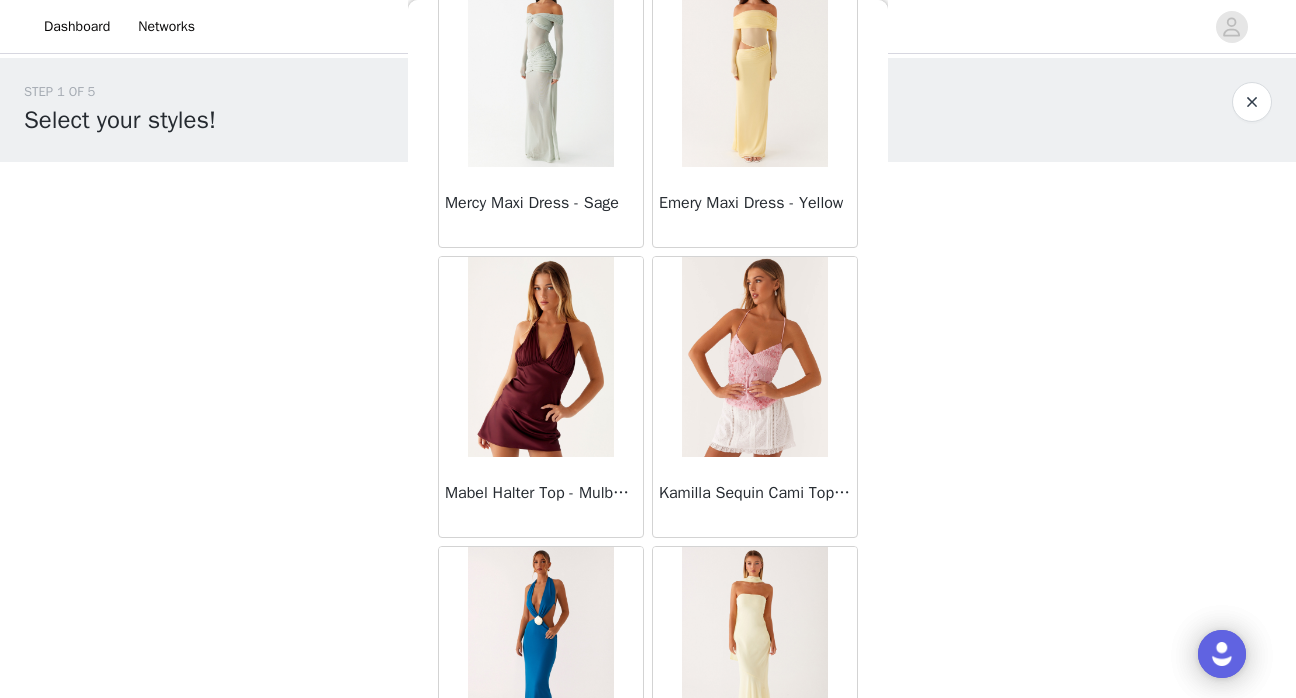 scroll, scrollTop: 13962, scrollLeft: 0, axis: vertical 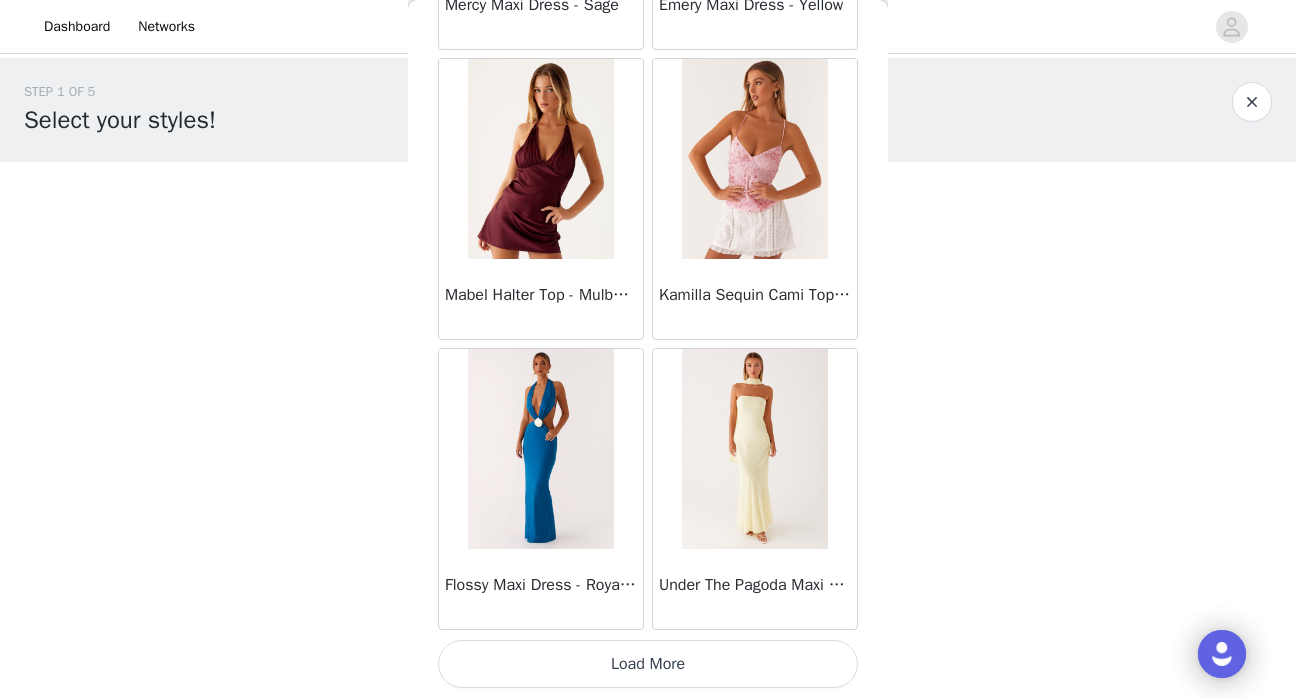 click on "Load More" at bounding box center (648, 664) 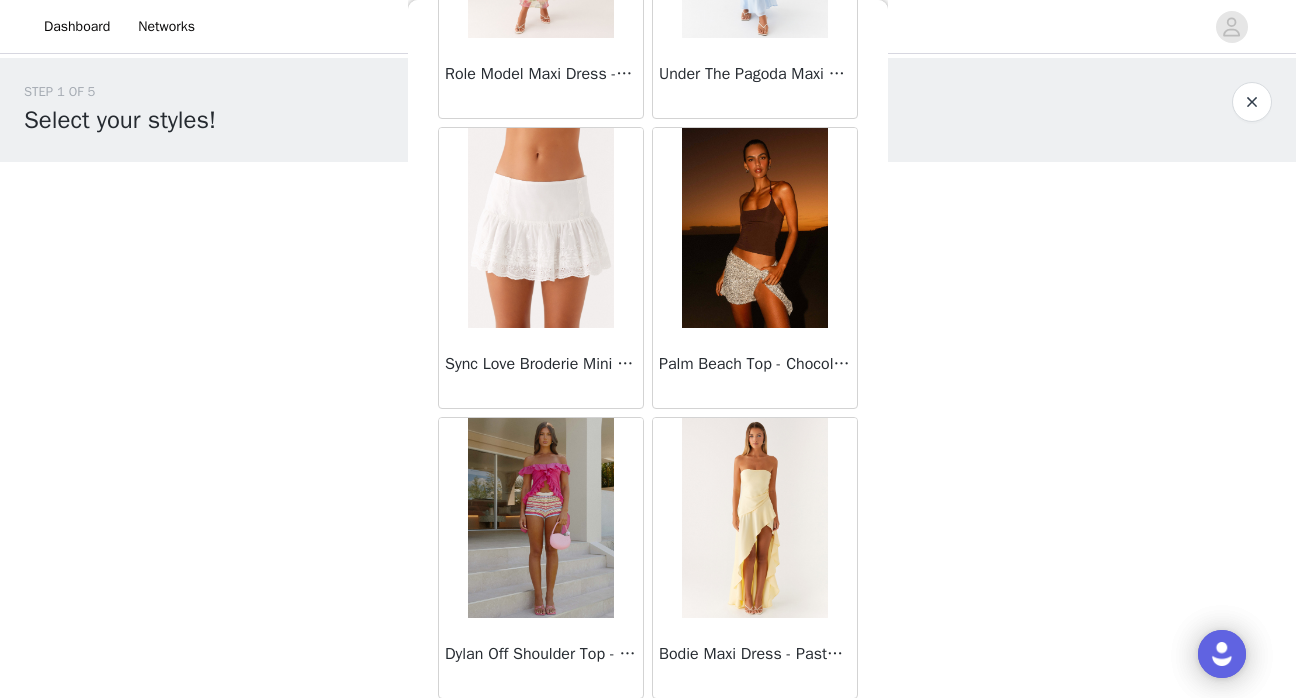 scroll, scrollTop: 16862, scrollLeft: 0, axis: vertical 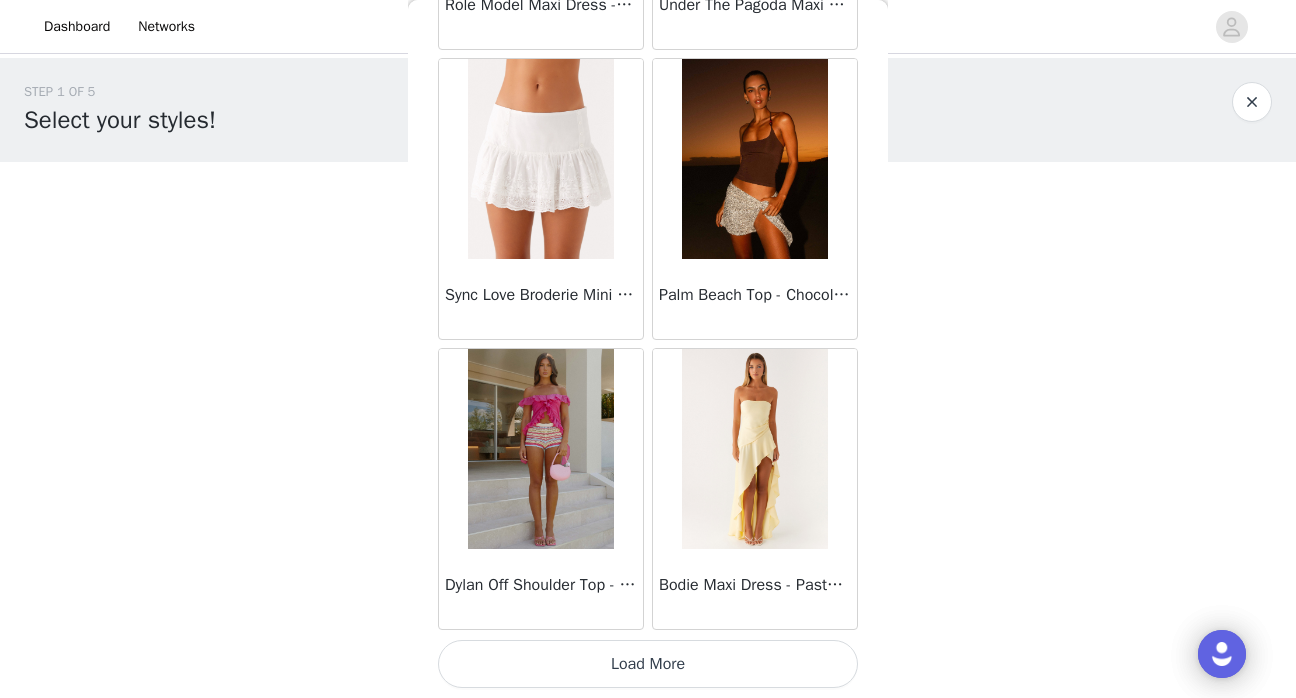 click on "Load More" at bounding box center (648, 664) 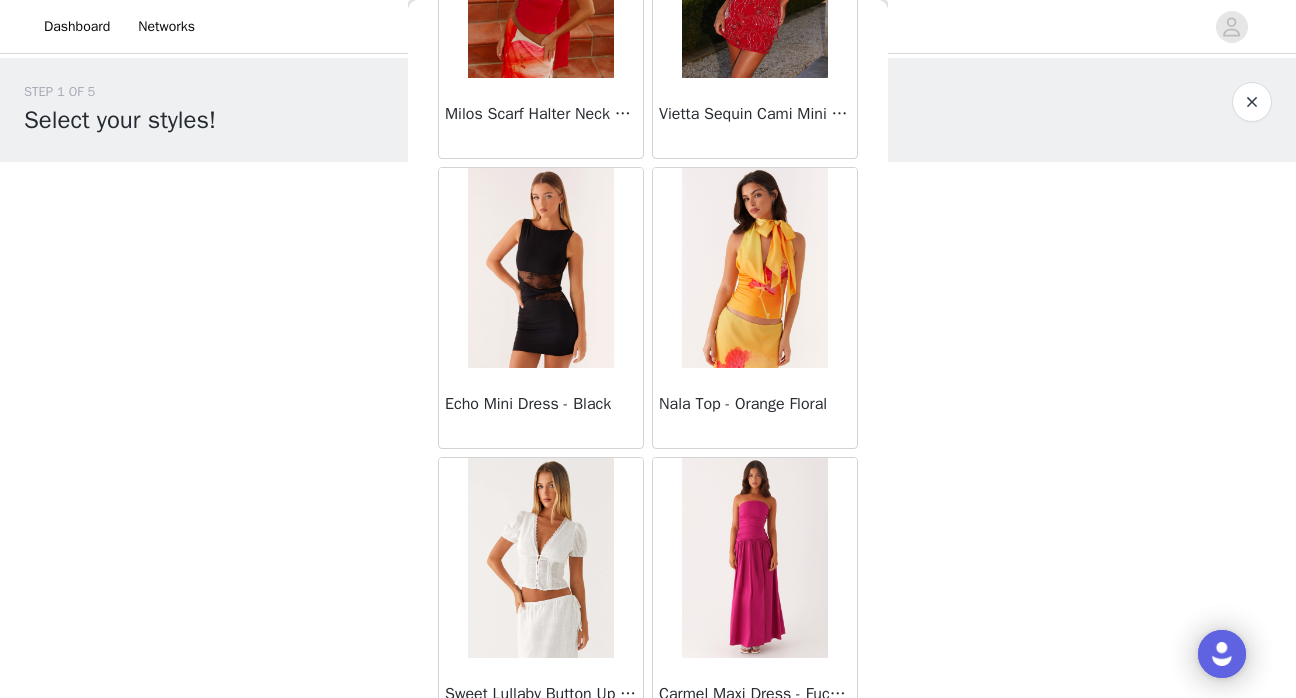 scroll, scrollTop: 19762, scrollLeft: 0, axis: vertical 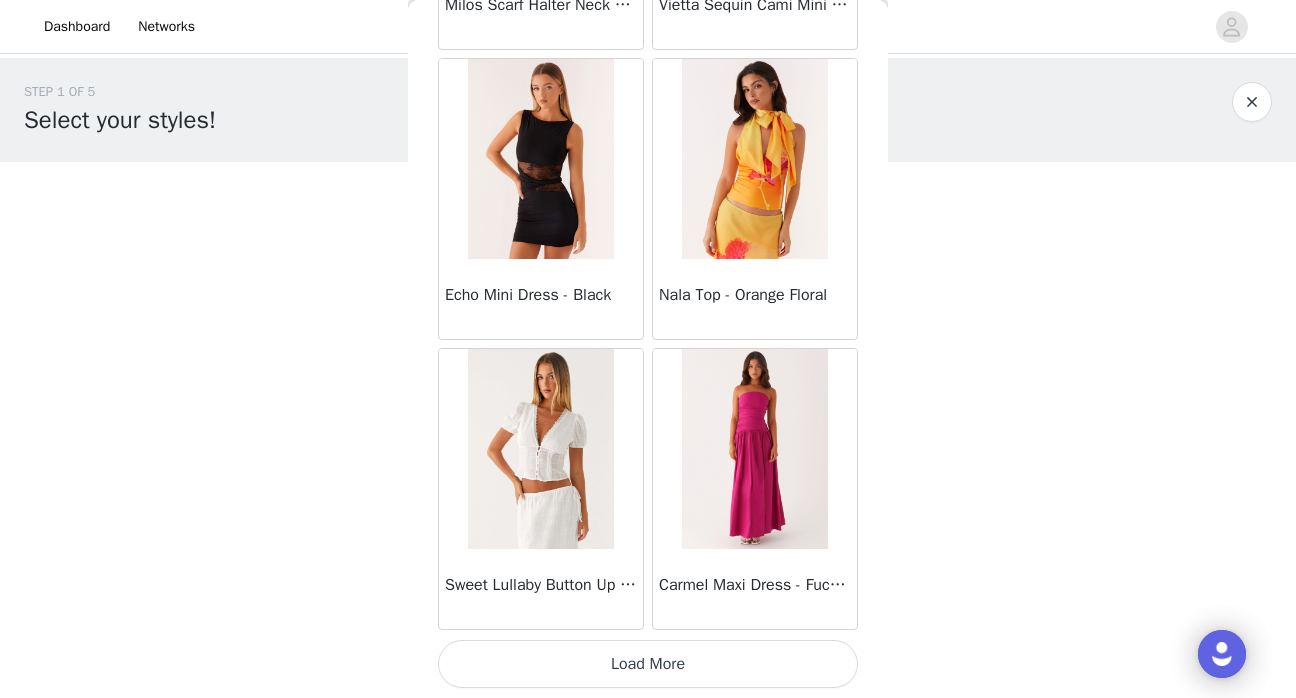 click on "Load More" at bounding box center [648, 664] 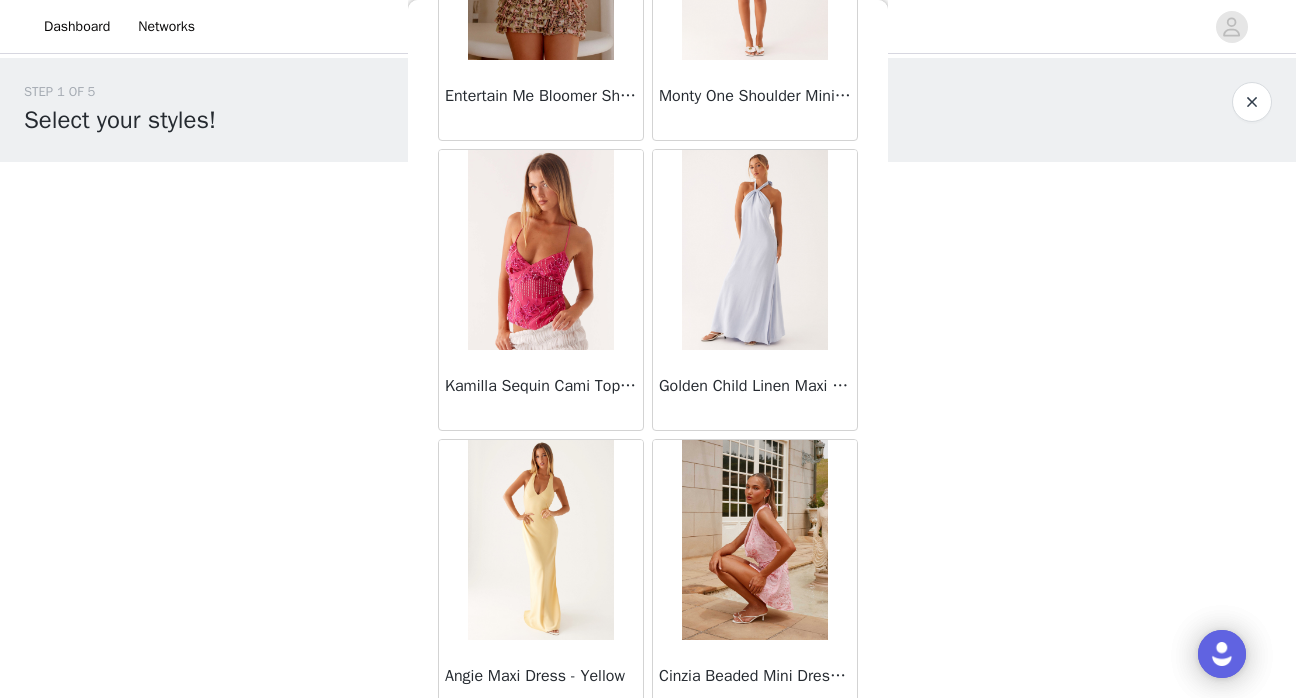 scroll, scrollTop: 22662, scrollLeft: 0, axis: vertical 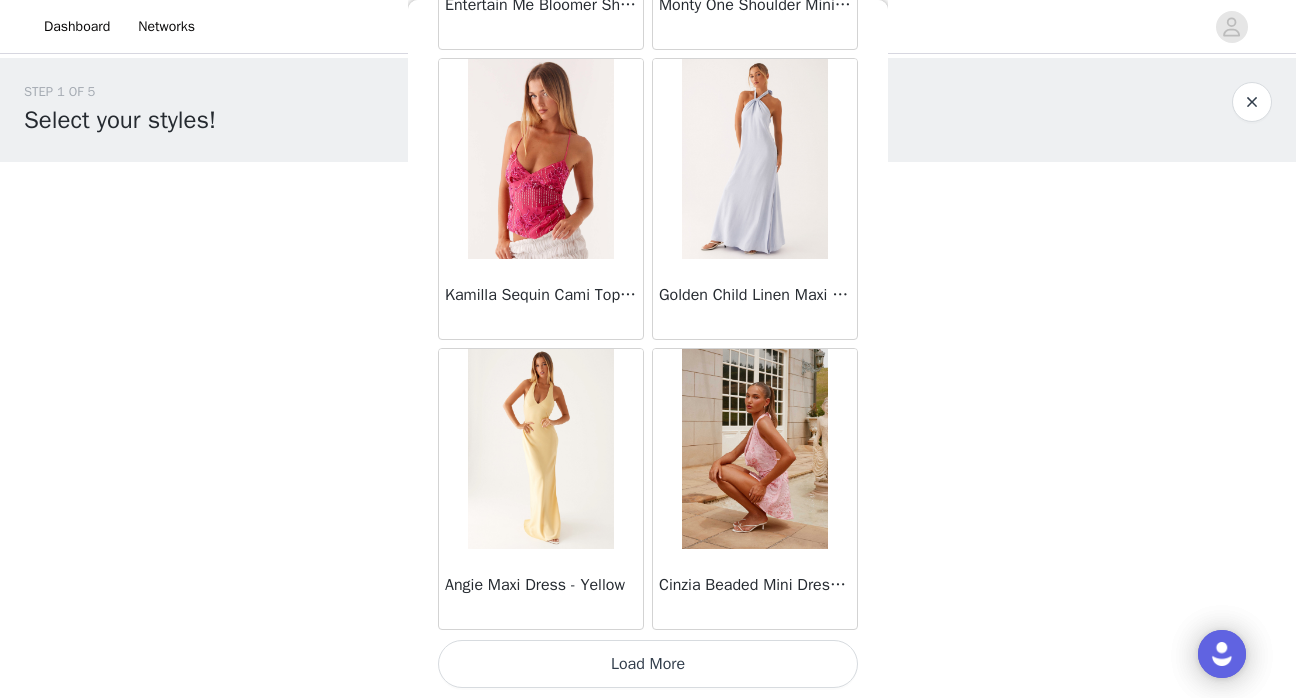 click on "Sweetpea Mini Dress - Yellow       Manifest Mini Dress - Amber       Raquel Off Shoulder Long Sleeve Top - Pink       Julianna Linen Mini Dress - Black       Radiate Halterneck Top - Pink       Arden Mesh Mini Dress - White       Cheryl Bustier Halter Top - Cherry Red       Under The Pagoda Maxi Dress - Deep Red Floral       Sweetest Pie T-Shirt - Black Gingham       That Girl Maxi Dress - Pink       Peppermayo Exclusive Heavy Hearted Mini - Black       Songbird Maxi Dress - Blue Black Floral       Viviana Mini Dress - Lavender       Eden Strapless Maxi Dress - Navy       Claudie Mesh Top - White Pink Lilly       Nia Micro Short - Black       Luciana Crochet Halterneck Mini Dress - Pink       Happy Hour Mini Dress - Yellow       Aullie Maxi Dress - Ivory       Bella Lou Tube Top - Blue       Odette Satin Mini Dress - Blue       Talk About Us Maxi Dress - Blue       Odette Satin Mini Dress - Lilac       Bellamy Top - Red Gingham       Field Of Dreams Maxi Dress - Blue Black Floral" at bounding box center (648, -10934) 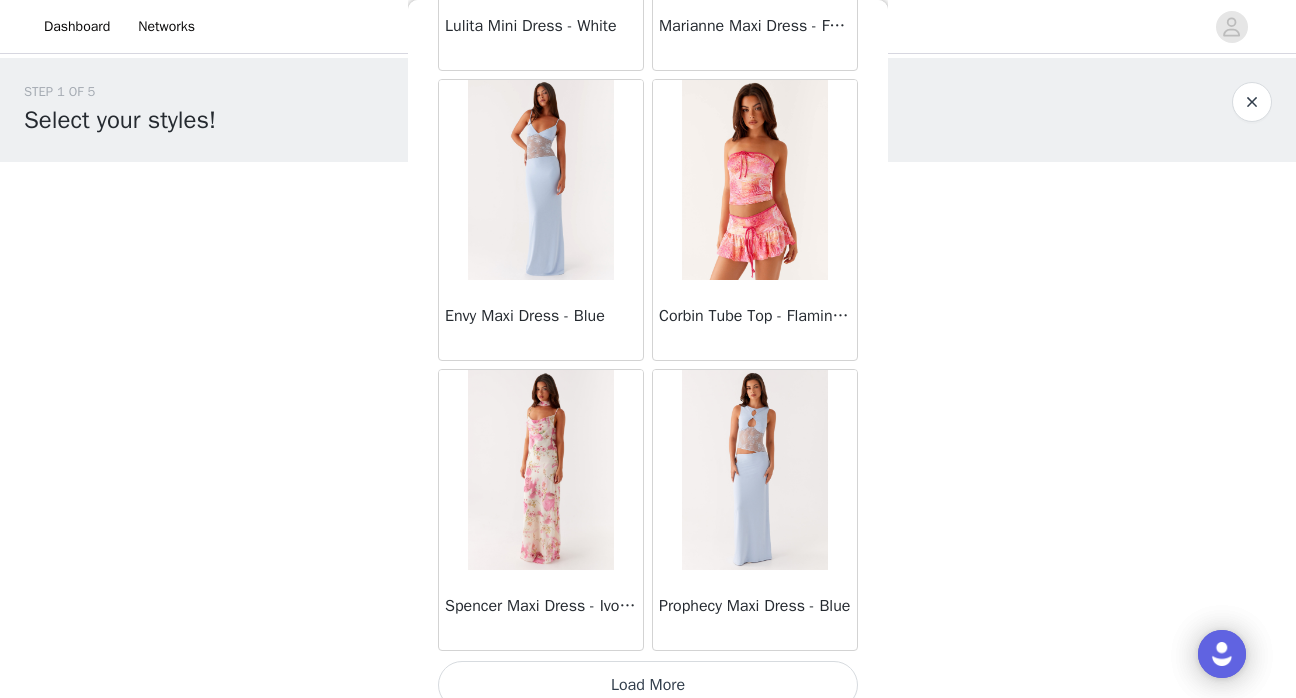 scroll, scrollTop: 25562, scrollLeft: 0, axis: vertical 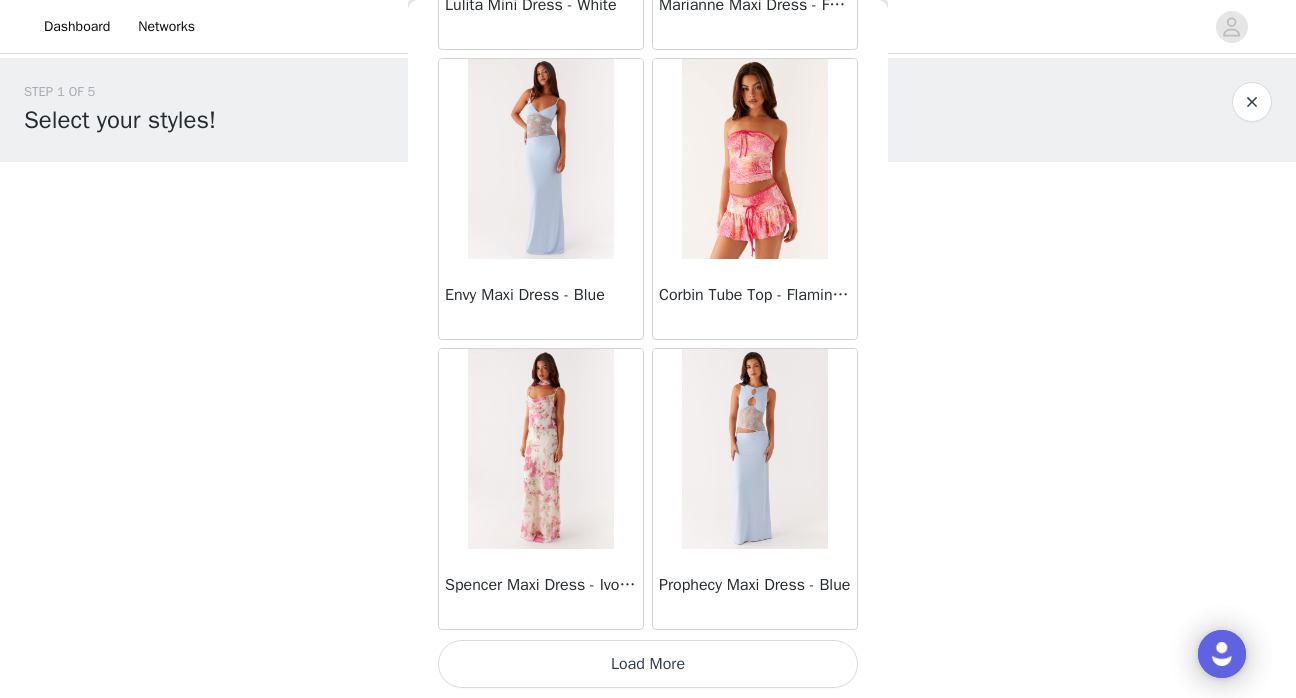 click on "Load More" at bounding box center [648, 664] 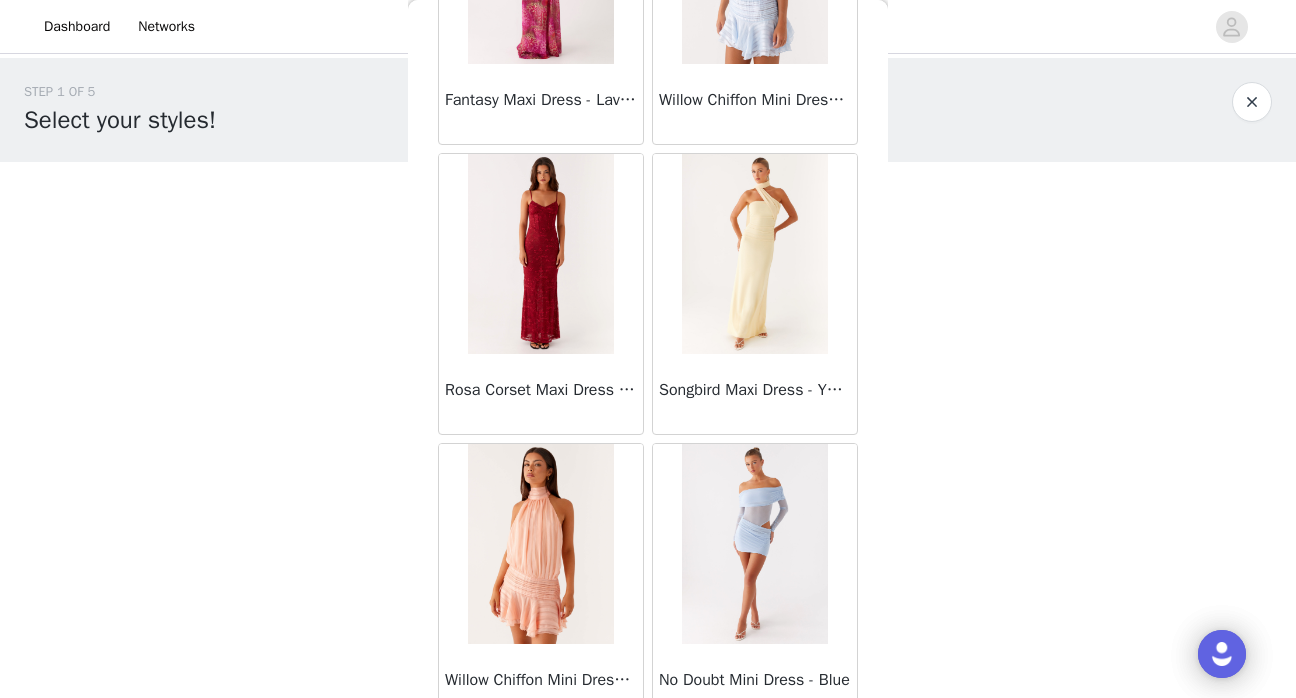 scroll, scrollTop: 27653, scrollLeft: 0, axis: vertical 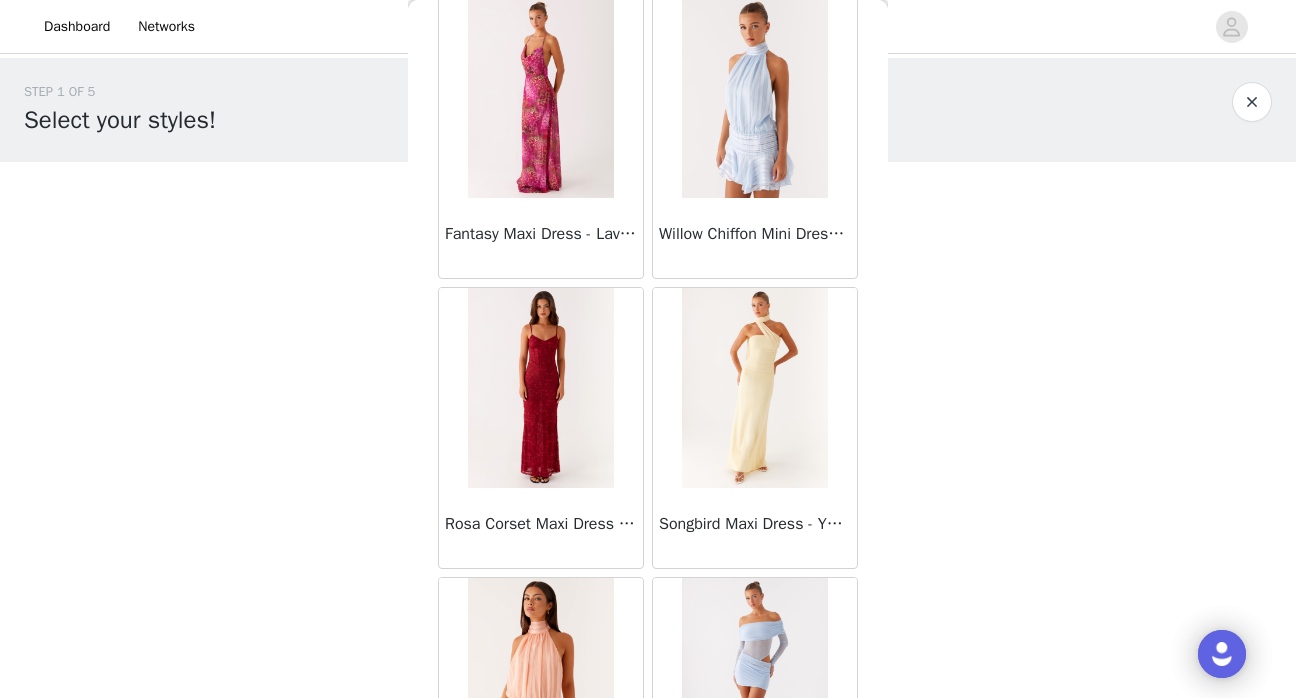 click on "STEP 1 OF 5
Select your styles!
Please note that the sizes are in AU Sizes       0/4 Selected           Add Product       Back       Sweetpea Mini Dress - Yellow       Manifest Mini Dress - Amber       Raquel Off Shoulder Long Sleeve Top - Pink       Julianna Linen Mini Dress - Black       Radiate Halterneck Top - Pink       Arden Mesh Mini Dress - White       Cheryl Bustier Halter Top - Cherry Red       Under The Pagoda Maxi Dress - Deep Red Floral       Sweetest Pie T-Shirt - Black Gingham       That Girl Maxi Dress - Pink       Peppermayo Exclusive Heavy Hearted Mini - Black       Songbird Maxi Dress - Blue Black Floral       Viviana Mini Dress - Lavender       Eden Strapless Maxi Dress - Navy       Claudie Mesh Top - White Pink Lilly       Nia Micro Short - Black       Luciana Crochet Halterneck Mini Dress - Pink       Happy Hour Mini Dress - Yellow       Aullie Maxi Dress - Ivory" at bounding box center (648, 216) 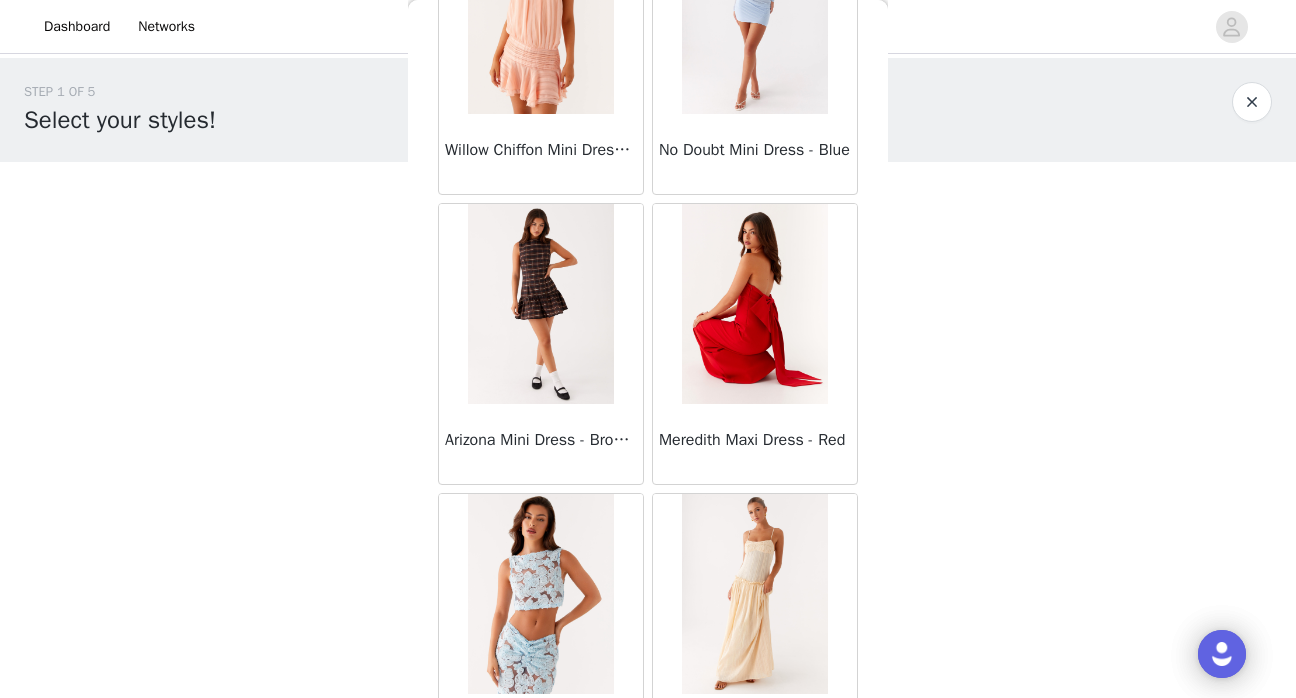 scroll, scrollTop: 28462, scrollLeft: 0, axis: vertical 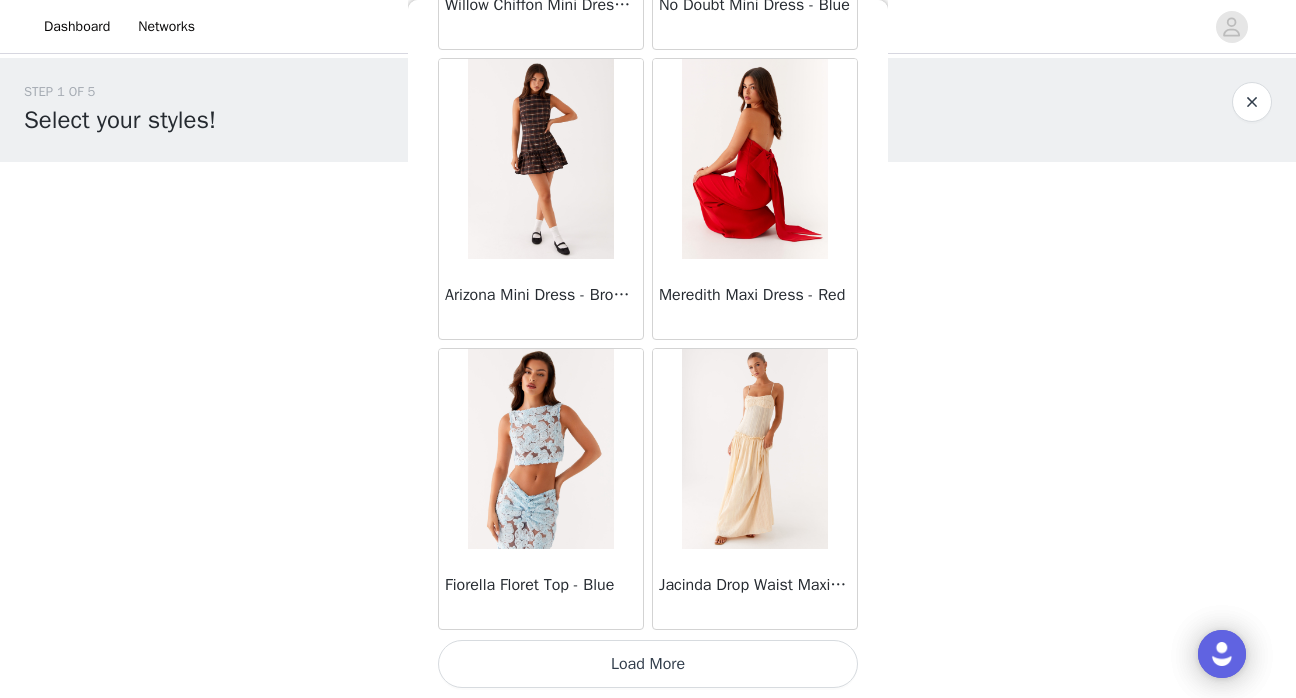 click on "STEP 1 OF 5
Select your styles!
Please note that the sizes are in AU Sizes       0/4 Selected           Add Product       Back       Sweetpea Mini Dress - Yellow       Manifest Mini Dress - Amber       Raquel Off Shoulder Long Sleeve Top - Pink       Julianna Linen Mini Dress - Black       Radiate Halterneck Top - Pink       Arden Mesh Mini Dress - White       Cheryl Bustier Halter Top - Cherry Red       Under The Pagoda Maxi Dress - Deep Red Floral       Sweetest Pie T-Shirt - Black Gingham       That Girl Maxi Dress - Pink       Peppermayo Exclusive Heavy Hearted Mini - Black       Songbird Maxi Dress - Blue Black Floral       Viviana Mini Dress - Lavender       Eden Strapless Maxi Dress - Navy       Claudie Mesh Top - White Pink Lilly       Nia Micro Short - Black       Luciana Crochet Halterneck Mini Dress - Pink       Happy Hour Mini Dress - Yellow       Aullie Maxi Dress - Ivory" at bounding box center (648, 288) 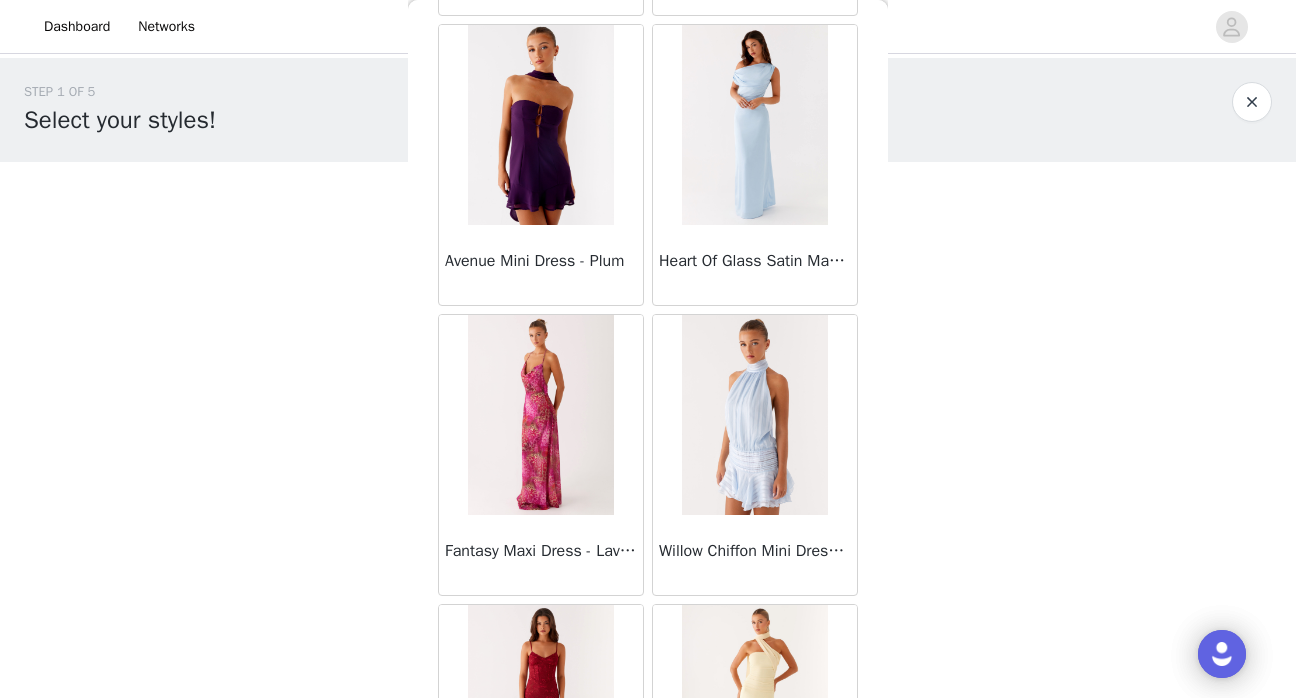scroll, scrollTop: 27359, scrollLeft: 0, axis: vertical 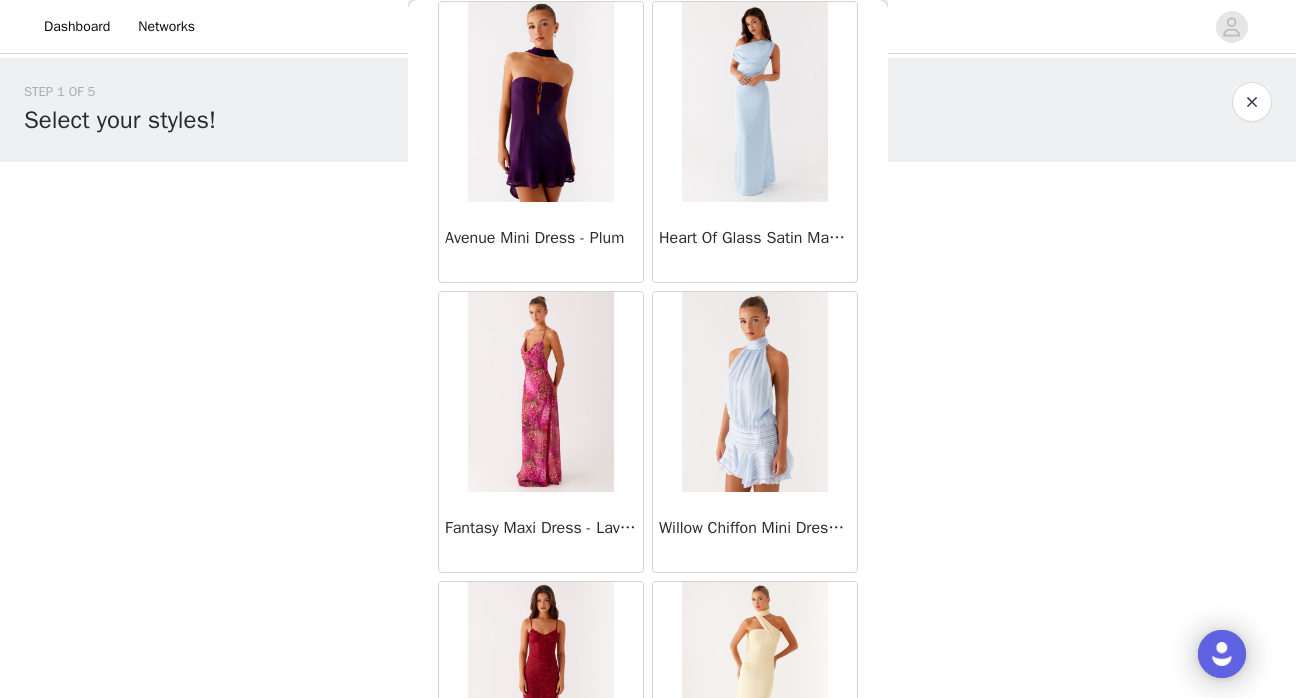click at bounding box center [754, 392] 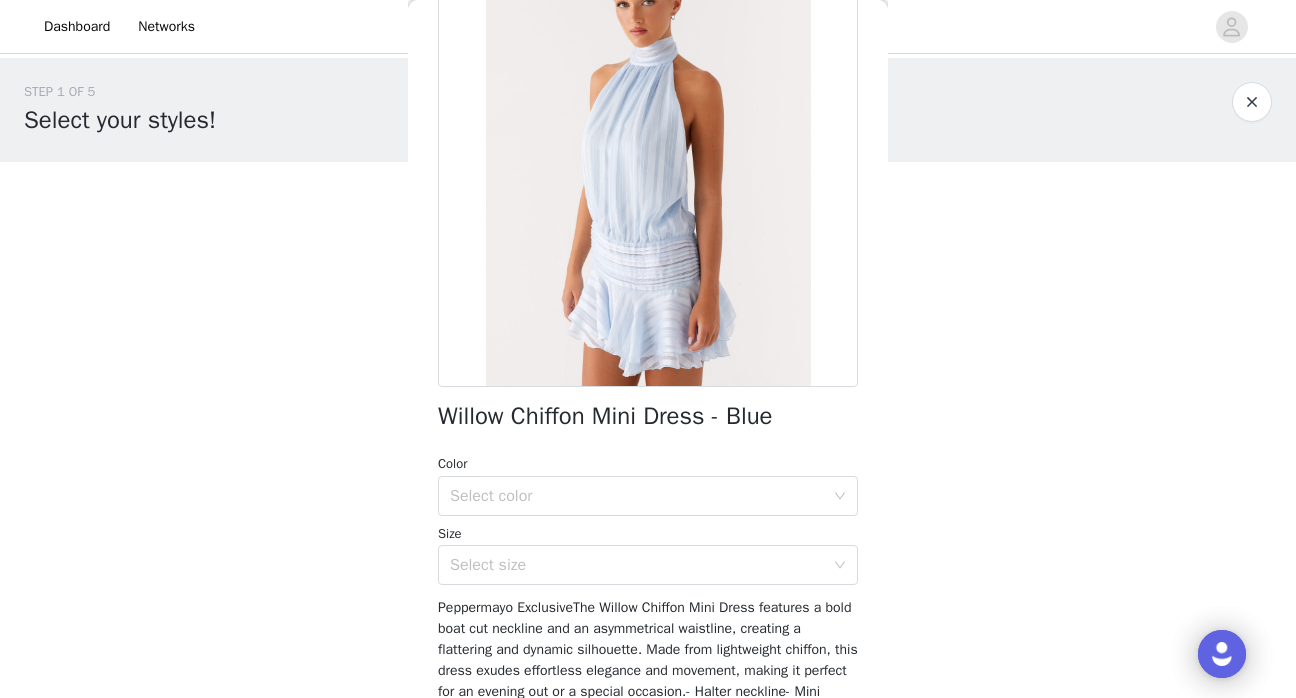 scroll, scrollTop: 177, scrollLeft: 0, axis: vertical 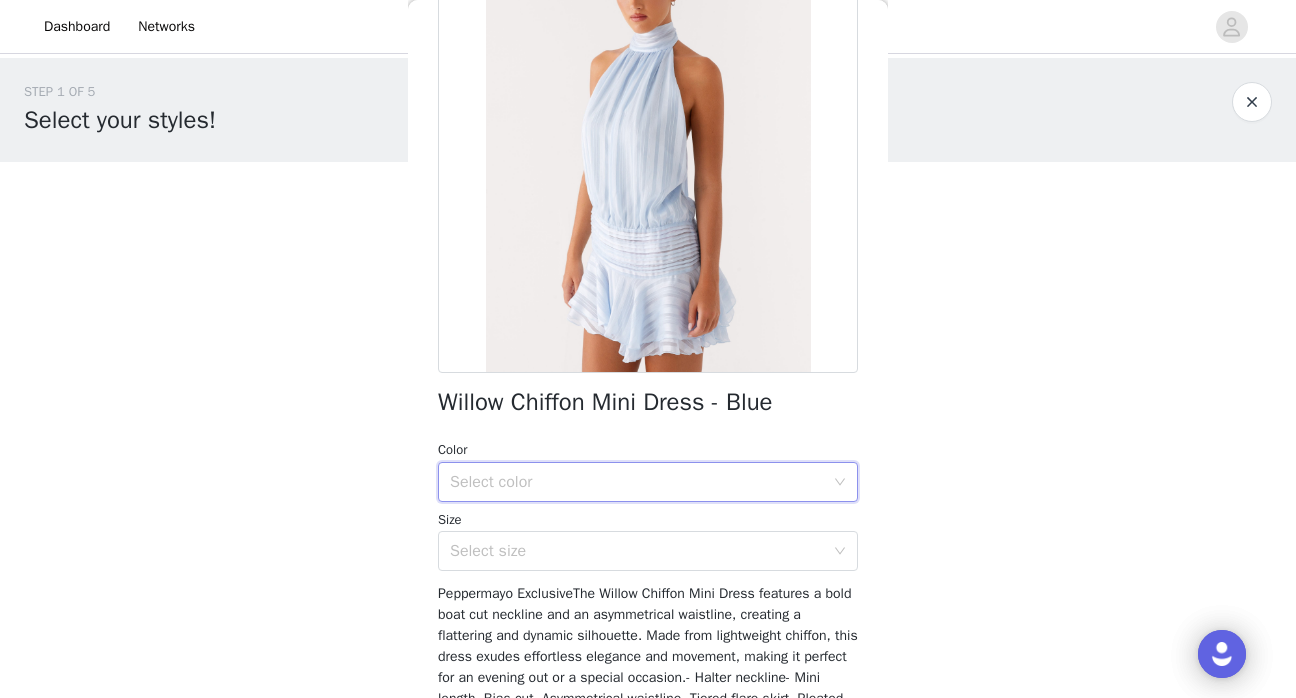 click on "Select color" at bounding box center [641, 482] 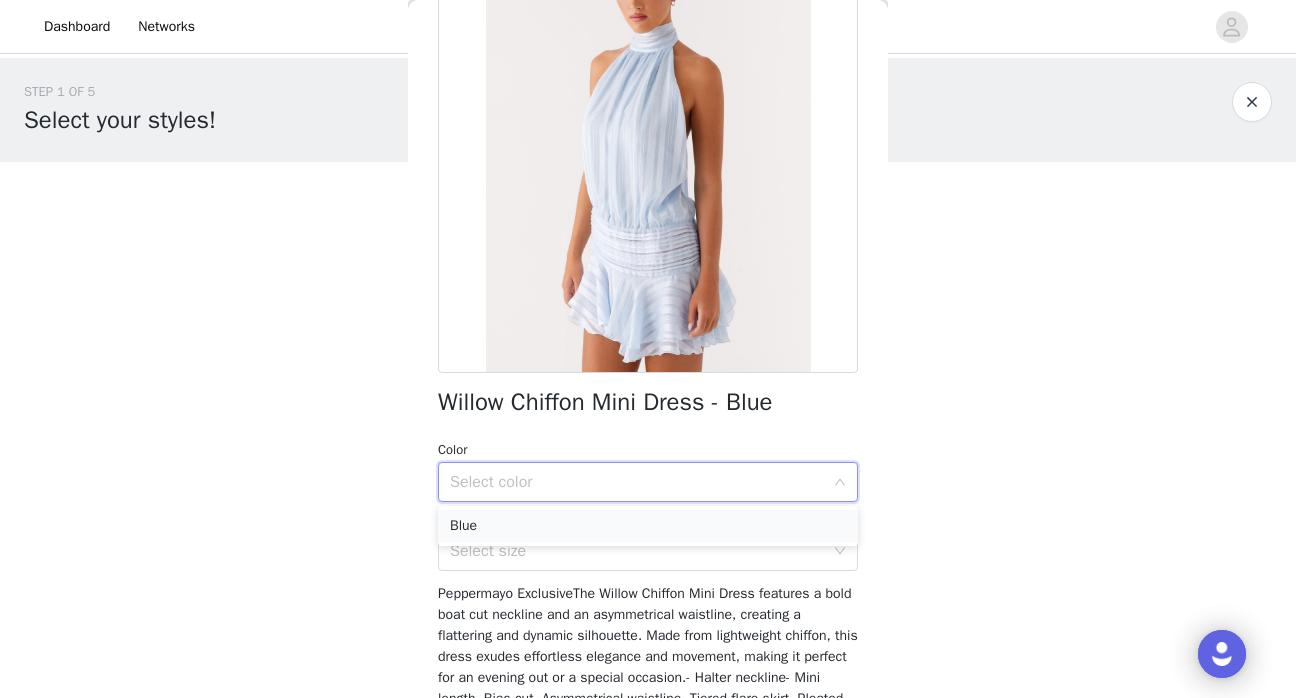 click on "Blue" at bounding box center [648, 526] 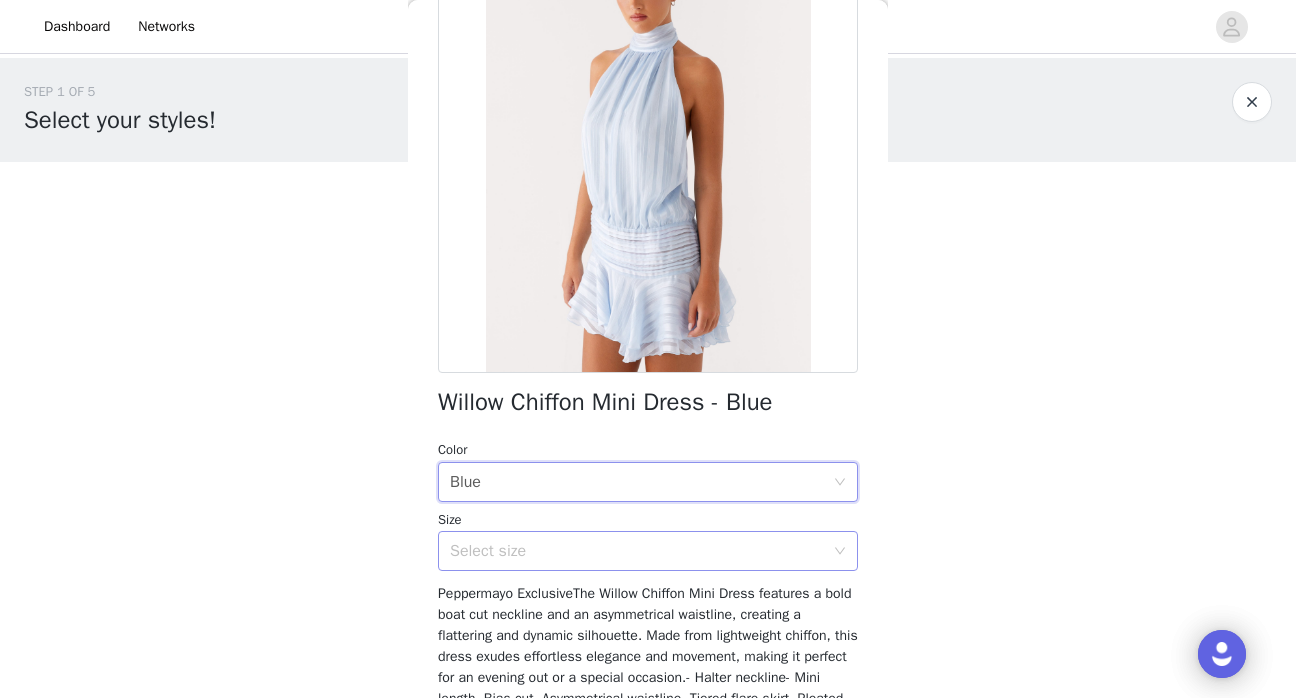click on "Select size" at bounding box center [637, 551] 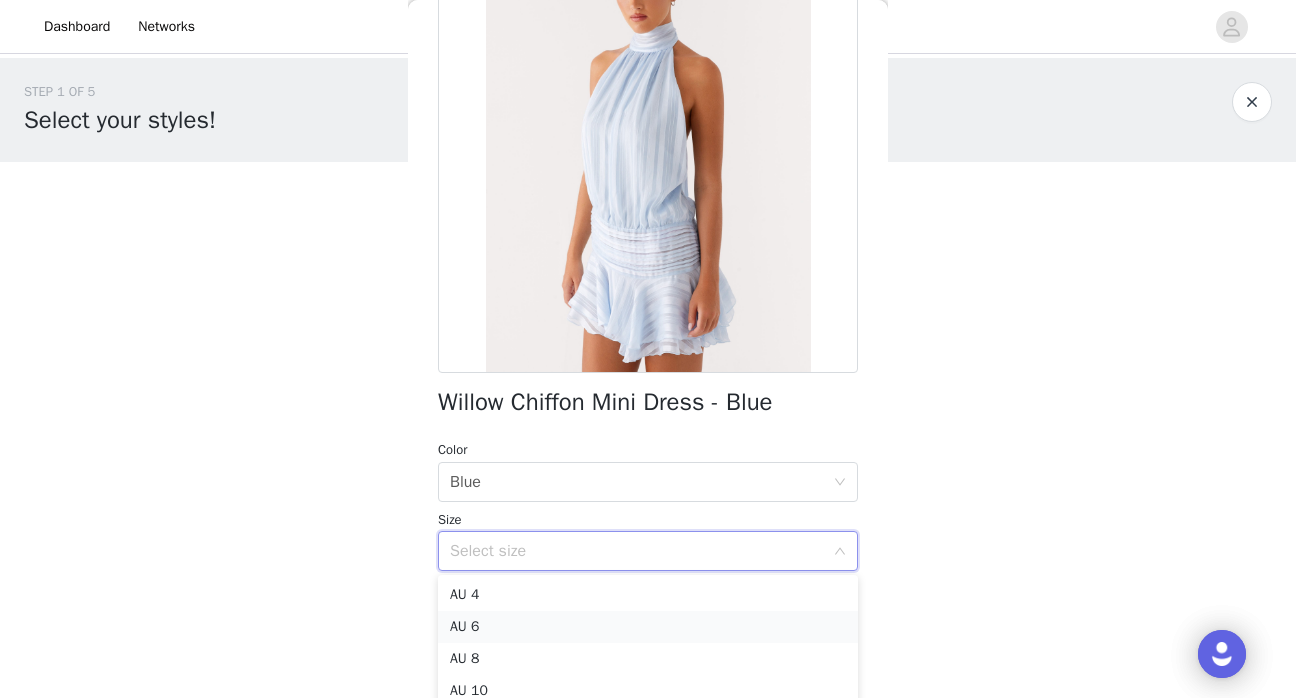 click on "AU 6" at bounding box center (648, 627) 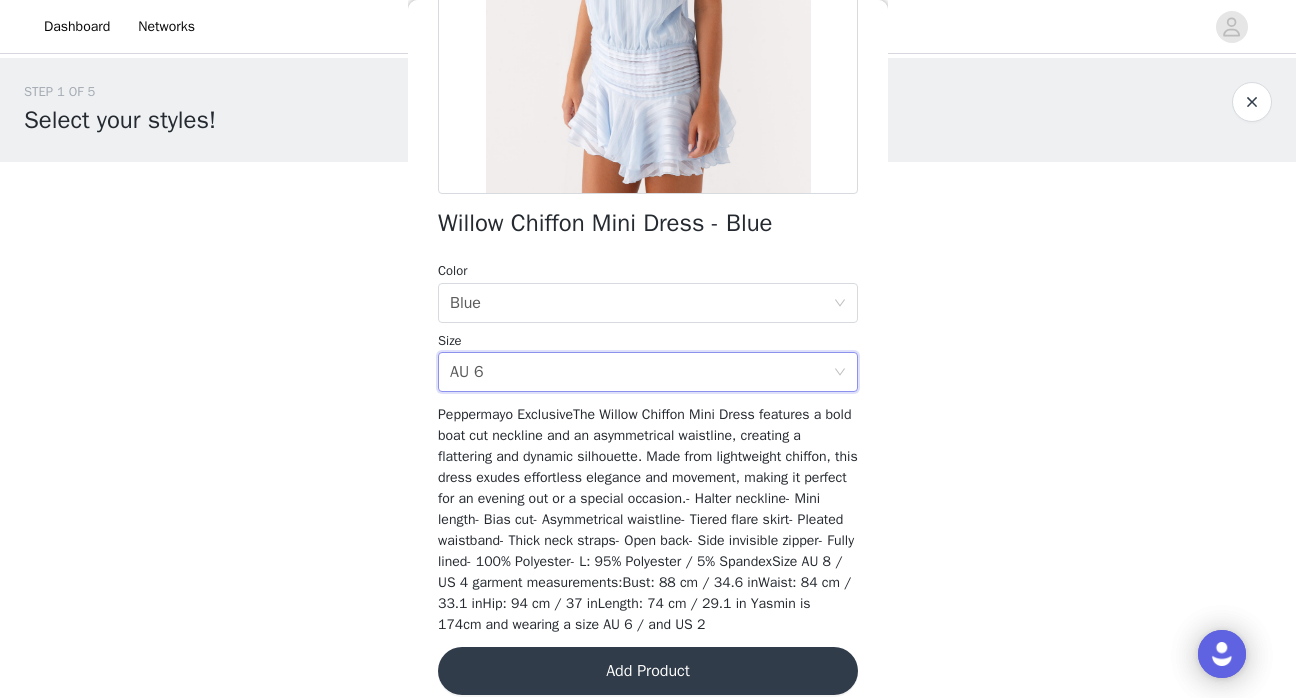 scroll, scrollTop: 398, scrollLeft: 0, axis: vertical 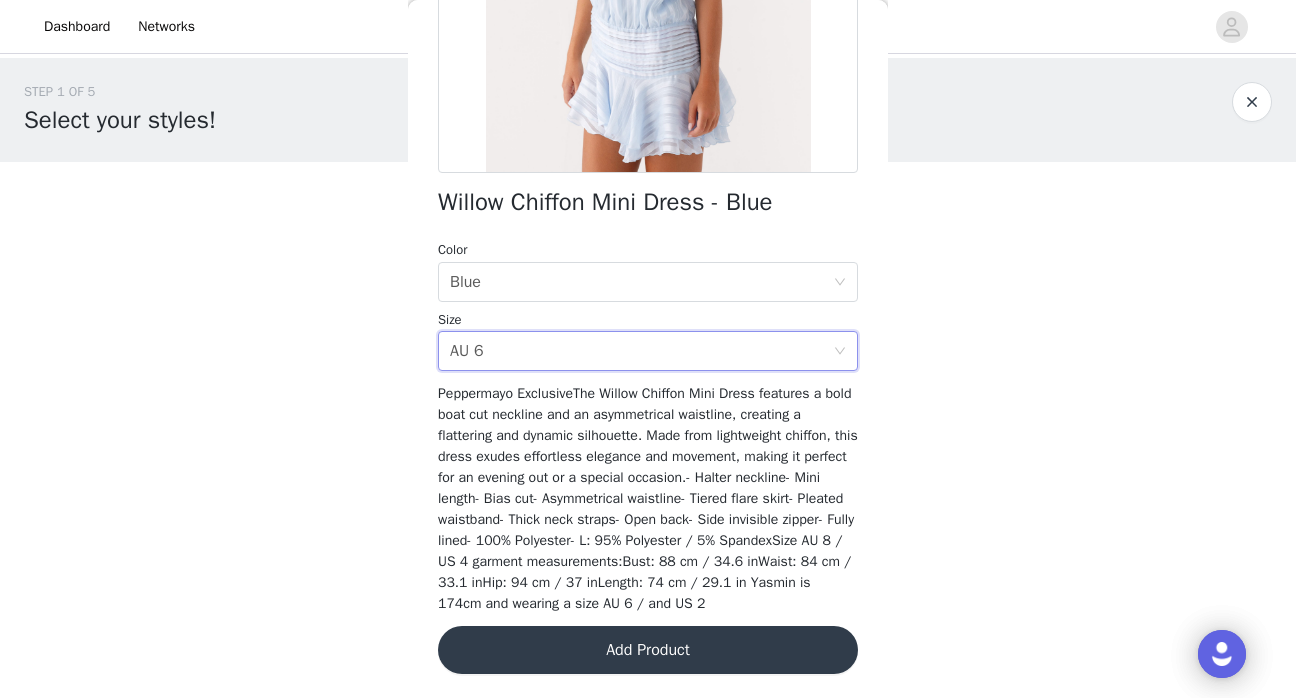 click on "Peppermayo ExclusiveThe Willow Chiffon Mini Dress features a bold boat cut neckline and an asymmetrical waistline, creating a flattering and dynamic silhouette. Made from lightweight chiffon, this dress exudes effortless elegance and movement, making it perfect for an evening out or a special occasion.- Halter neckline- Mini length- Bias cut- Asymmetrical waistline- Tiered flare skirt- Pleated waistband- Thick neck straps- Open back- Side invisible zipper- Fully lined- 100% Polyester- L: 95% Polyester / 5% SpandexSize AU 8 / US 4 garment measurements:Bust: 88 cm / 34.6 inWaist: 84 cm / 33.1 inHip: 94 cm / 37 inLength: 74 cm / 29.1 in Yasmin is 174cm and wearing a size AU 6 / and US 2" at bounding box center (648, 498) 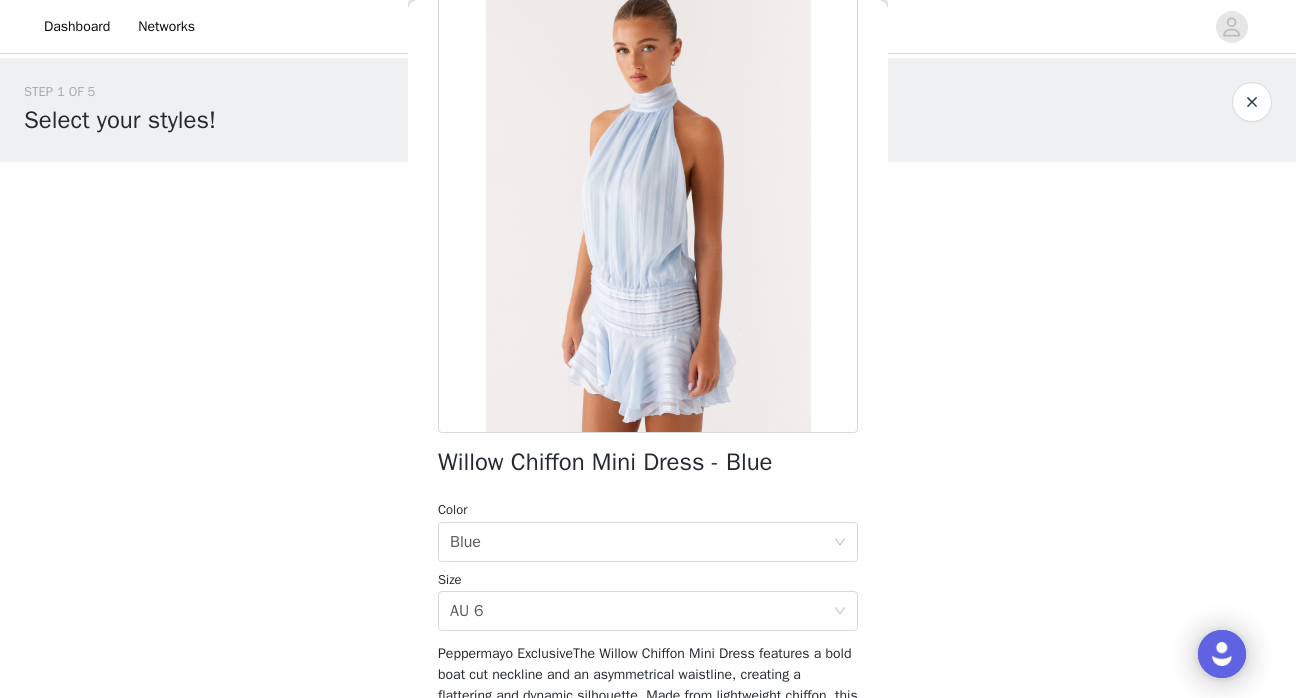 scroll, scrollTop: 398, scrollLeft: 0, axis: vertical 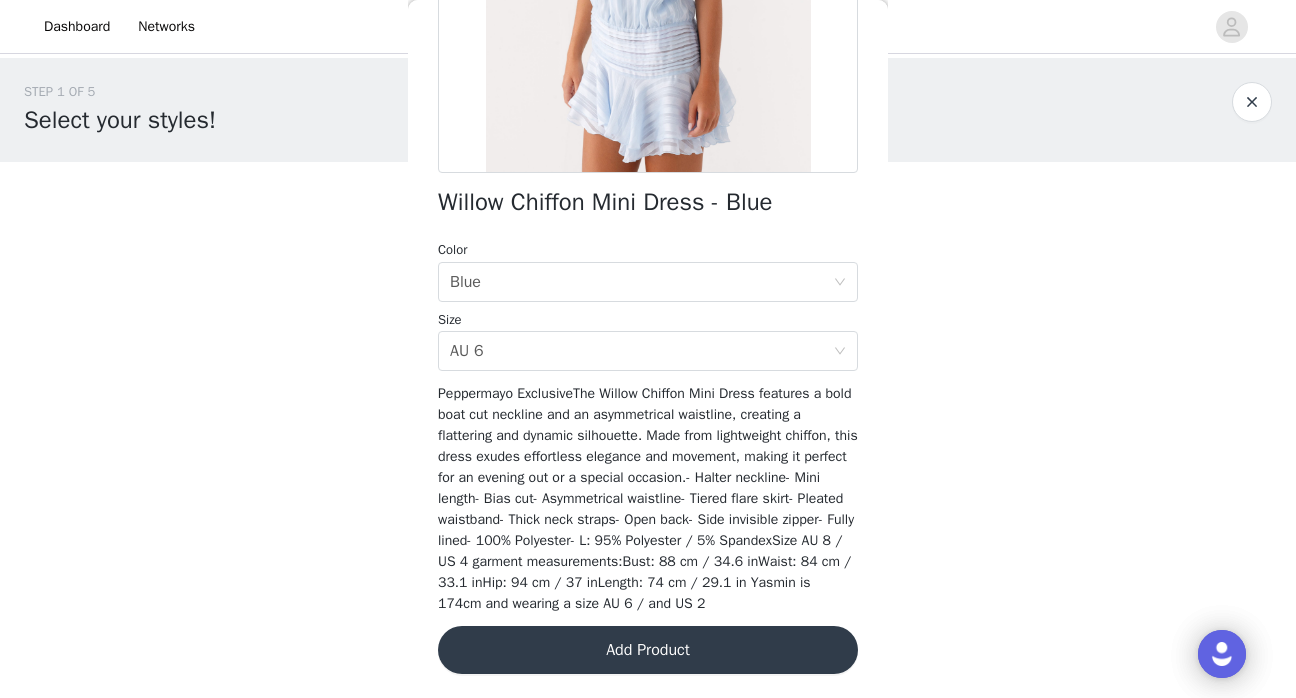 click on "Add Product" at bounding box center (648, 650) 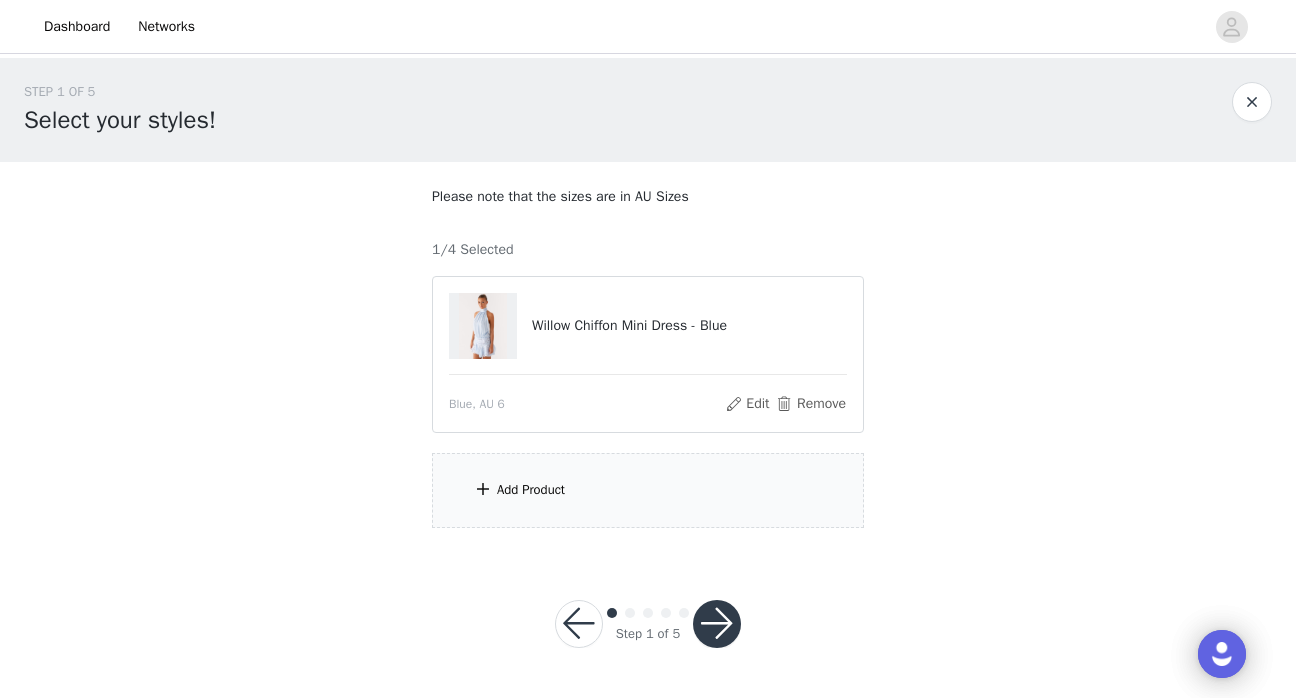 click on "Add Product" at bounding box center [648, 490] 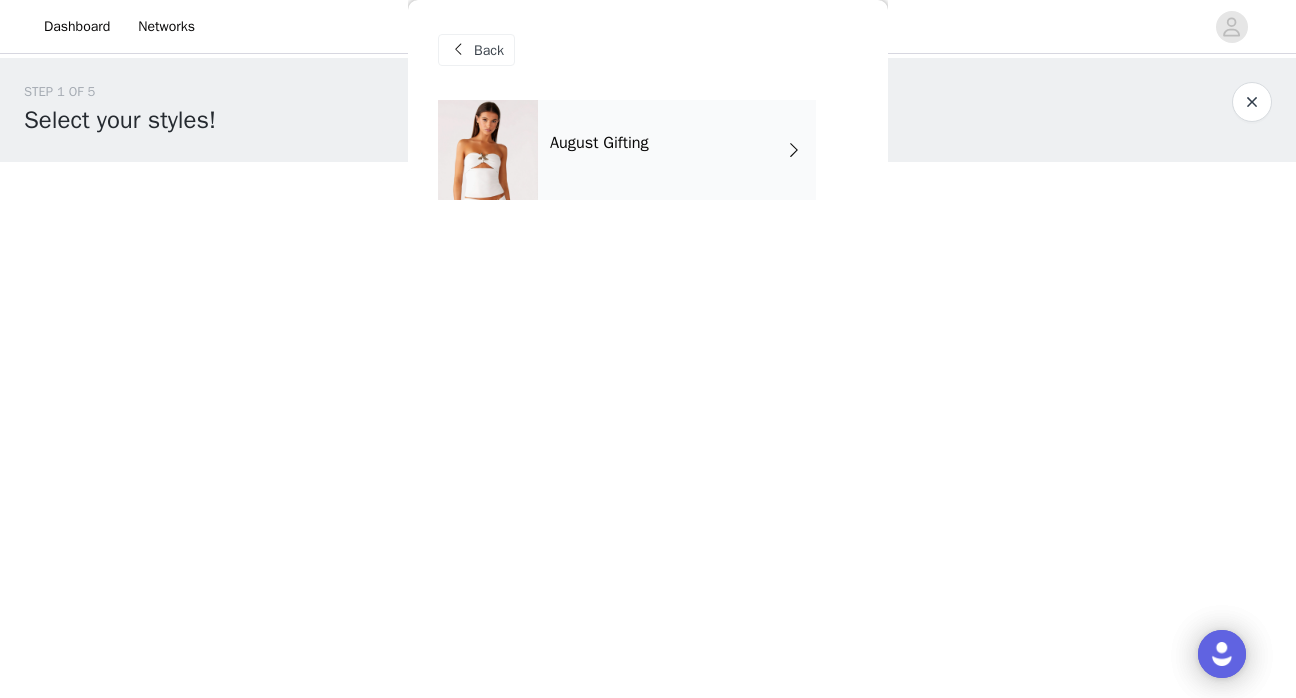 click on "Back" at bounding box center [648, 50] 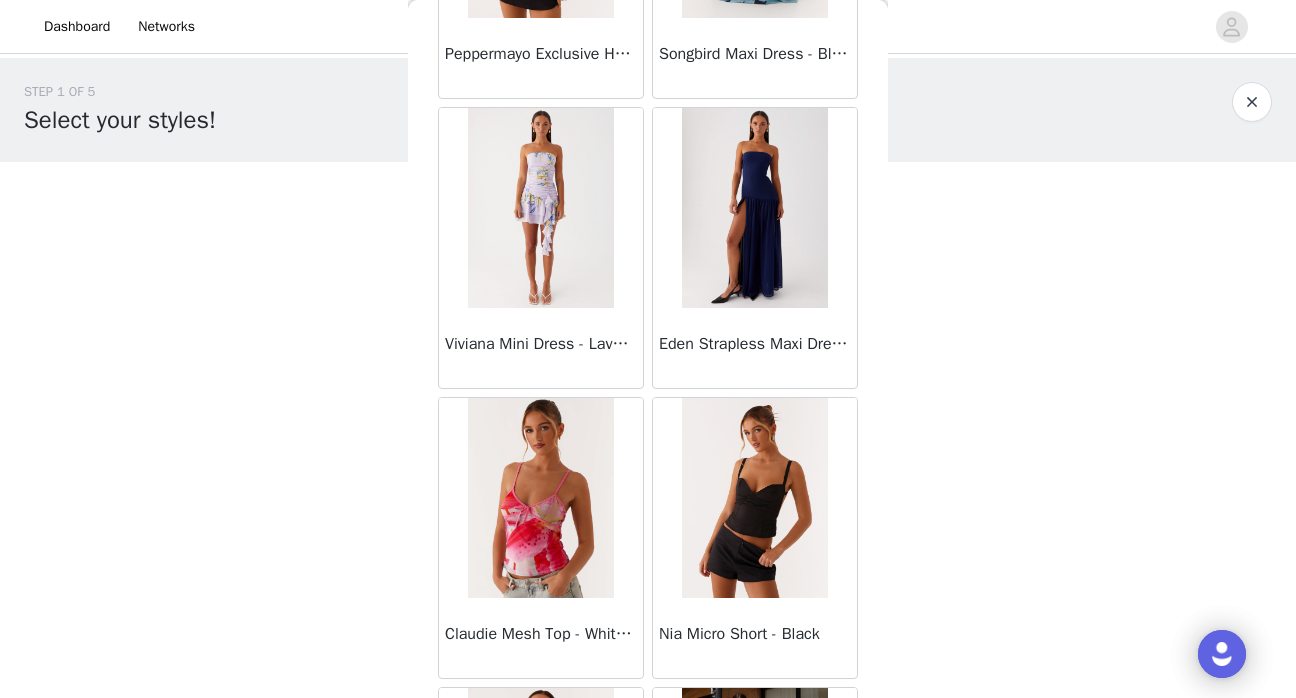 scroll, scrollTop: 2362, scrollLeft: 0, axis: vertical 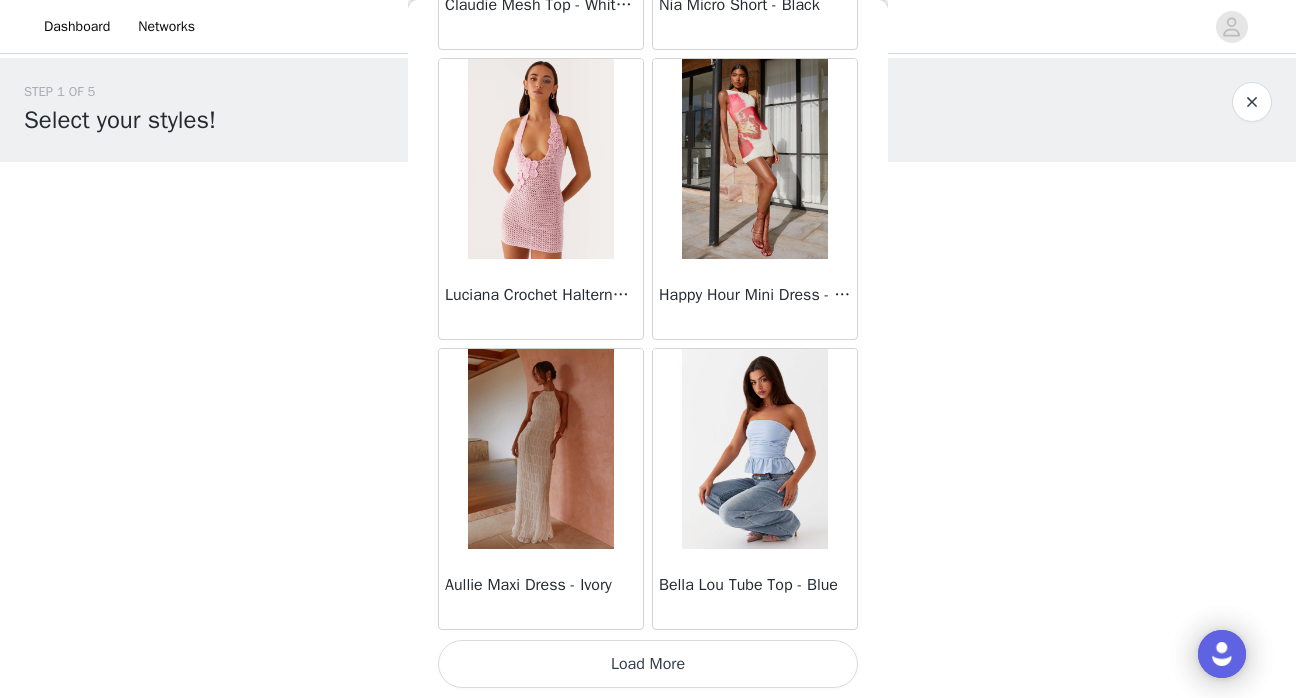 click on "Load More" at bounding box center [648, 664] 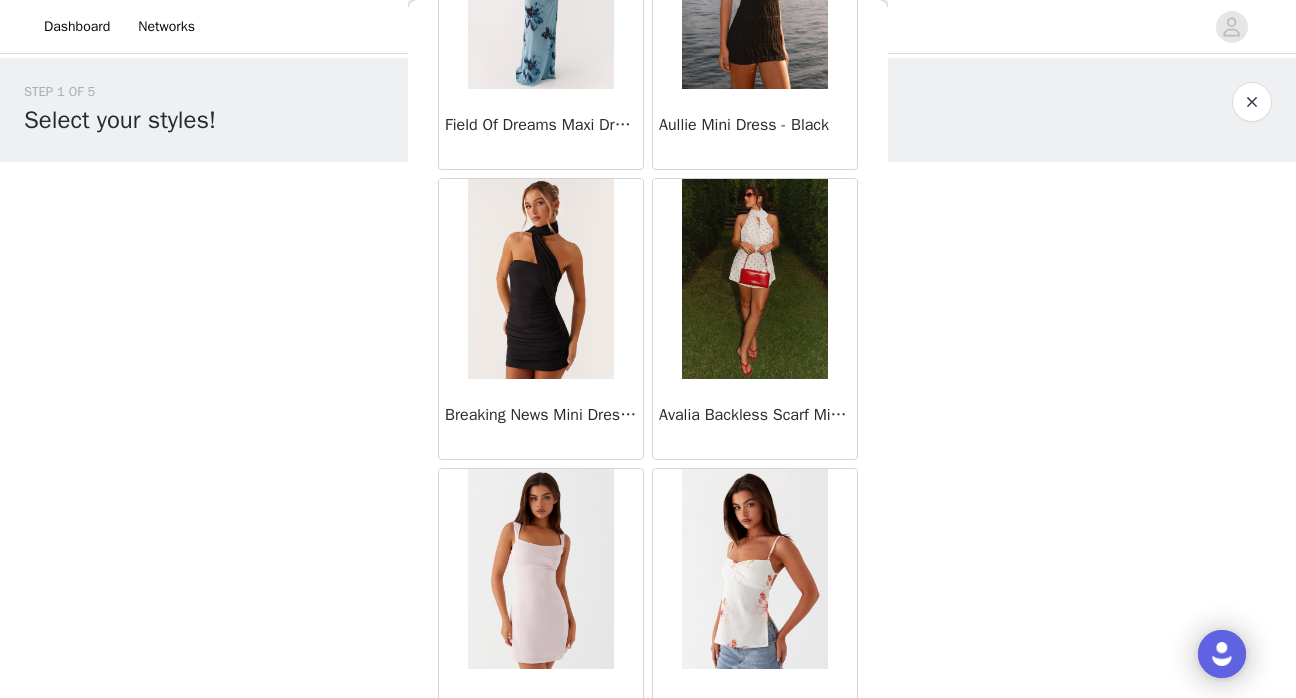 scroll, scrollTop: 5262, scrollLeft: 0, axis: vertical 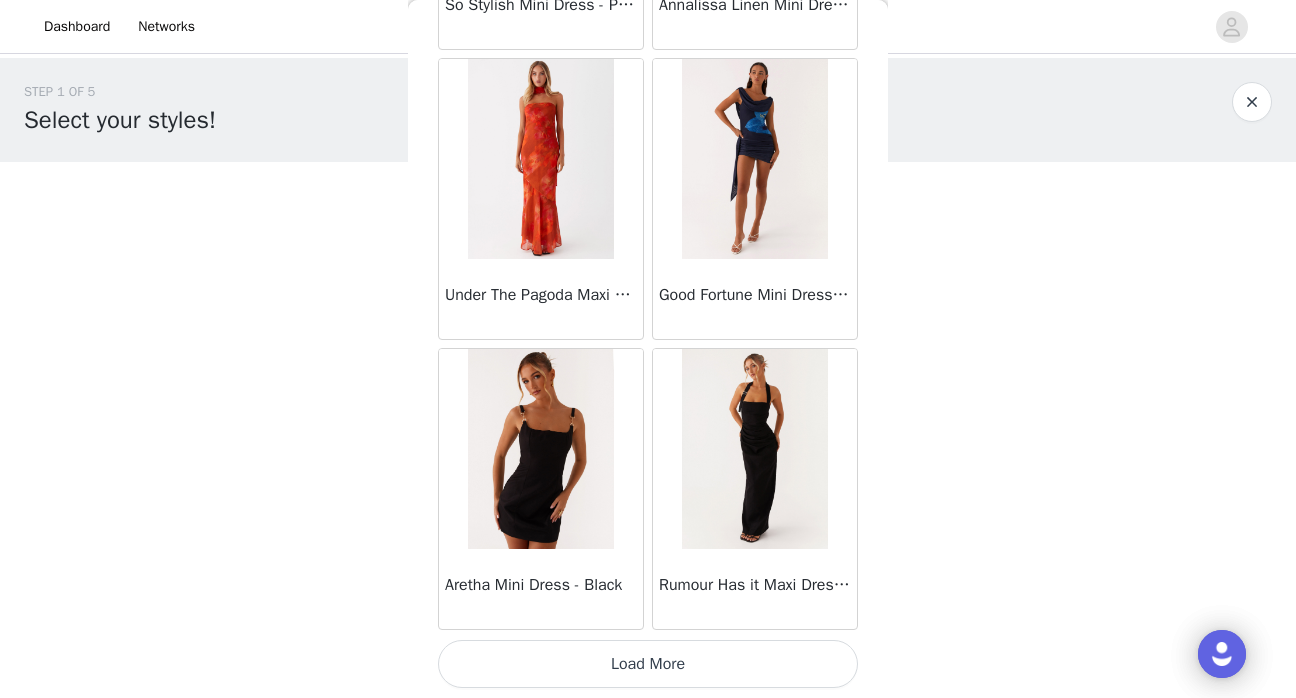 click on "Load More" at bounding box center [648, 664] 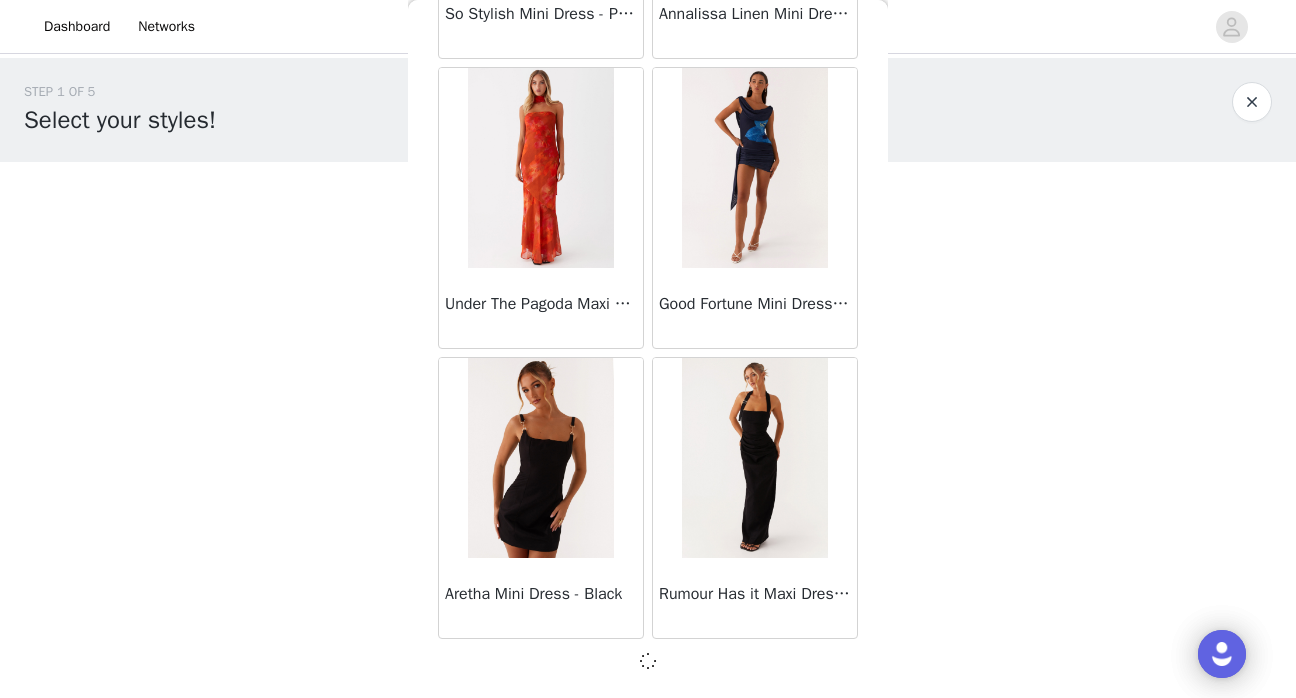 scroll, scrollTop: 4983, scrollLeft: 0, axis: vertical 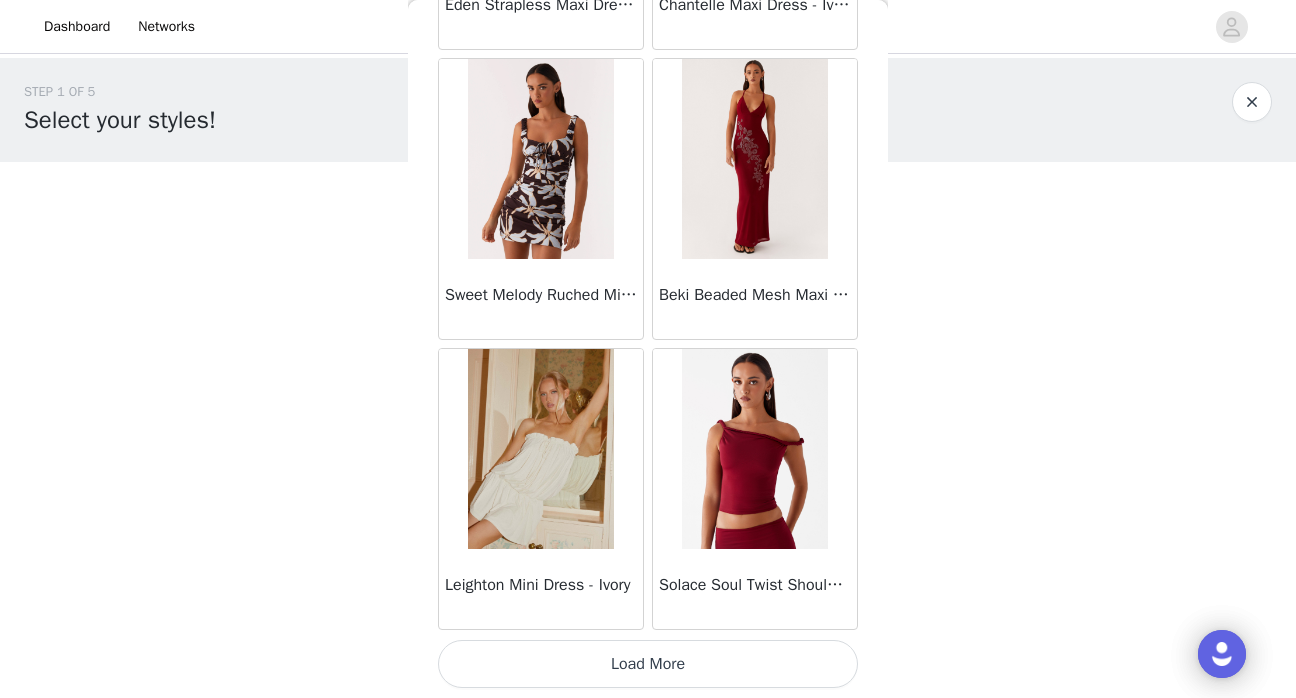click on "Load More" at bounding box center (648, 664) 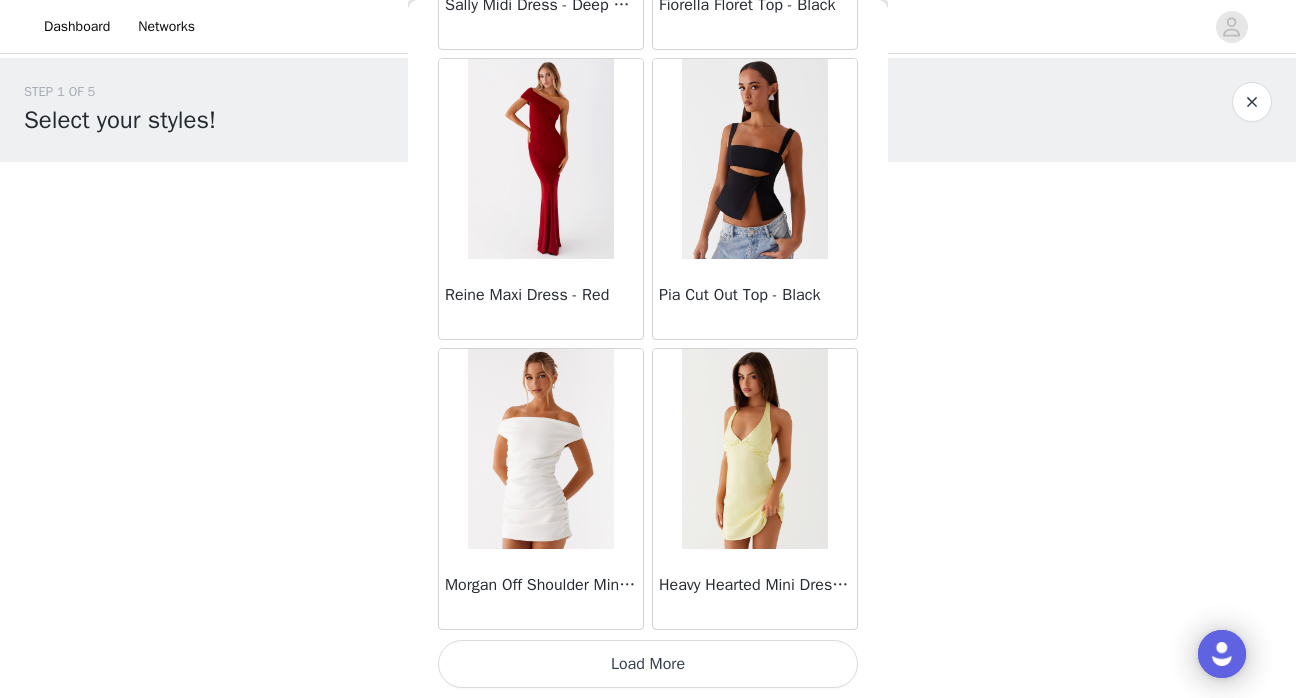 click on "Load More" at bounding box center [648, 664] 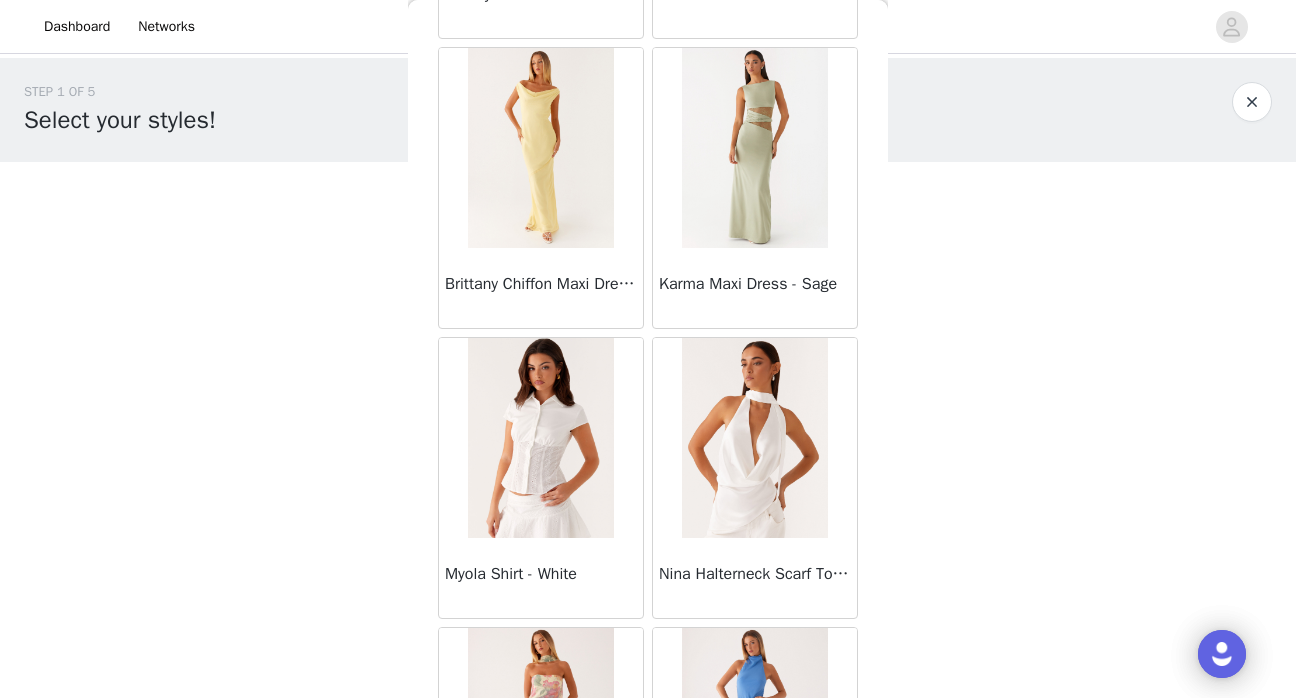 scroll, scrollTop: 13962, scrollLeft: 0, axis: vertical 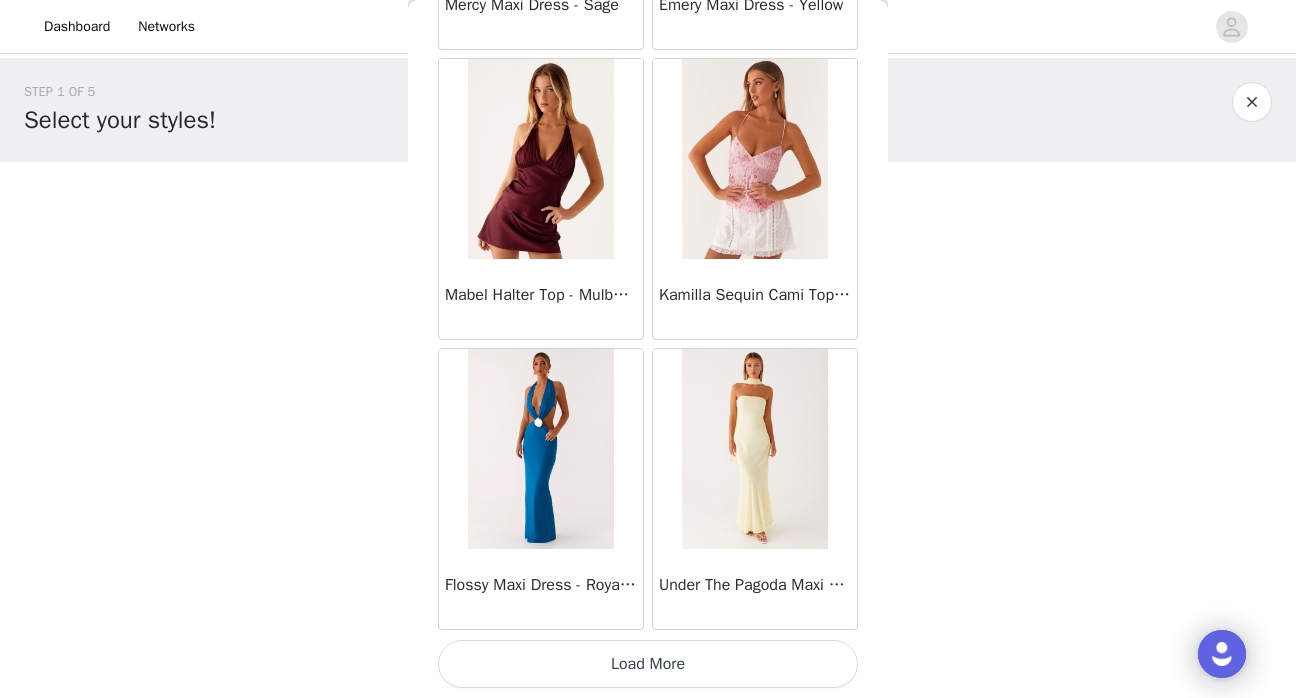 click on "Load More" at bounding box center (648, 664) 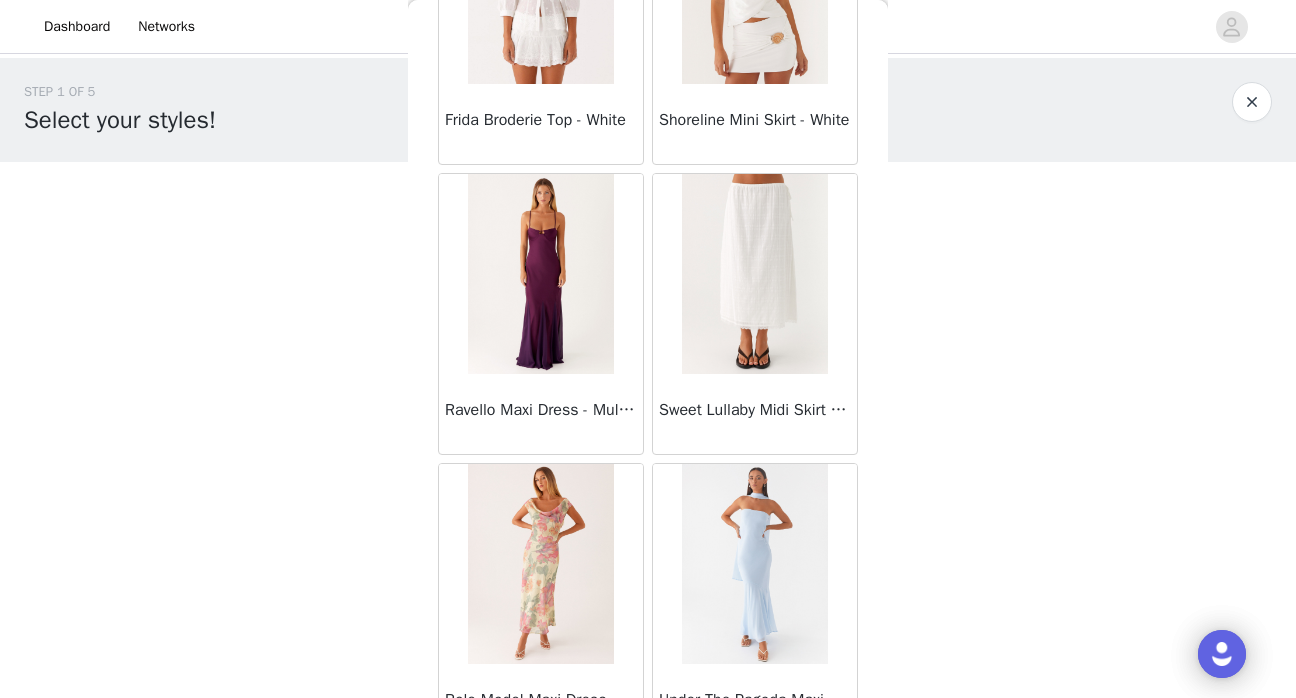 scroll, scrollTop: 16862, scrollLeft: 0, axis: vertical 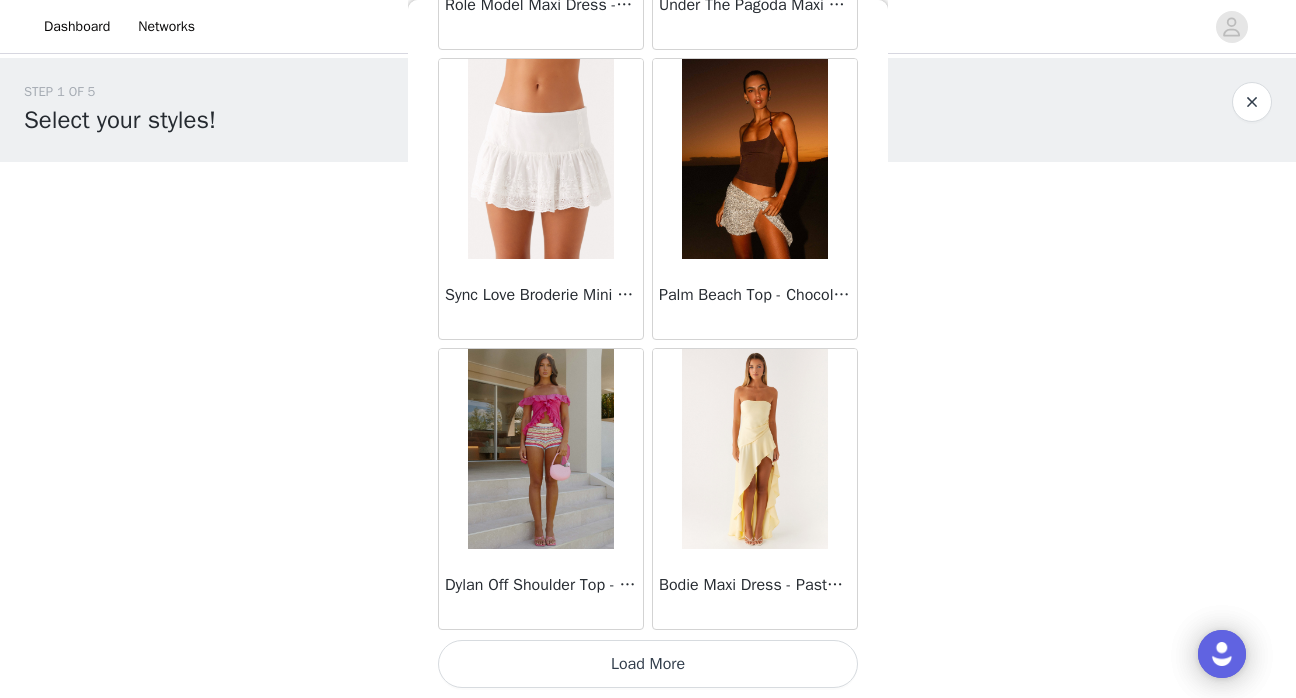 click on "Load More" at bounding box center [648, 664] 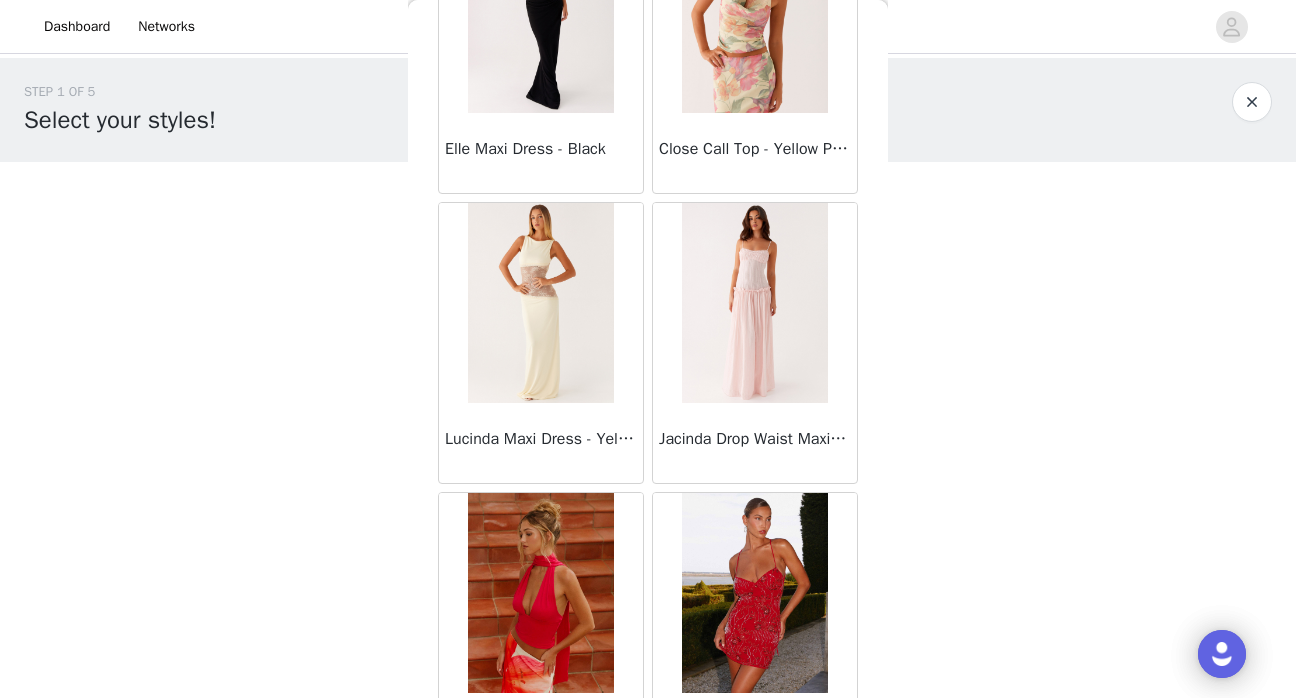 scroll, scrollTop: 19762, scrollLeft: 0, axis: vertical 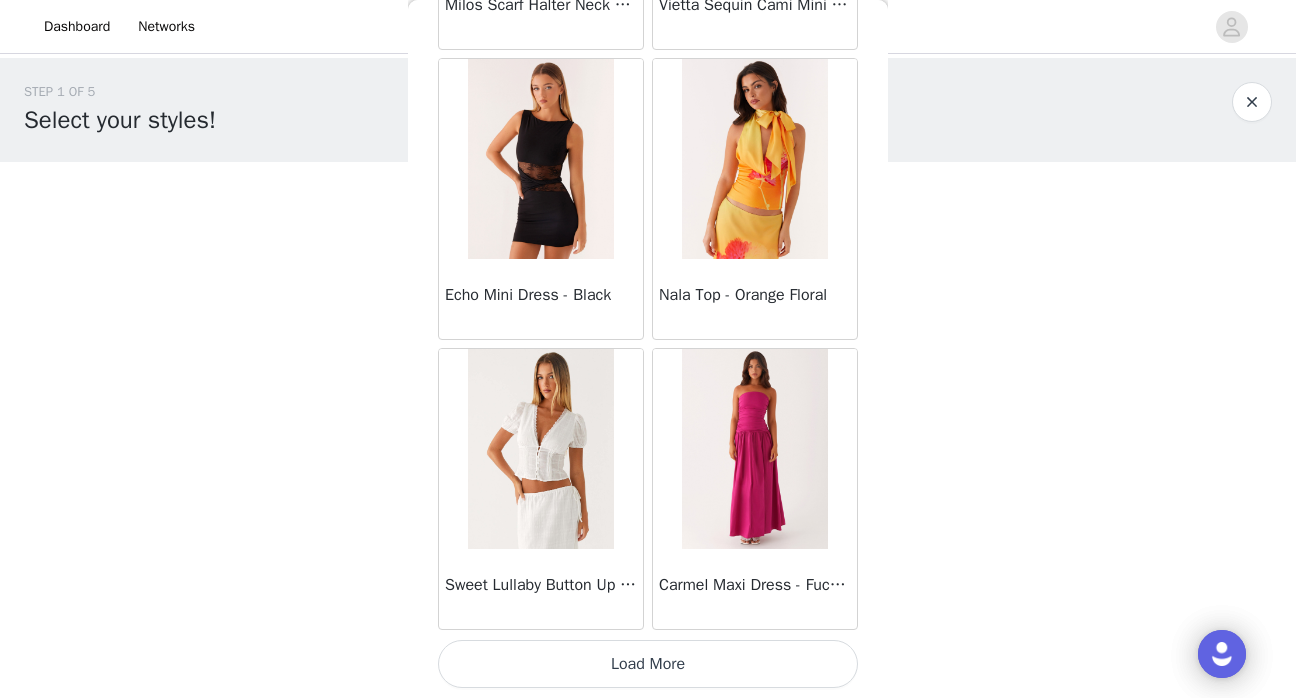click on "Load More" at bounding box center [648, 664] 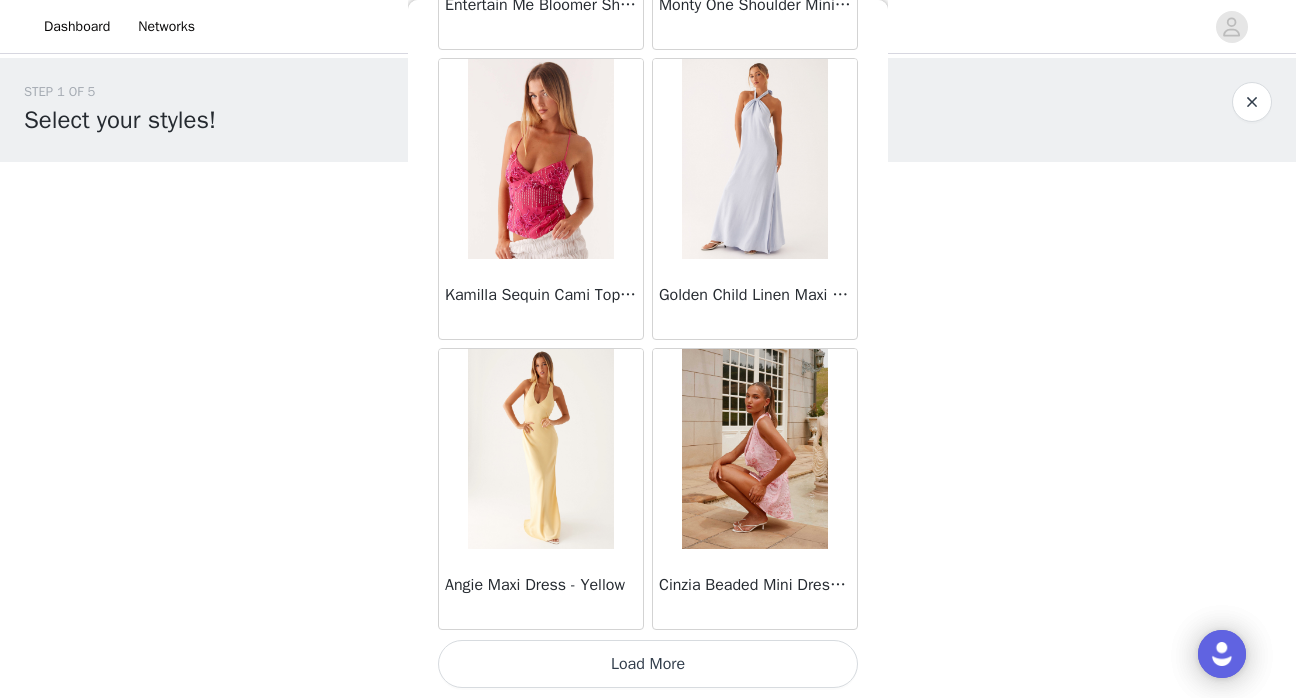 click on "Load More" at bounding box center [648, 664] 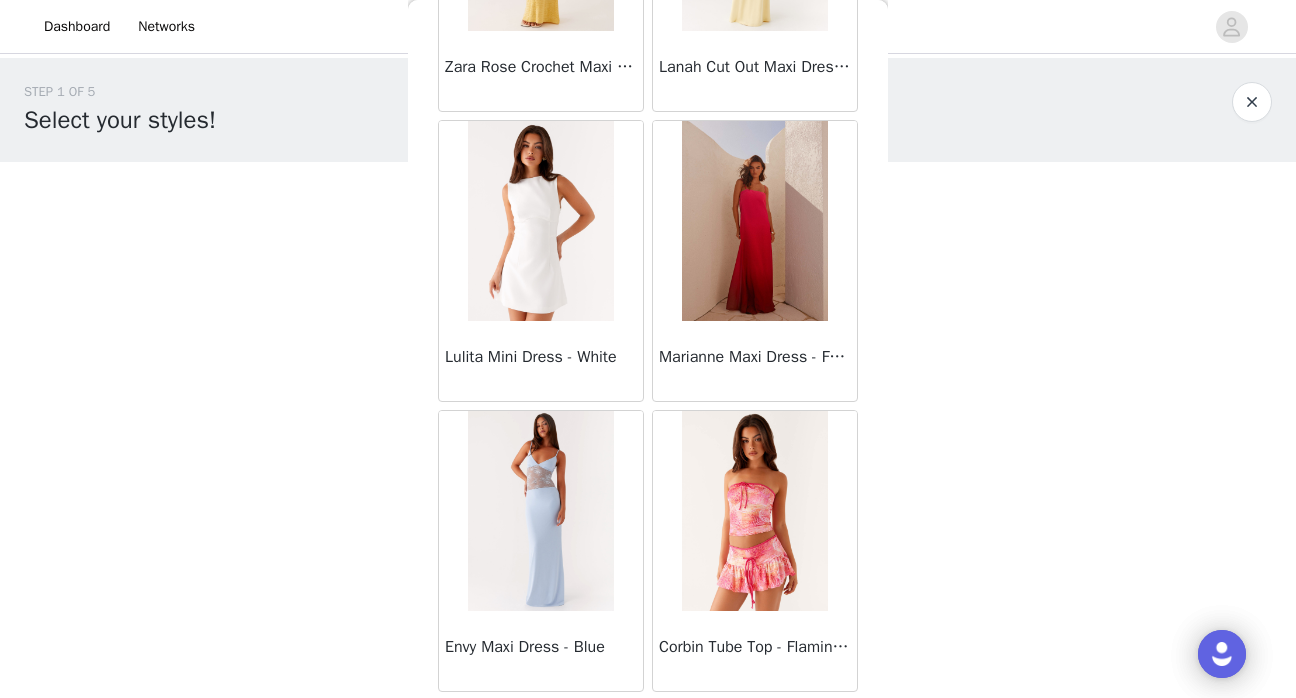 scroll, scrollTop: 25562, scrollLeft: 0, axis: vertical 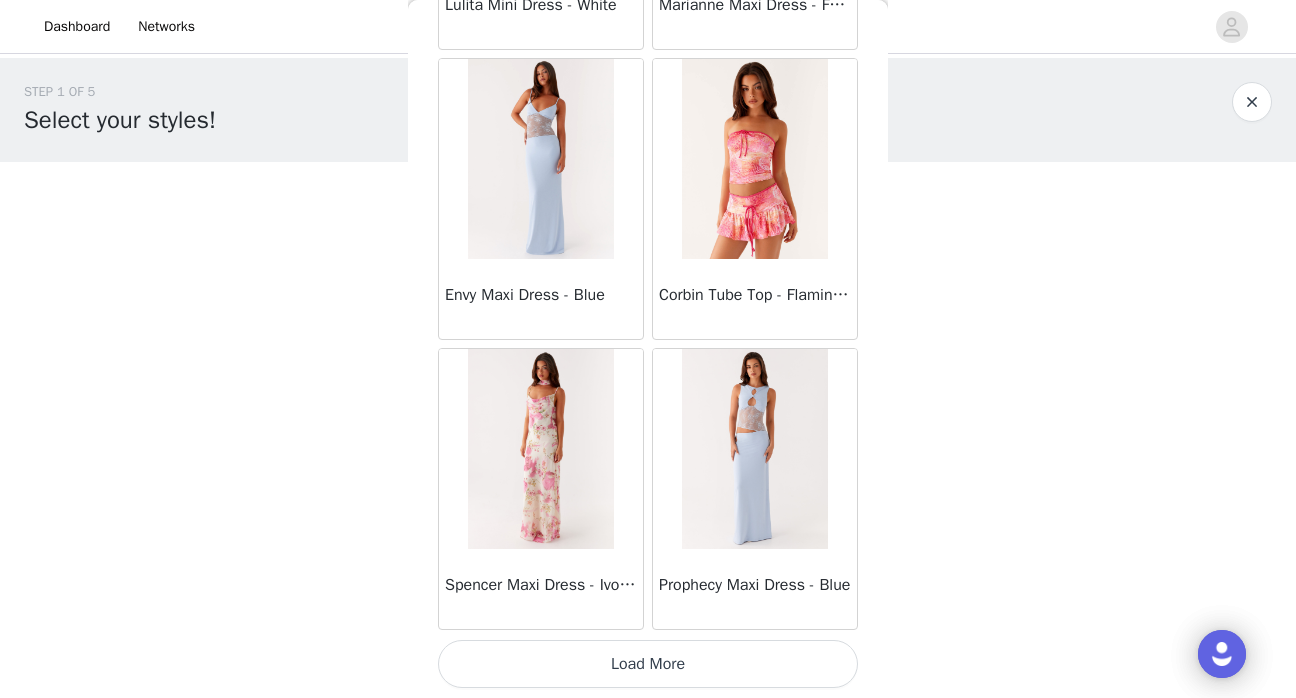 click on "Load More" at bounding box center [648, 664] 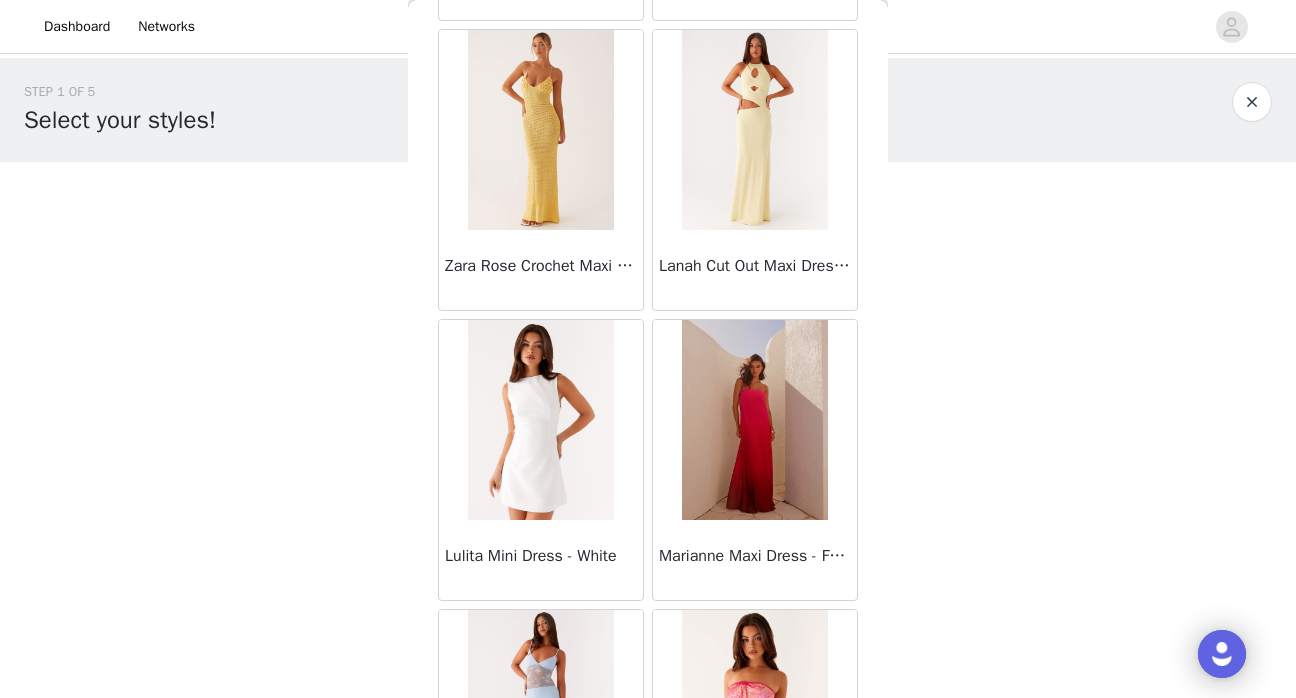 scroll, scrollTop: 25553, scrollLeft: 0, axis: vertical 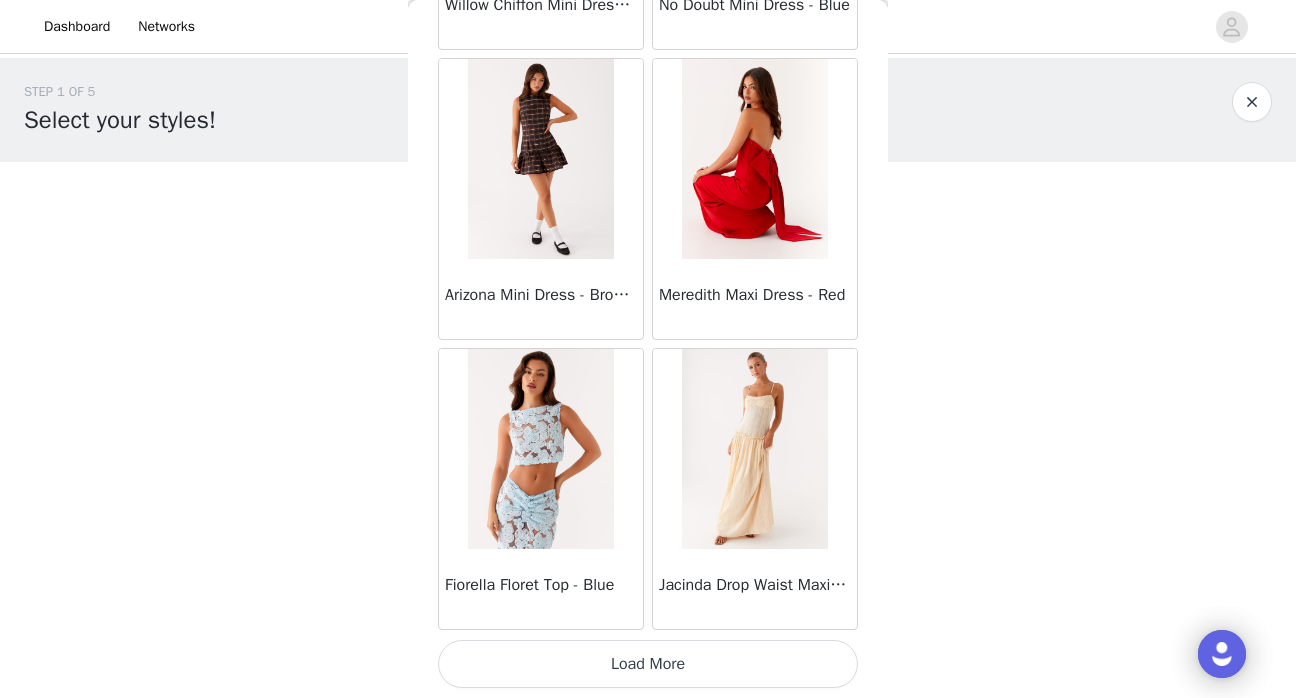 click on "Load More" at bounding box center [648, 664] 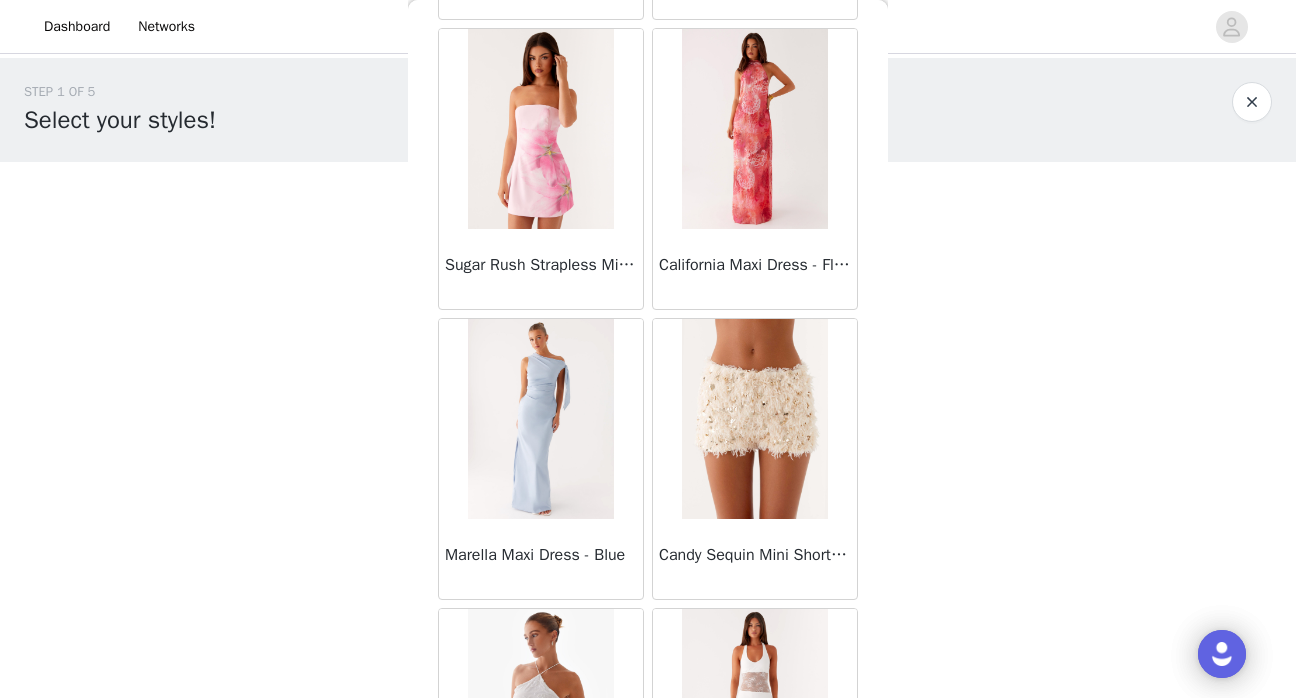 scroll, scrollTop: 30227, scrollLeft: 0, axis: vertical 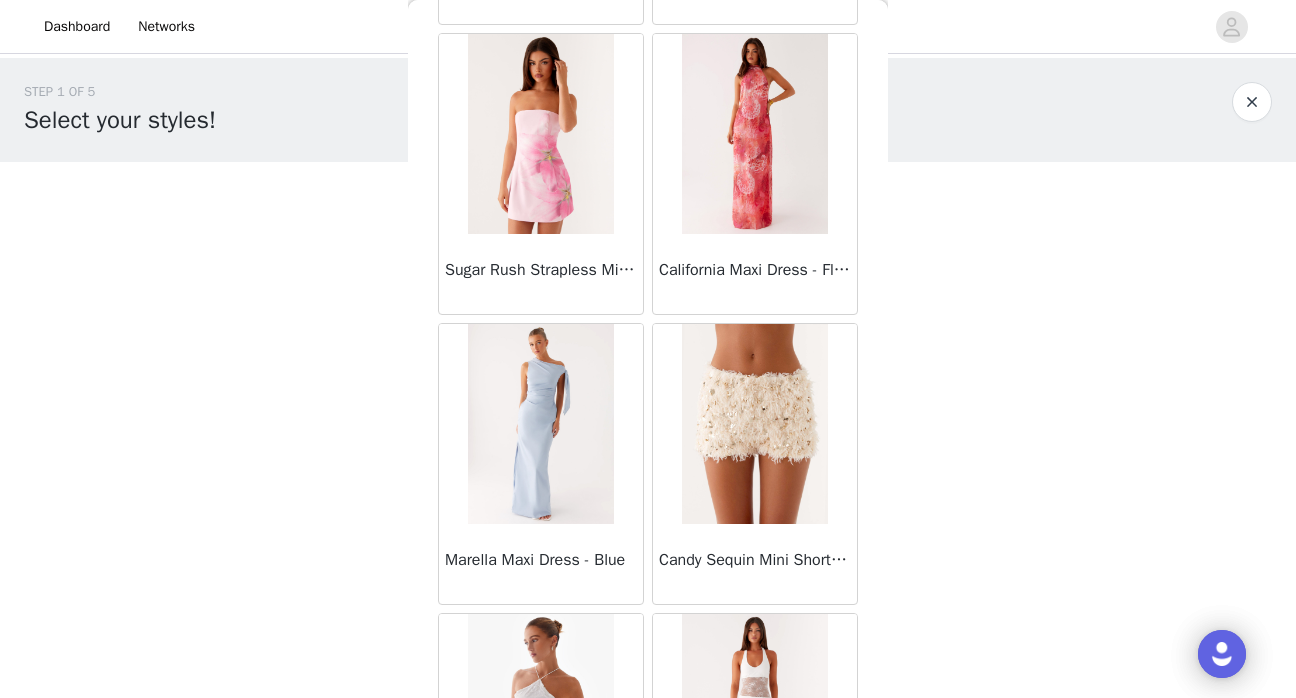 click at bounding box center (754, 424) 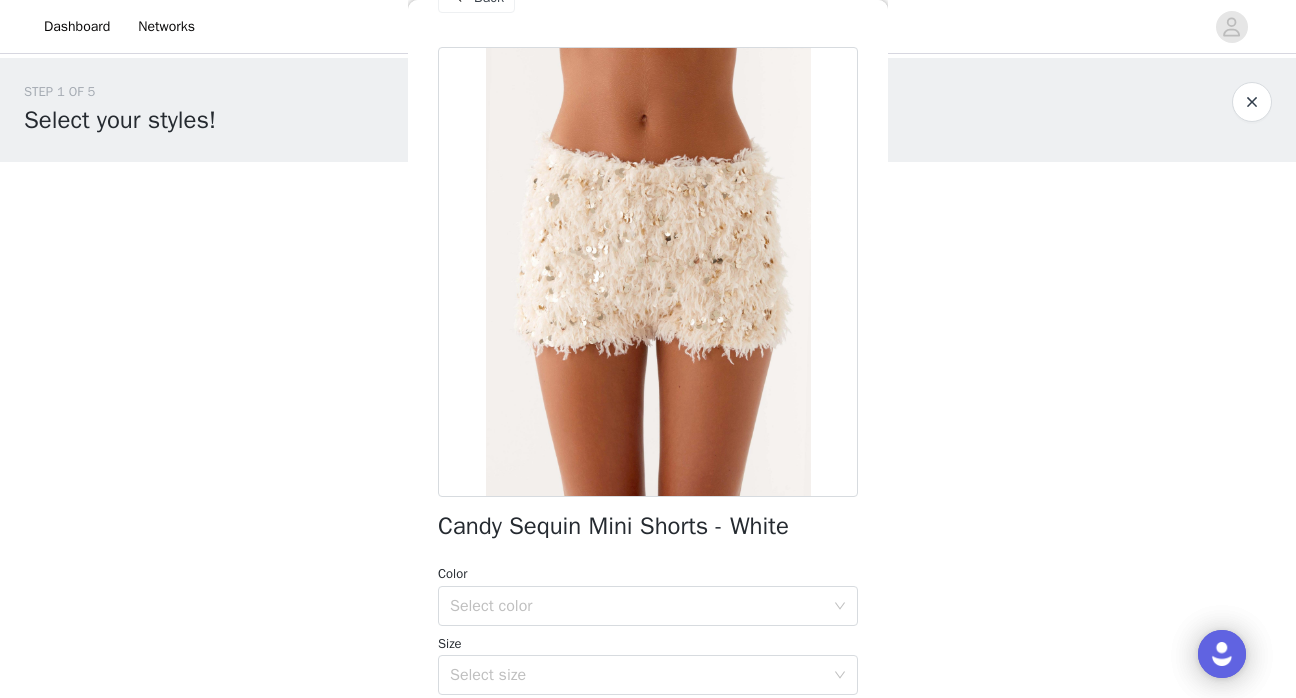 scroll, scrollTop: 0, scrollLeft: 0, axis: both 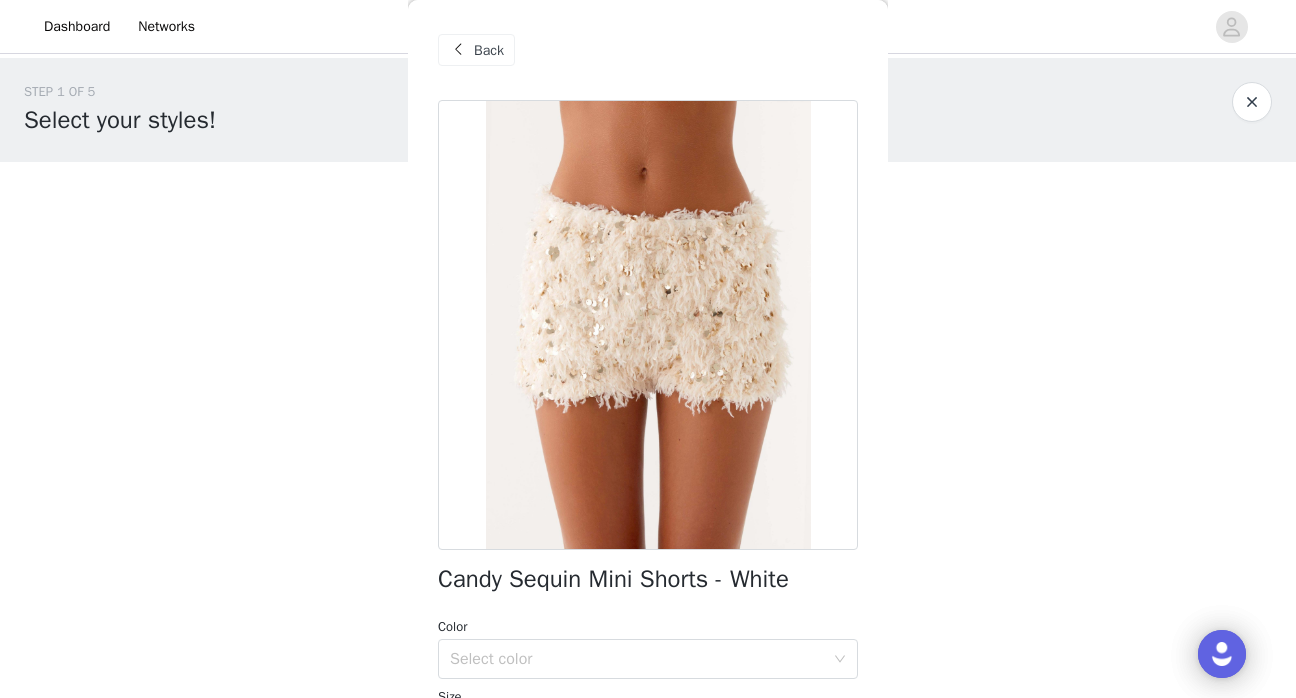 click on "Back" at bounding box center (489, 50) 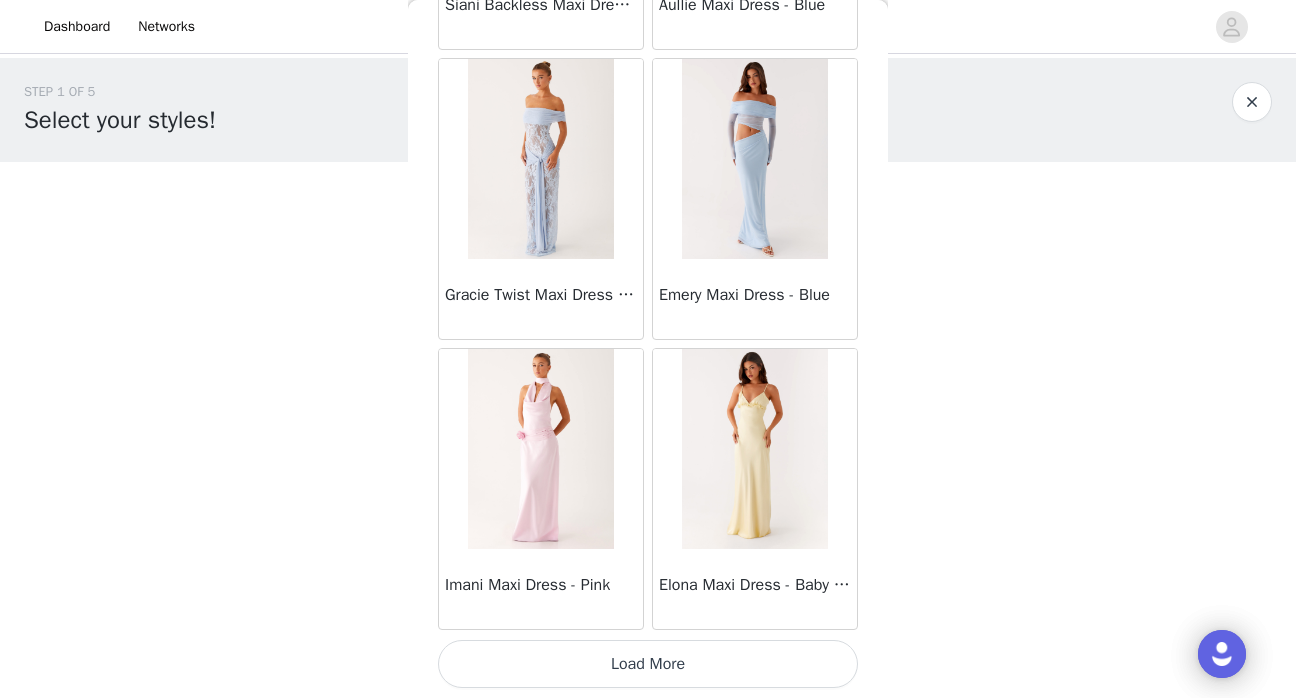 click on "Load More" at bounding box center (648, 664) 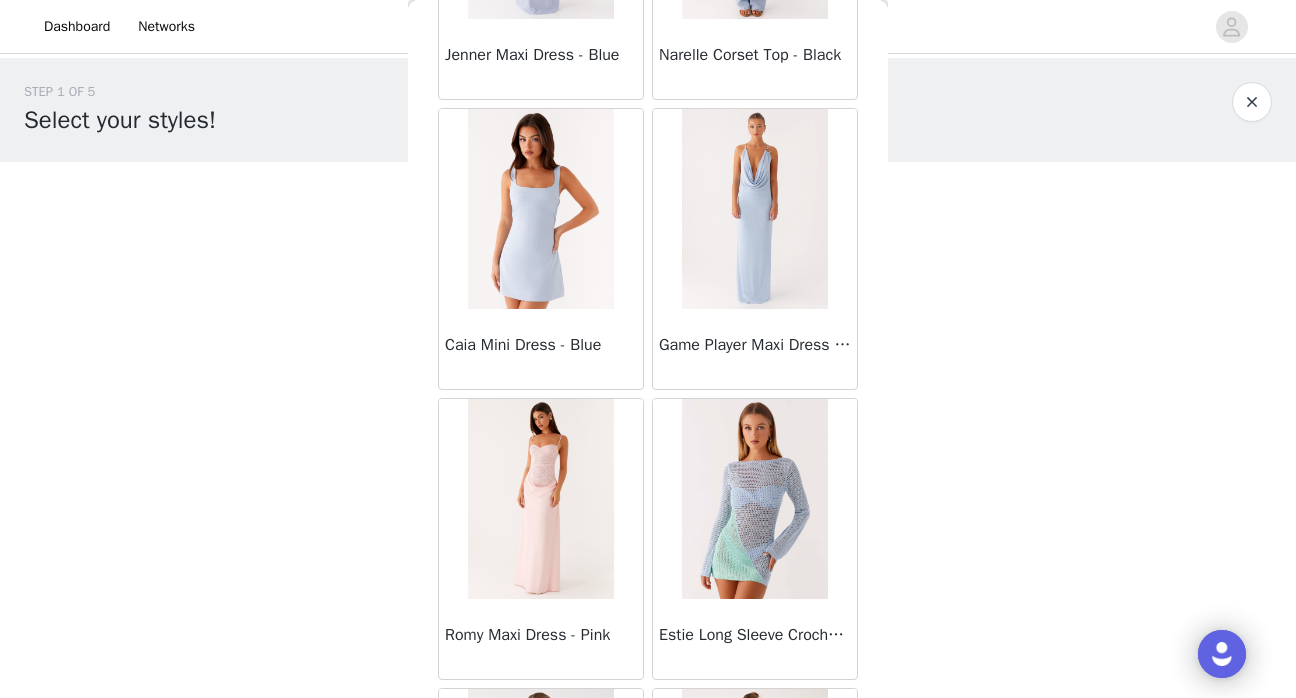 scroll, scrollTop: 34262, scrollLeft: 0, axis: vertical 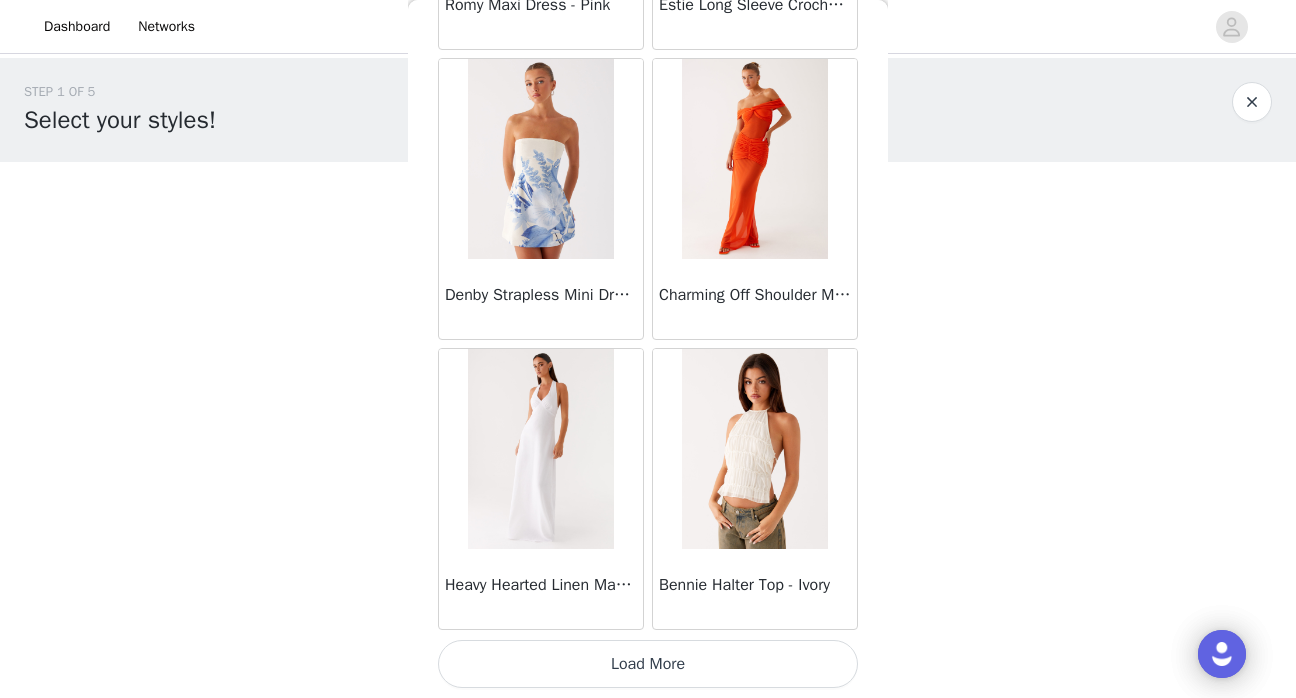 click on "Load More" at bounding box center (648, 664) 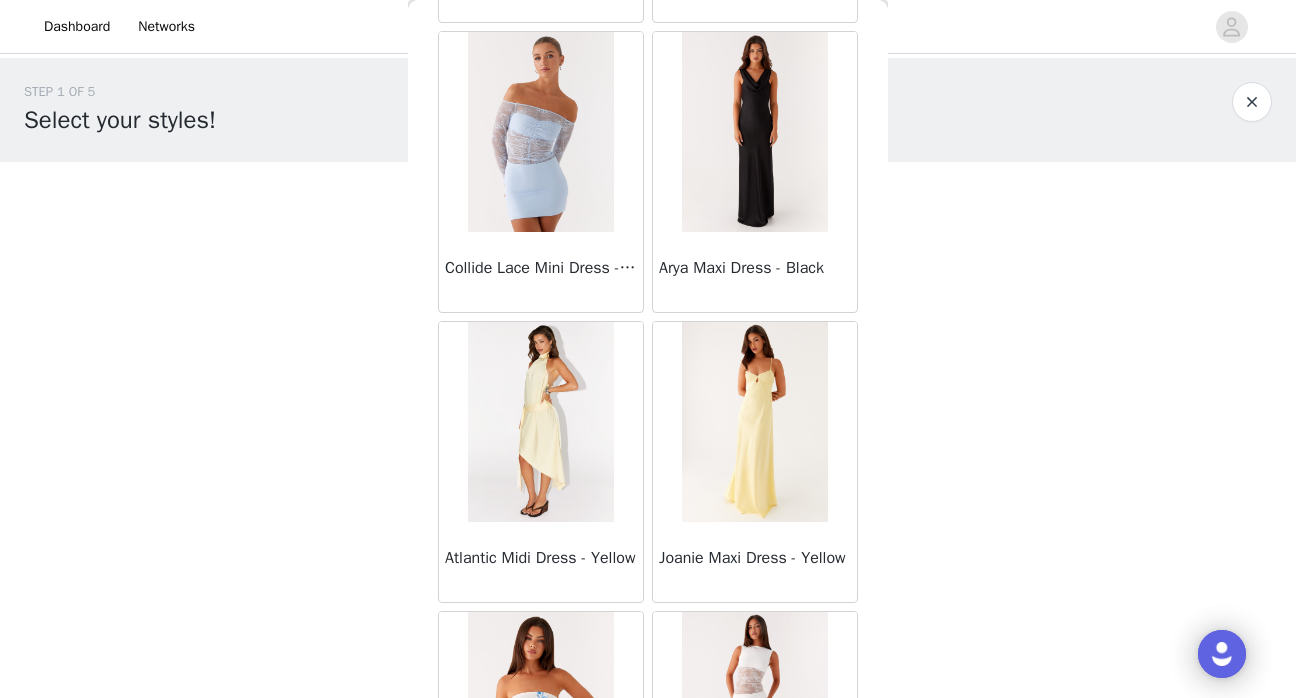 scroll, scrollTop: 37162, scrollLeft: 0, axis: vertical 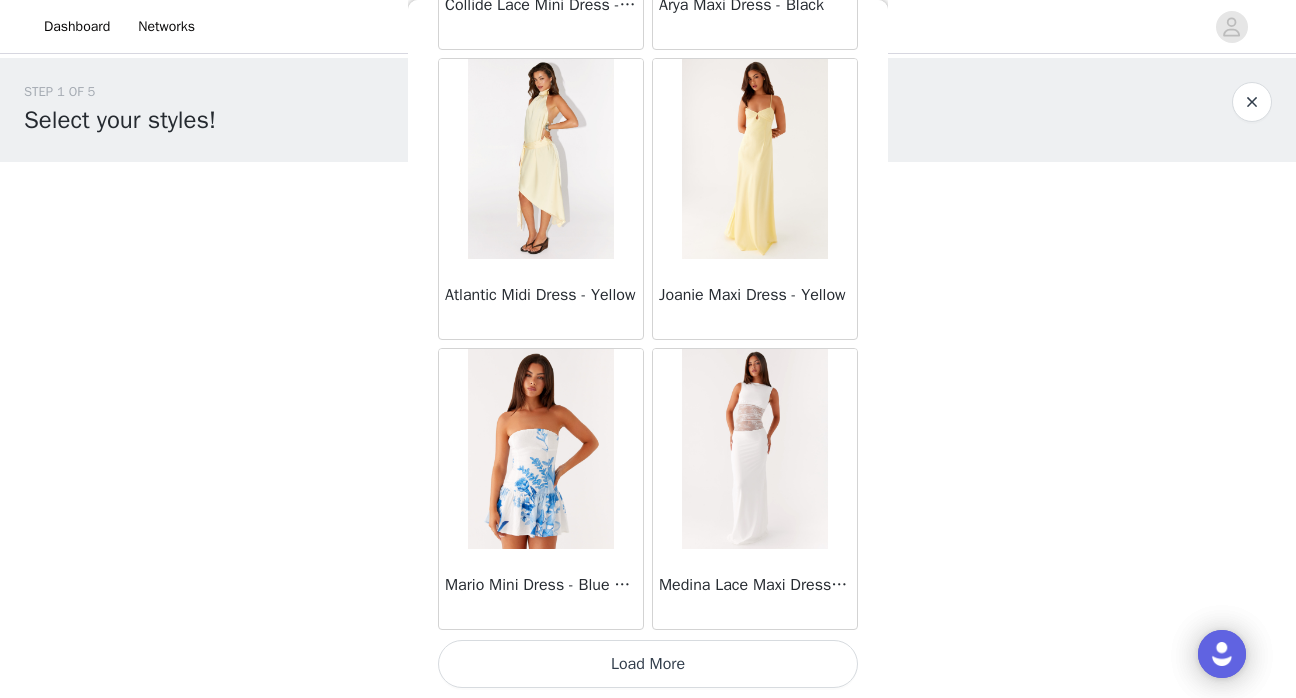 click on "Load More" at bounding box center [648, 664] 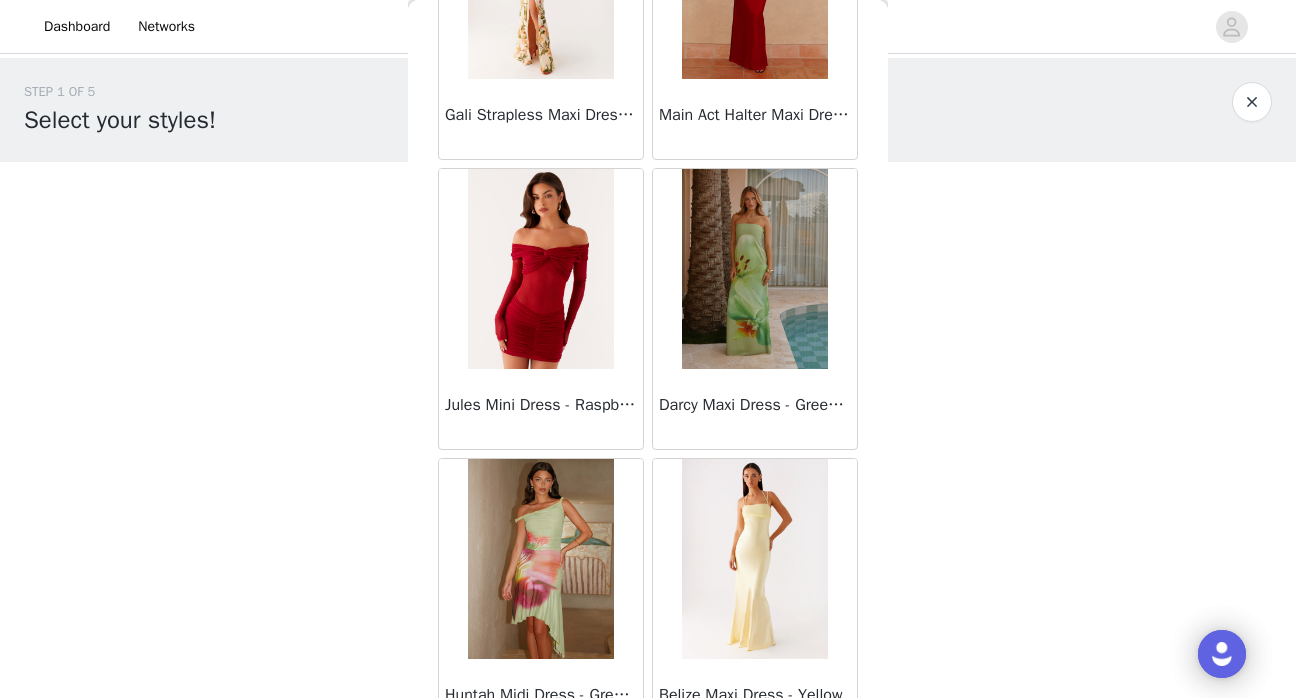 scroll, scrollTop: 40062, scrollLeft: 0, axis: vertical 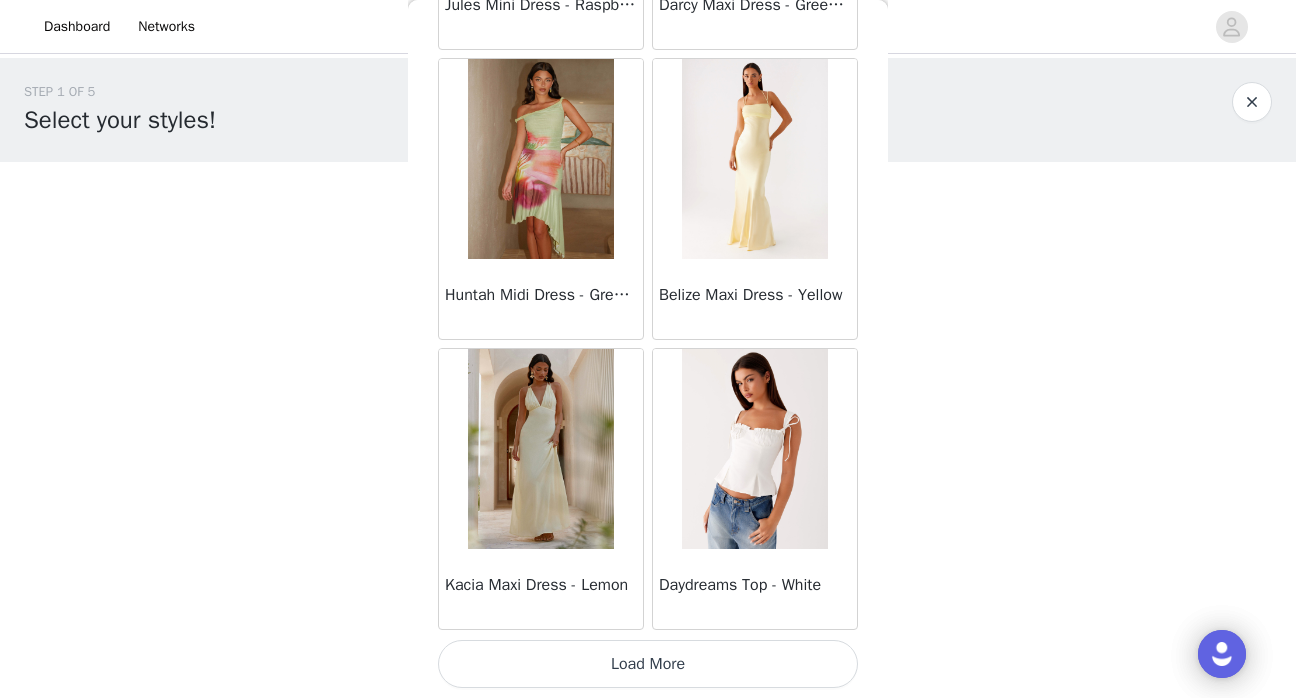 click on "Load More" at bounding box center [648, 664] 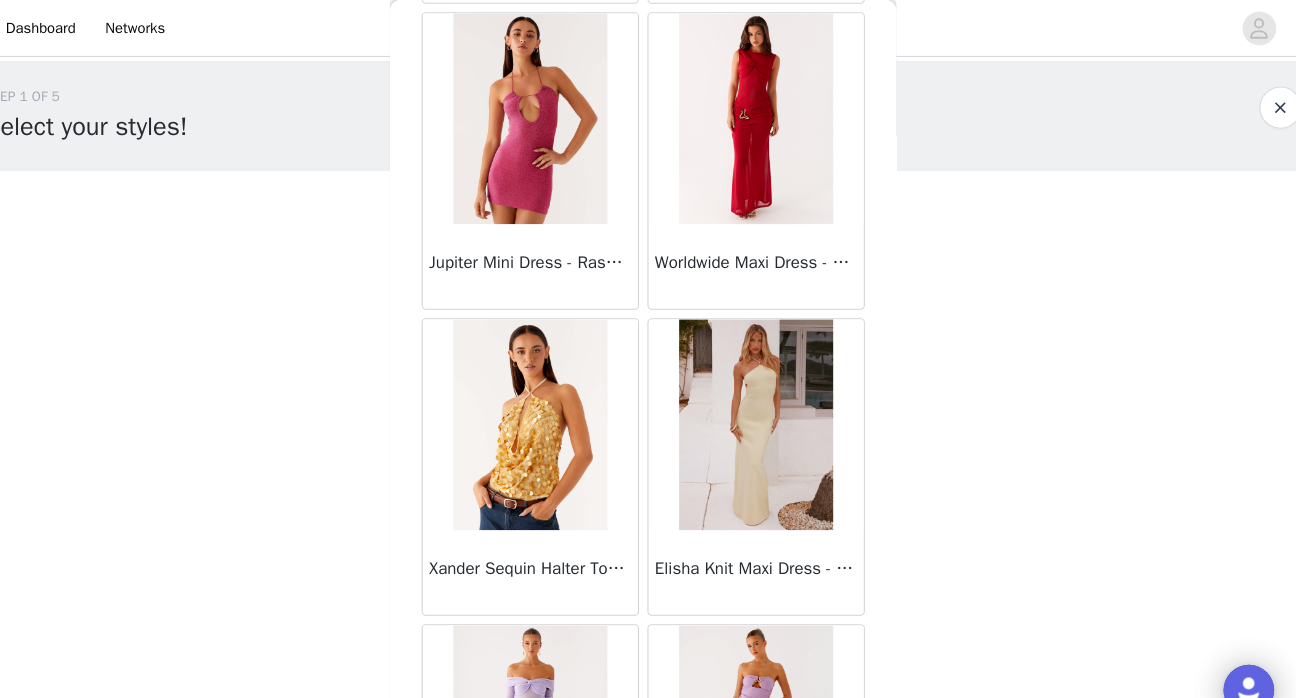 scroll, scrollTop: 42962, scrollLeft: 0, axis: vertical 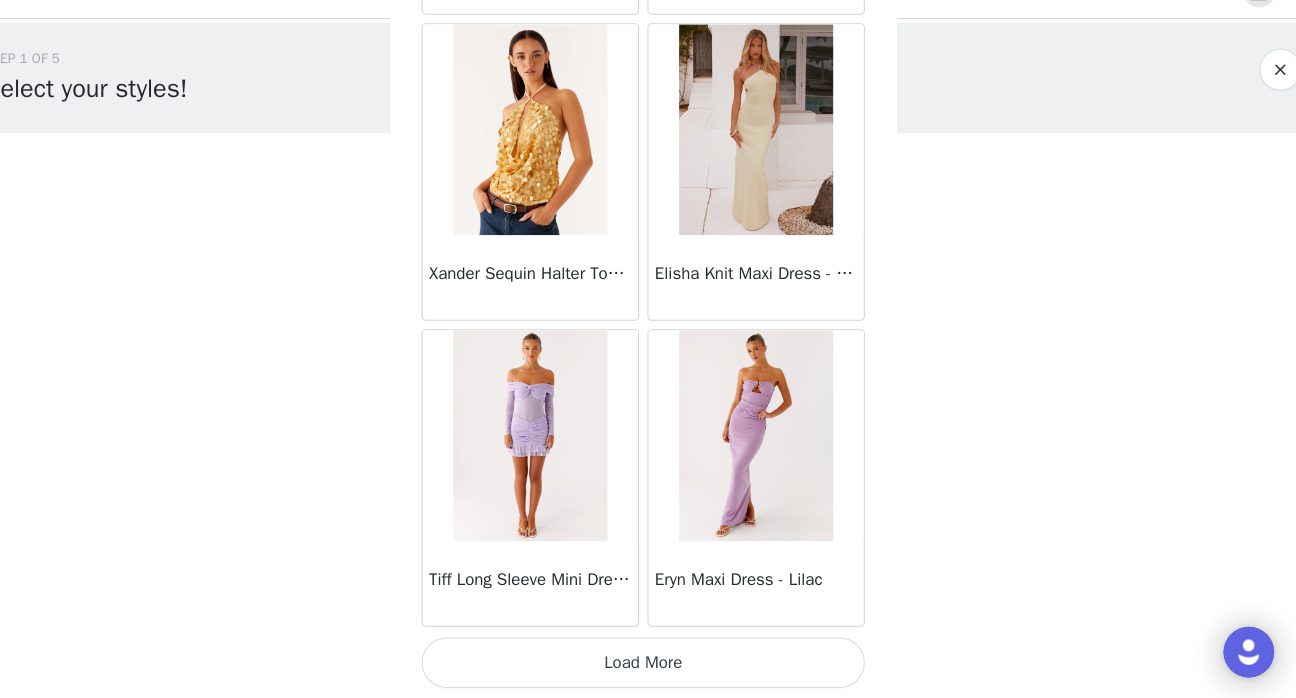 click on "Load More" at bounding box center [648, 664] 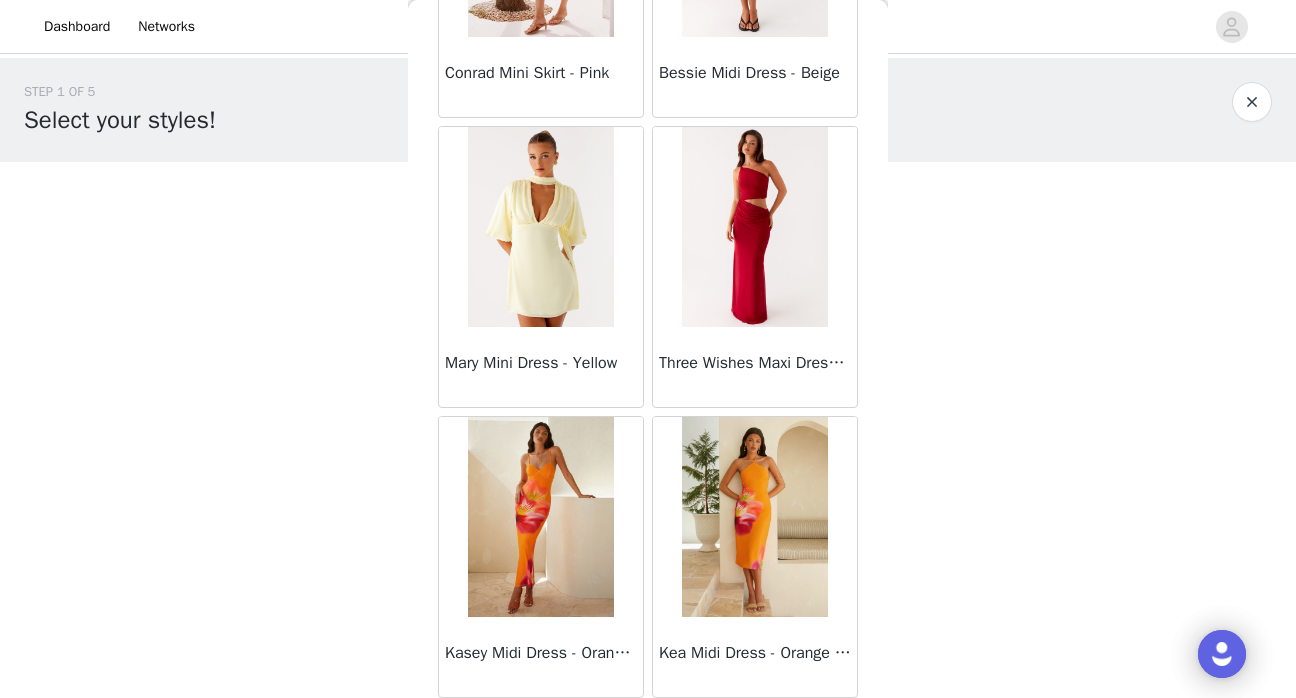 scroll, scrollTop: 45862, scrollLeft: 0, axis: vertical 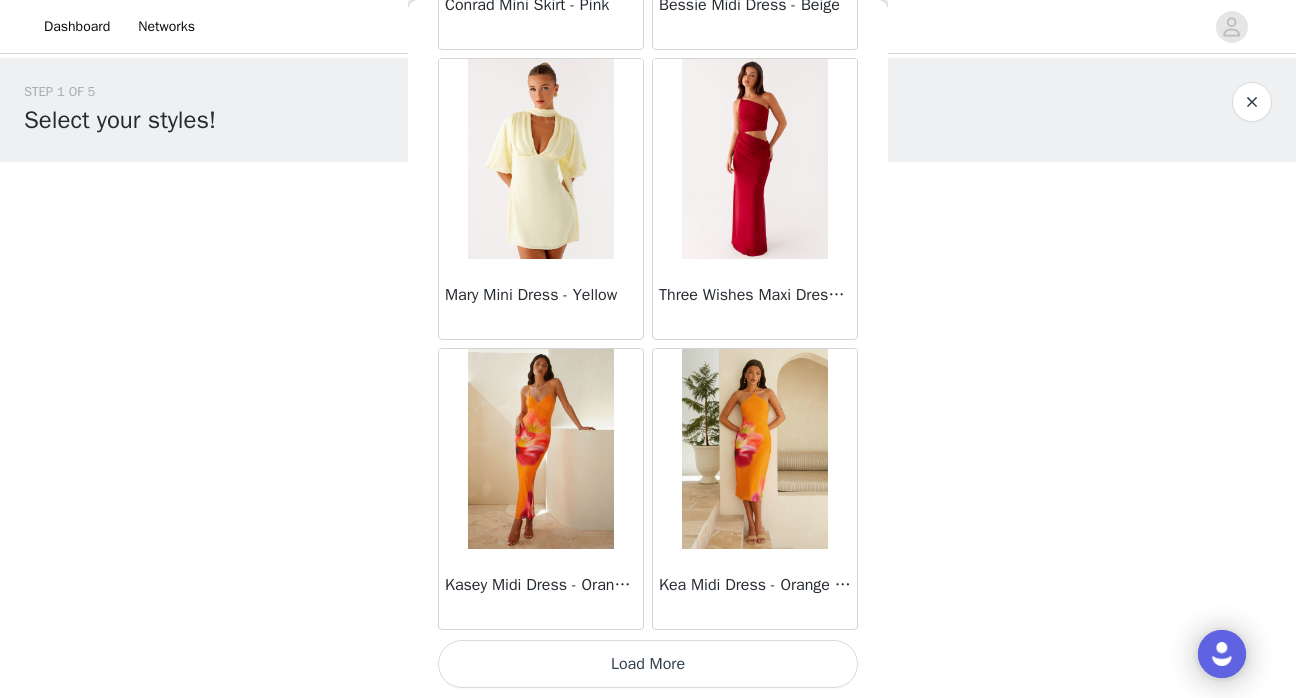 click on "Load More" at bounding box center [648, 664] 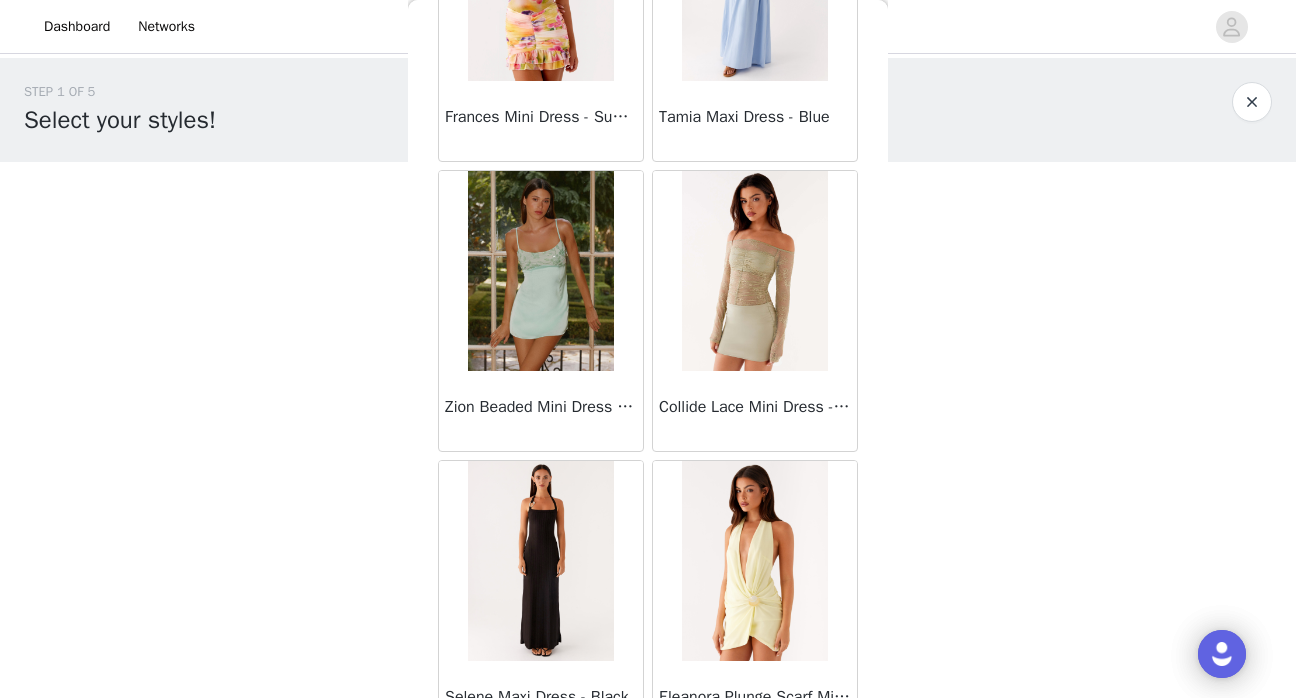 scroll, scrollTop: 48762, scrollLeft: 0, axis: vertical 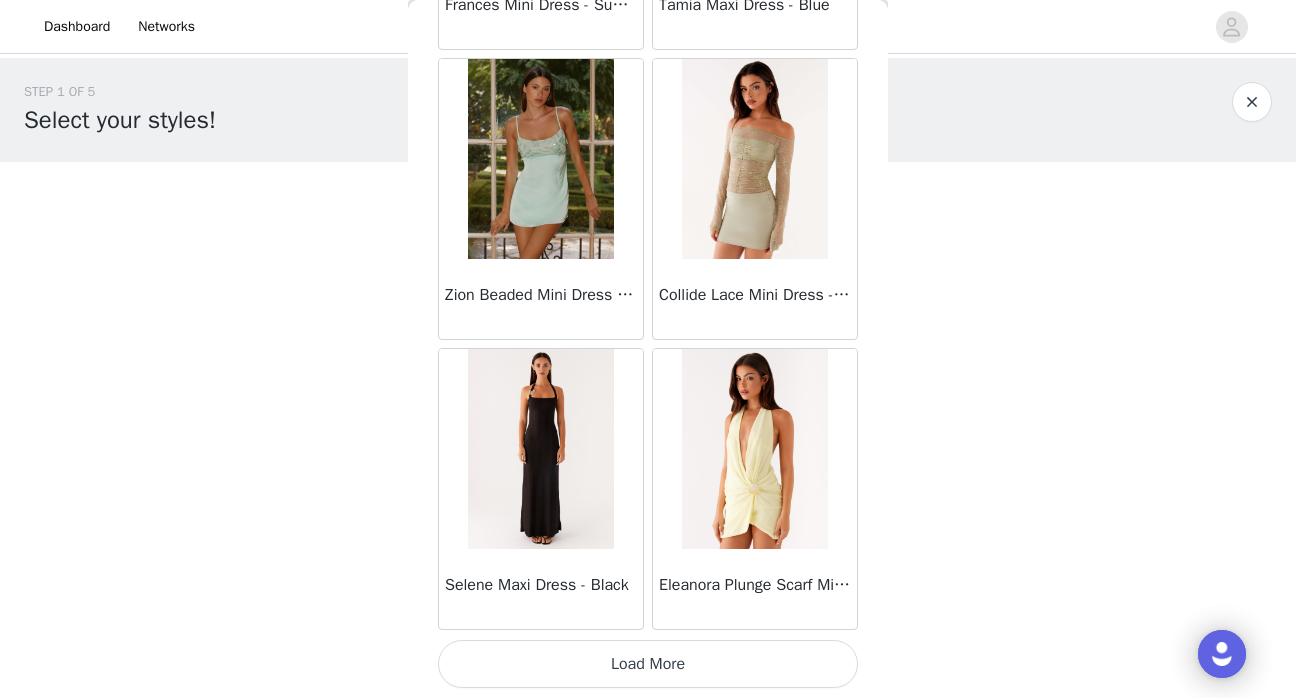 click on "Load More" at bounding box center [648, 664] 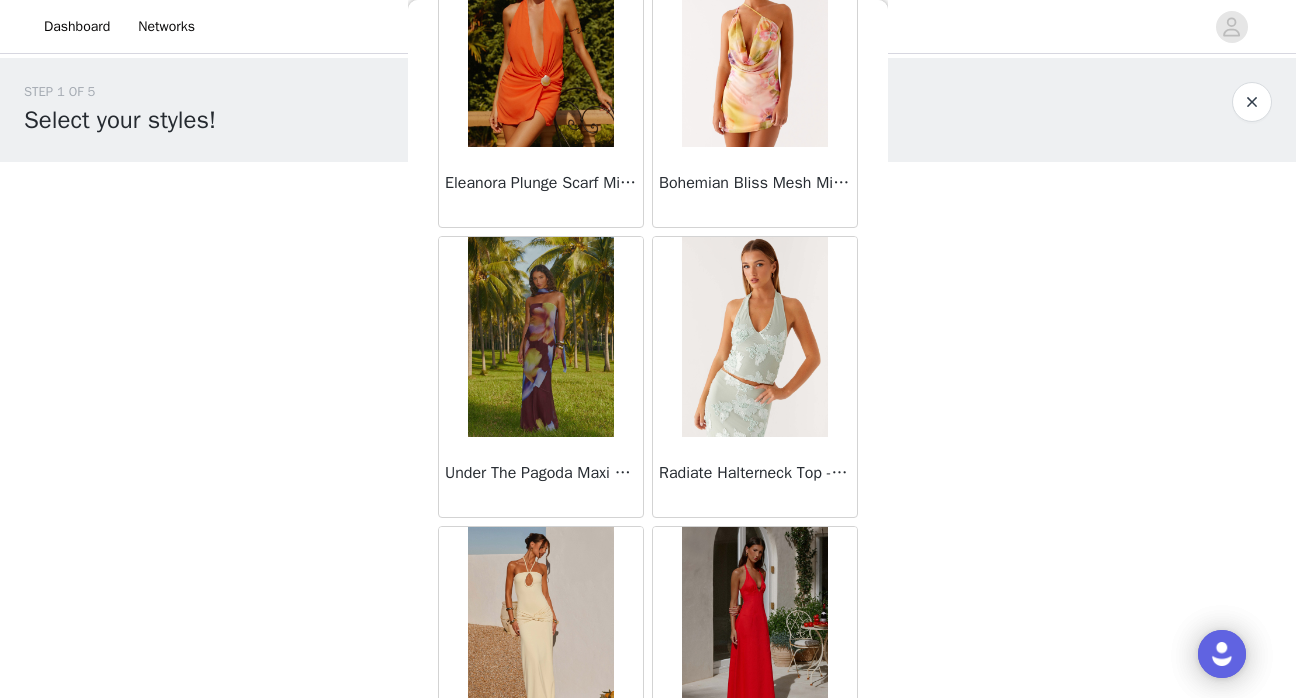 scroll, scrollTop: 51662, scrollLeft: 0, axis: vertical 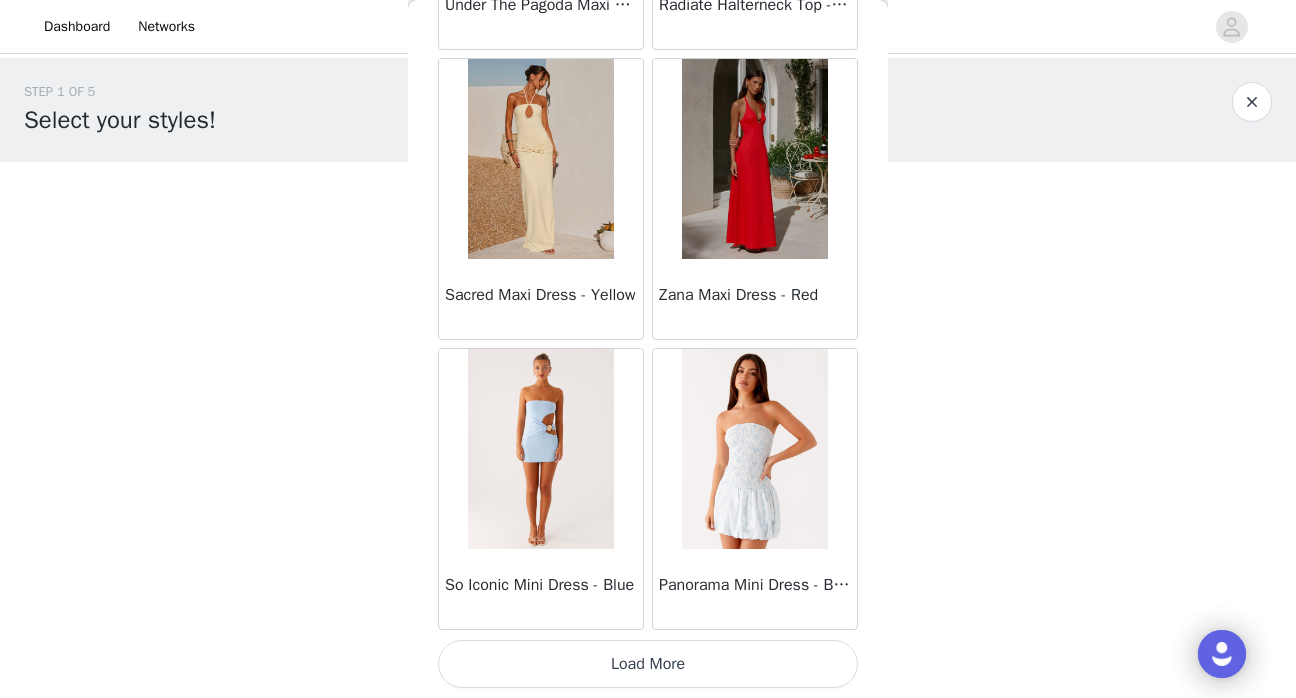 click on "Load More" at bounding box center [648, 664] 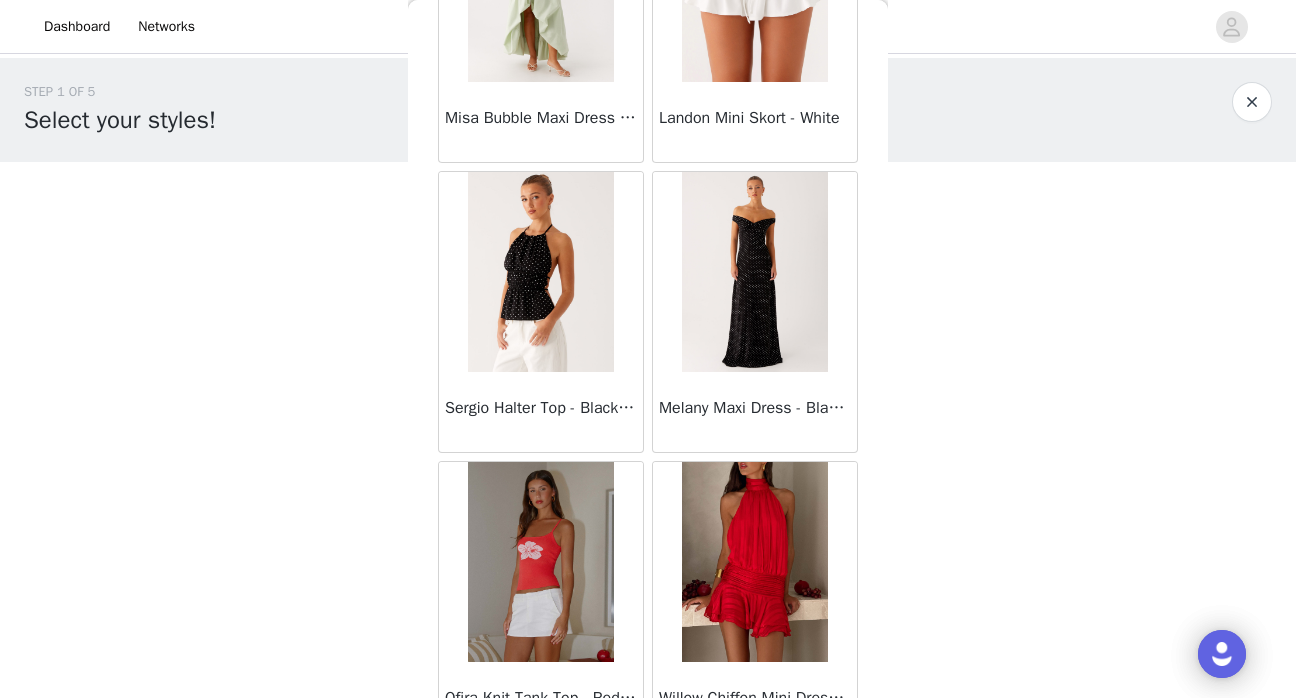 scroll, scrollTop: 54562, scrollLeft: 0, axis: vertical 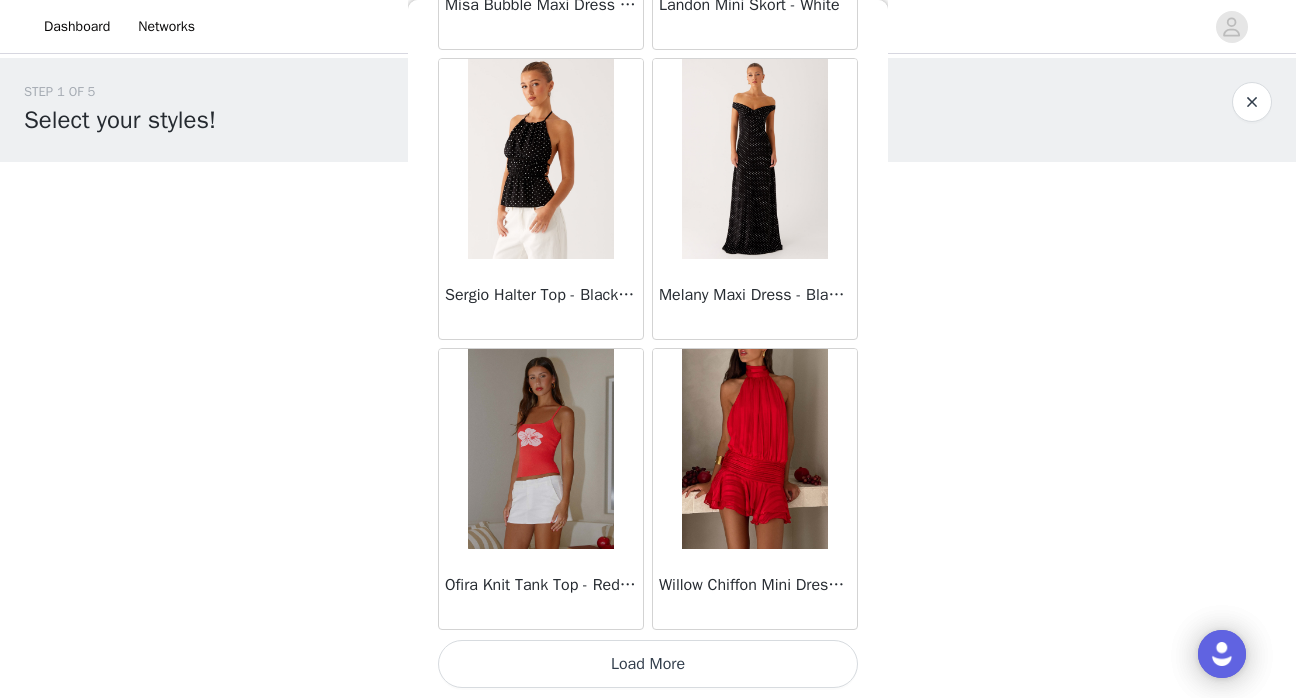 click on "Load More" at bounding box center (648, 664) 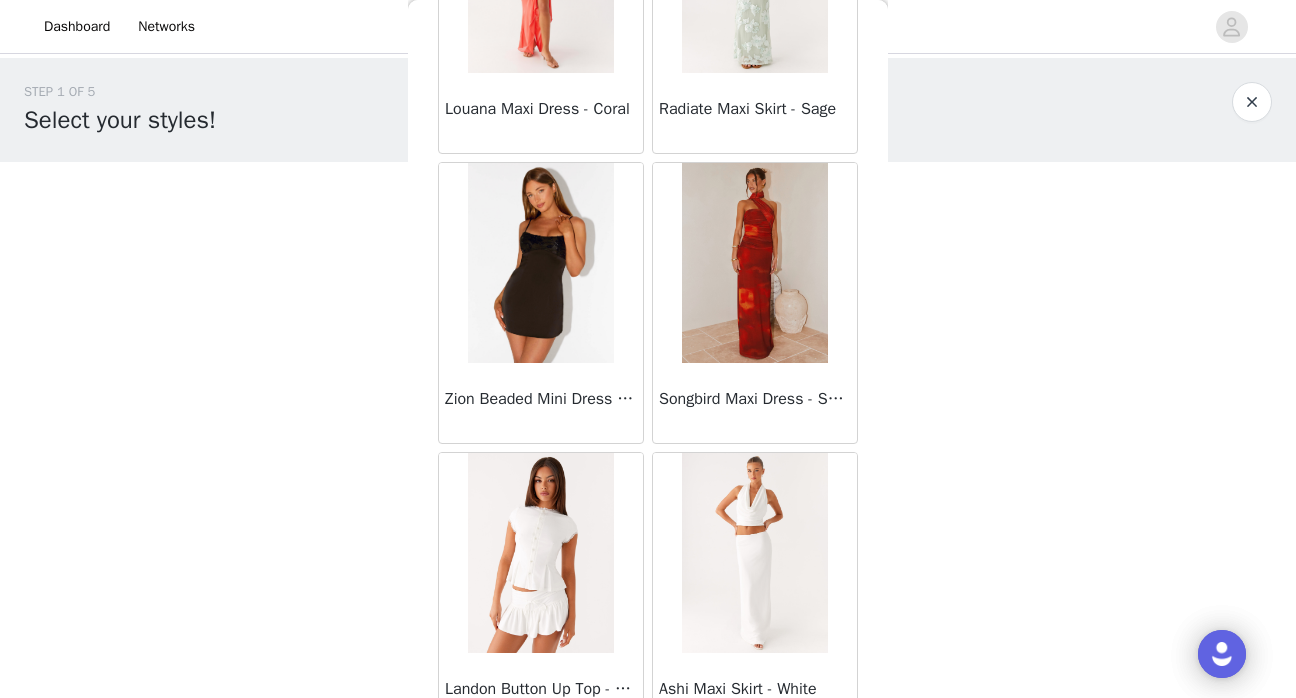 scroll, scrollTop: 57462, scrollLeft: 0, axis: vertical 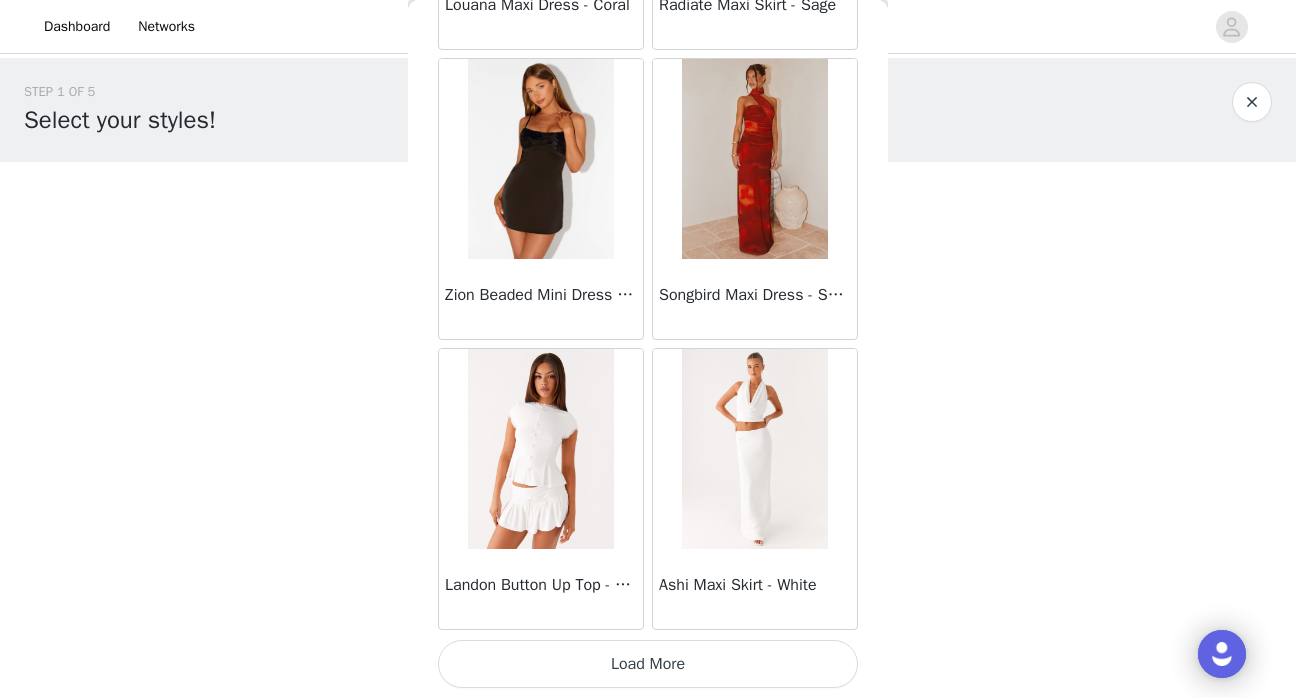 click on "Load More" at bounding box center [648, 664] 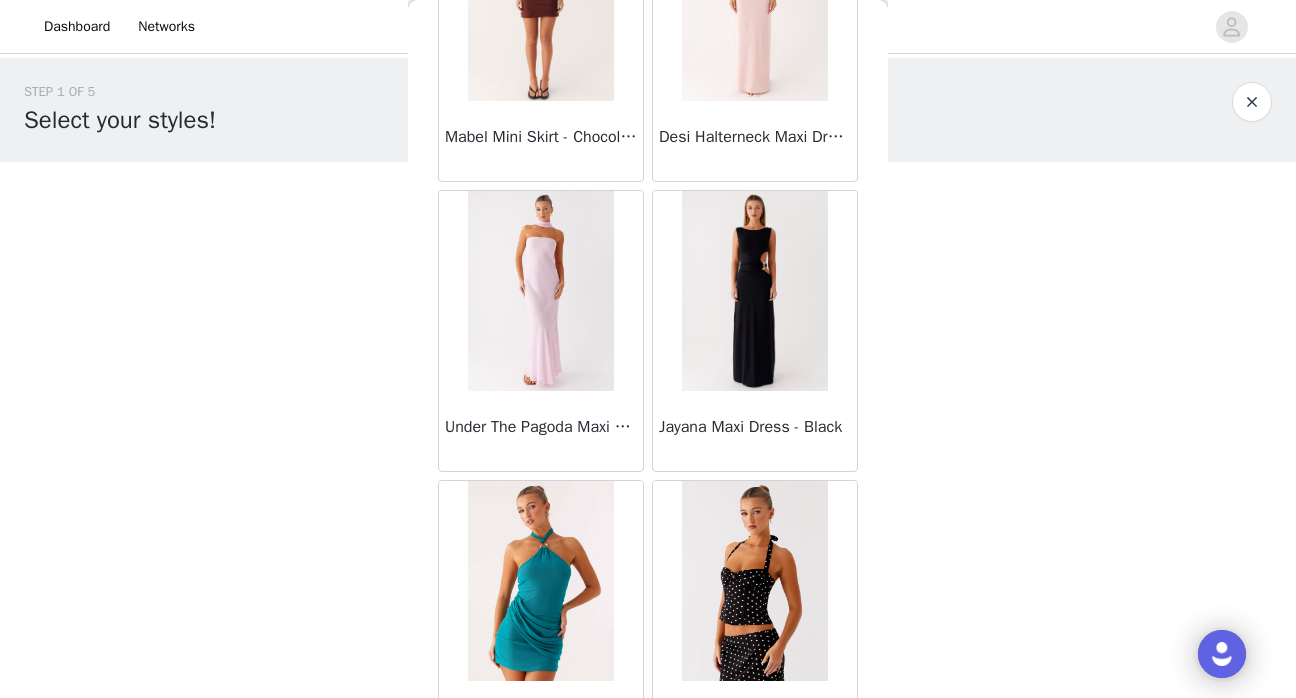 scroll, scrollTop: 60362, scrollLeft: 0, axis: vertical 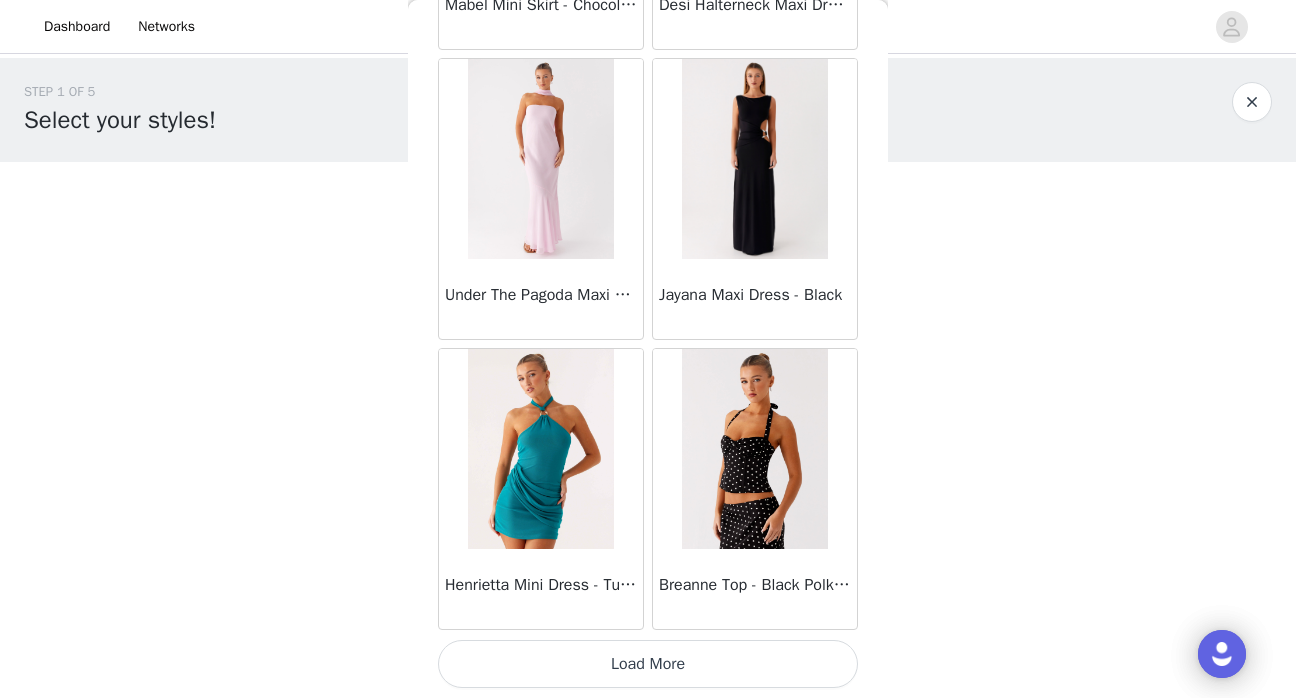 click on "Load More" at bounding box center (648, 664) 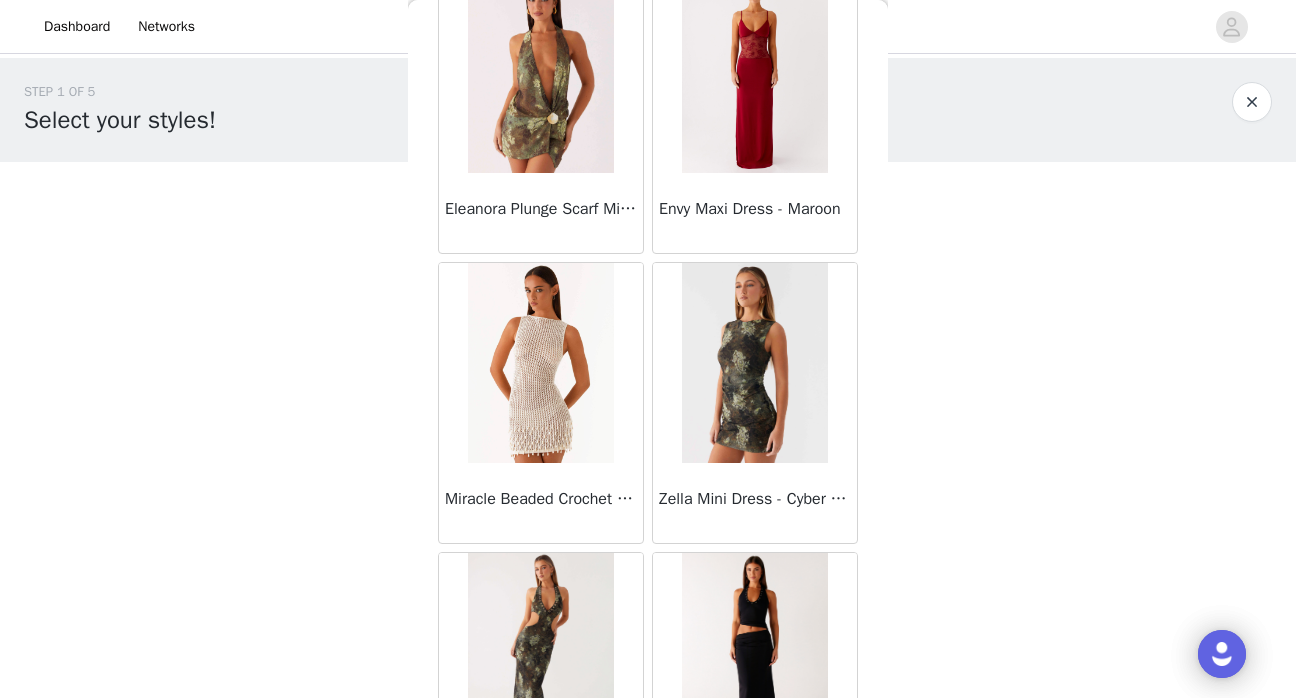 scroll, scrollTop: 63262, scrollLeft: 0, axis: vertical 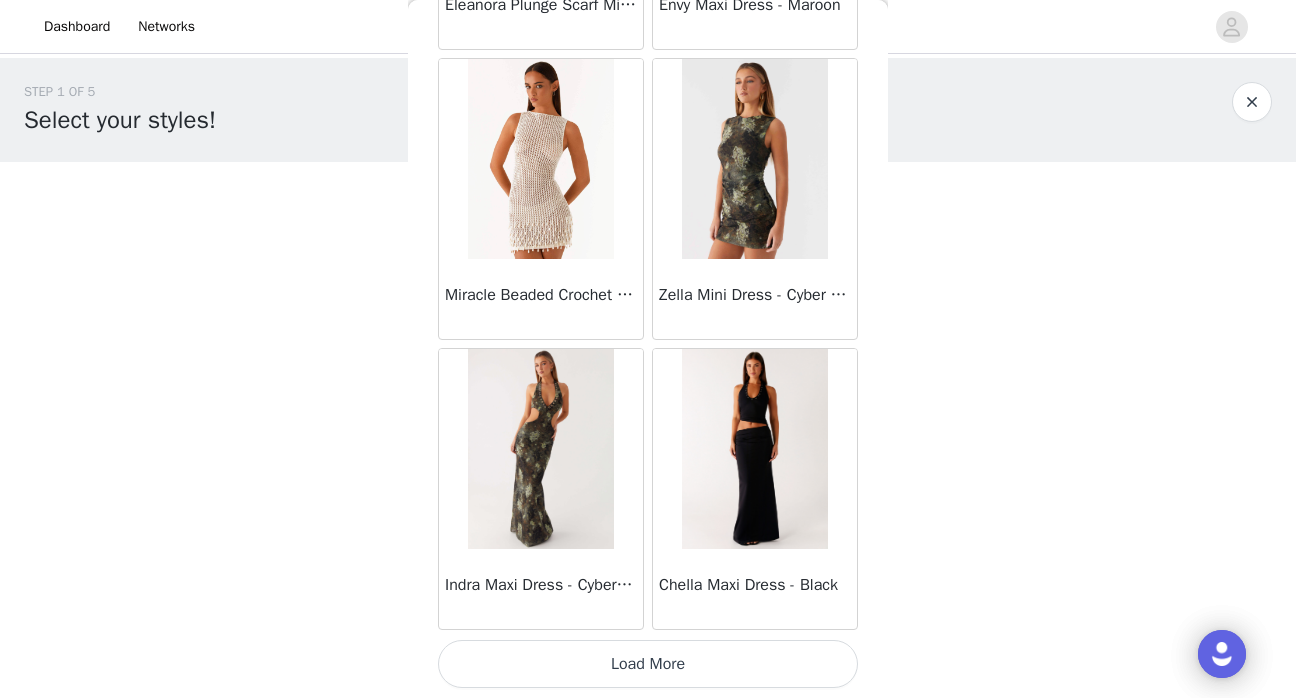 click on "Load More" at bounding box center [648, 664] 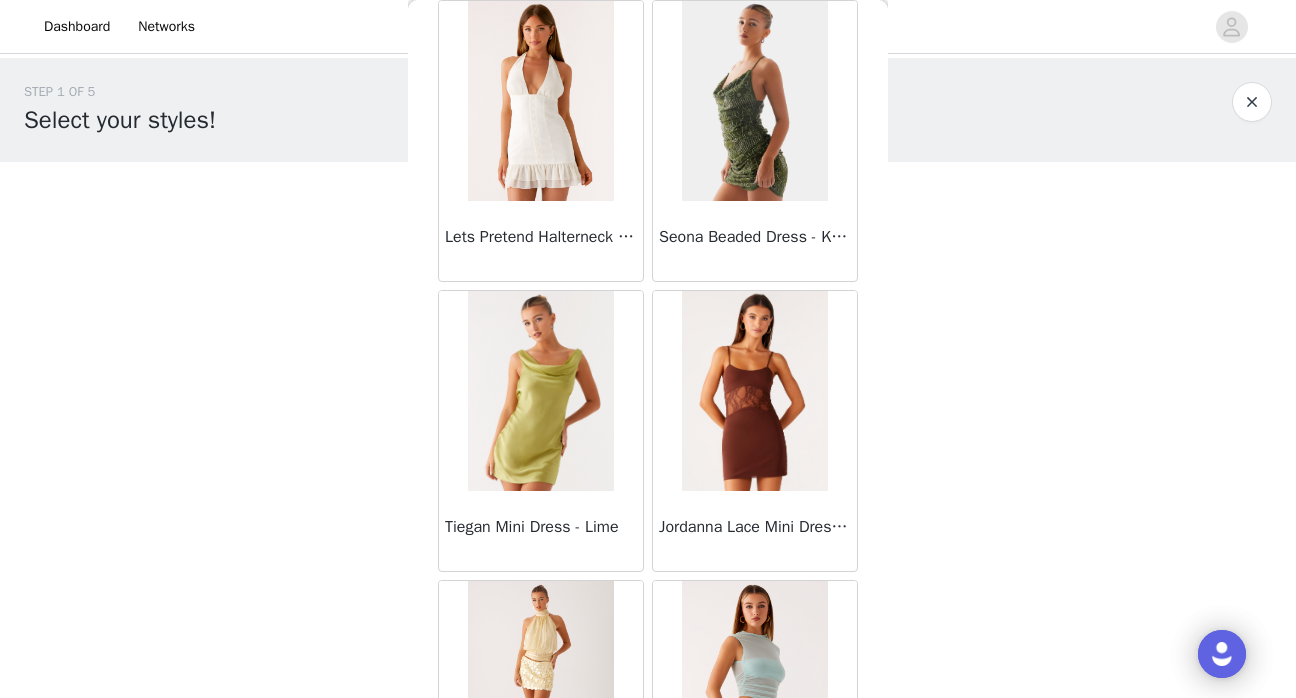 scroll, scrollTop: 66162, scrollLeft: 0, axis: vertical 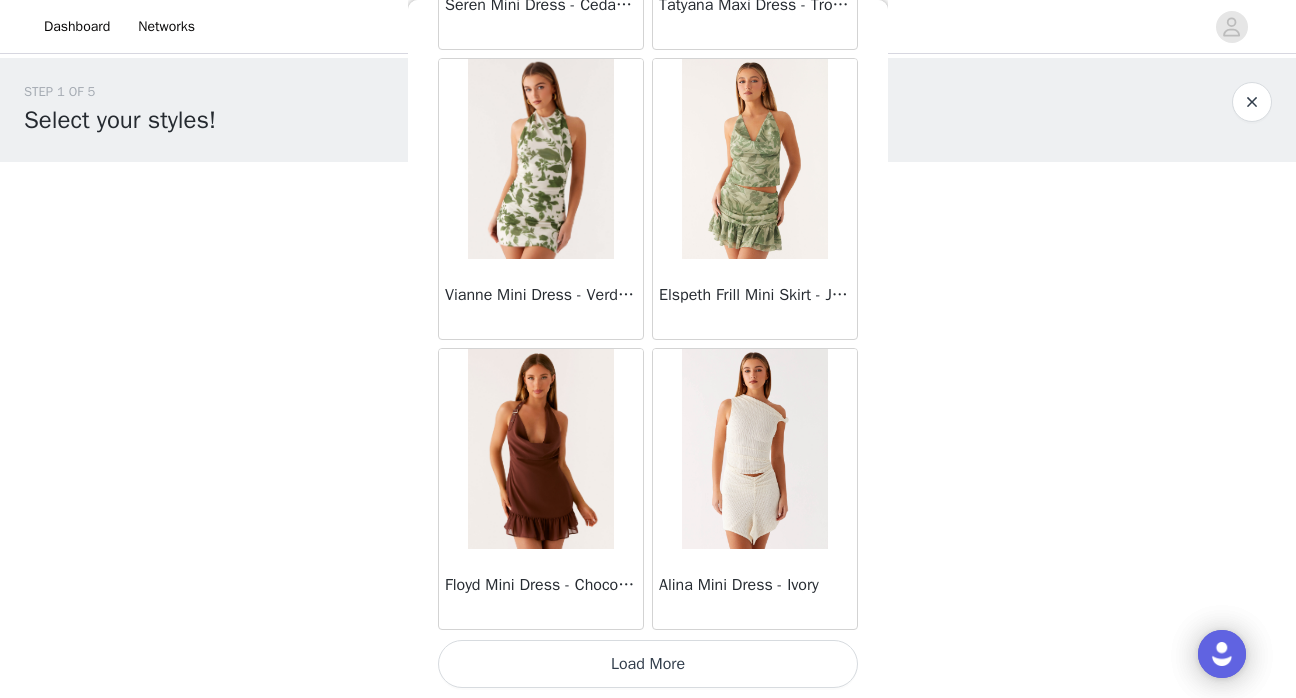 click on "Load More" at bounding box center (648, 664) 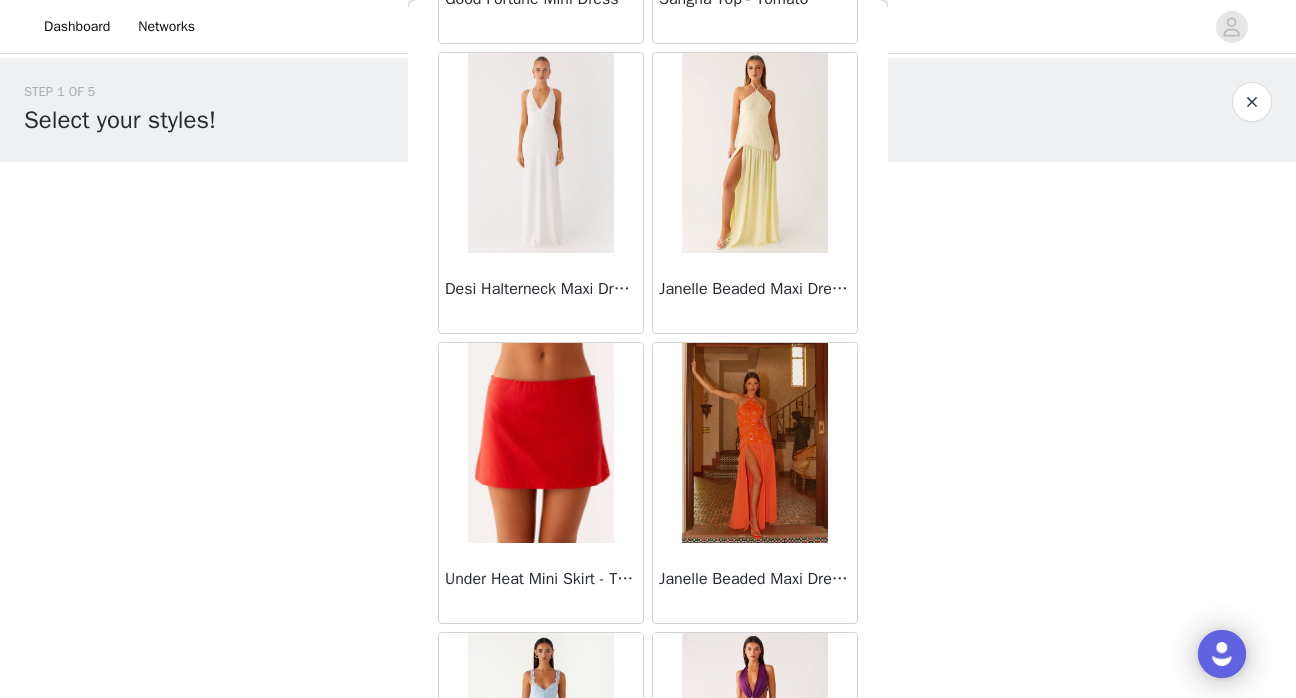 scroll, scrollTop: 69062, scrollLeft: 0, axis: vertical 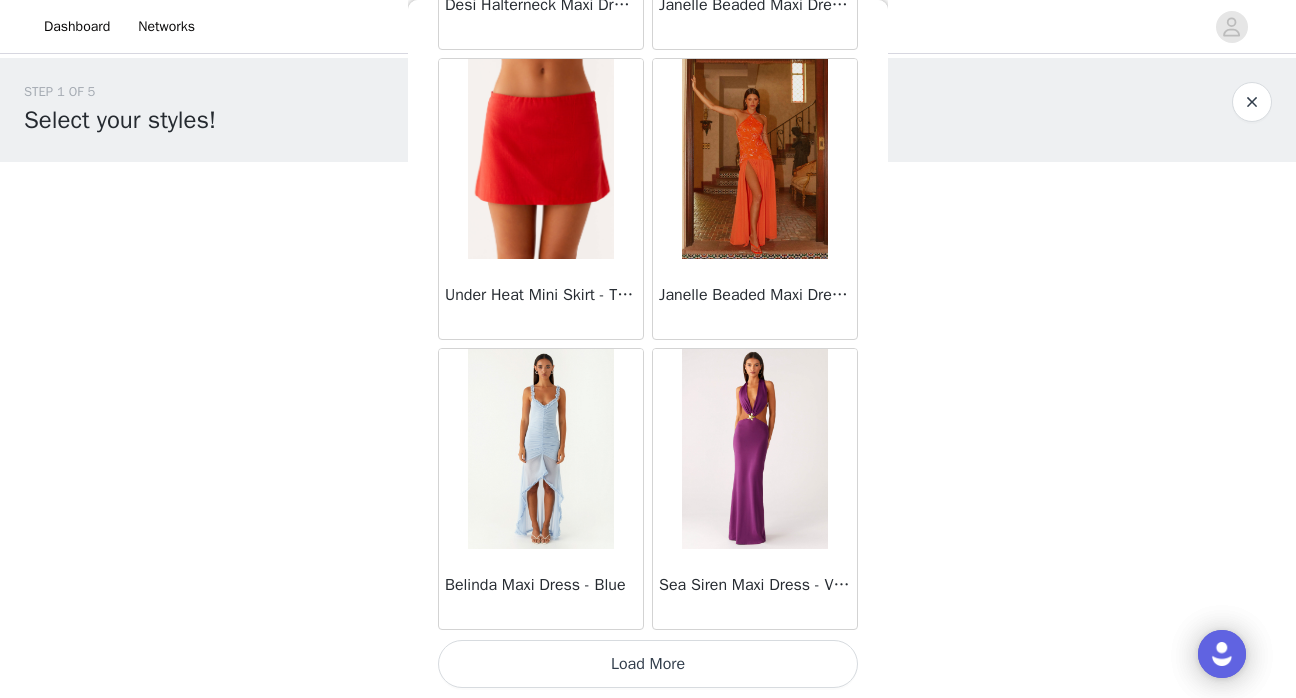click on "Load More" at bounding box center (648, 664) 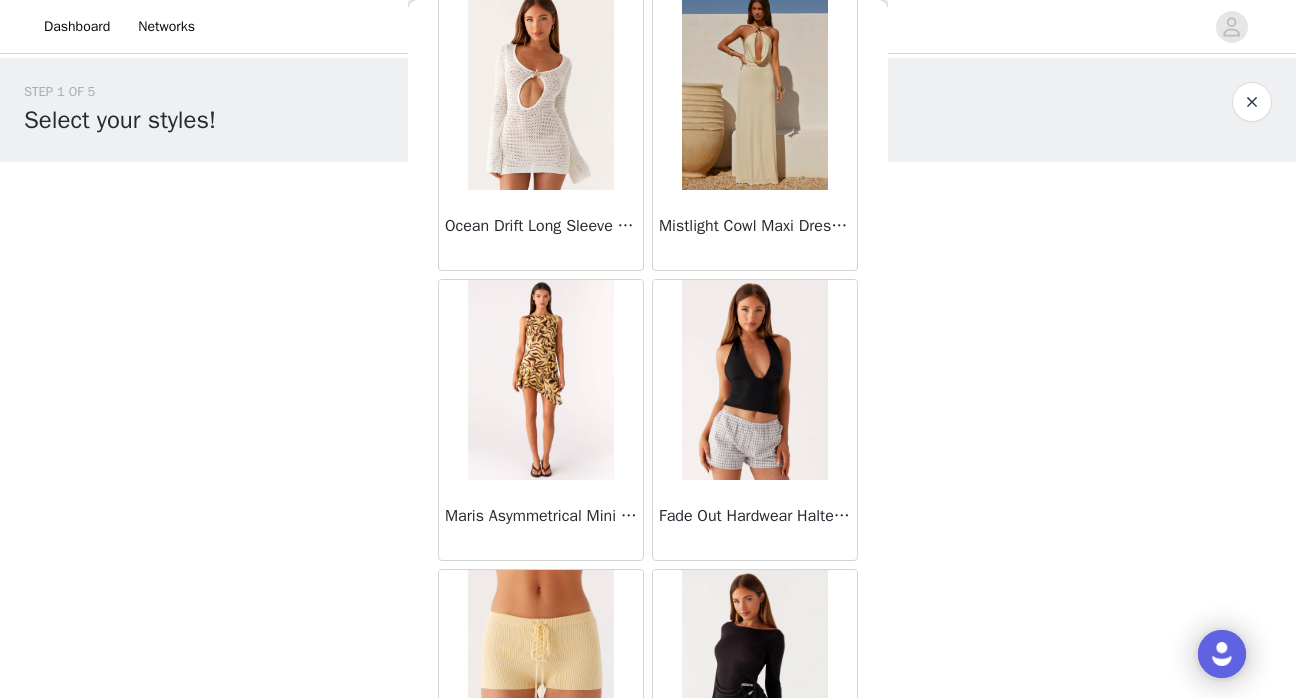 scroll, scrollTop: 71962, scrollLeft: 0, axis: vertical 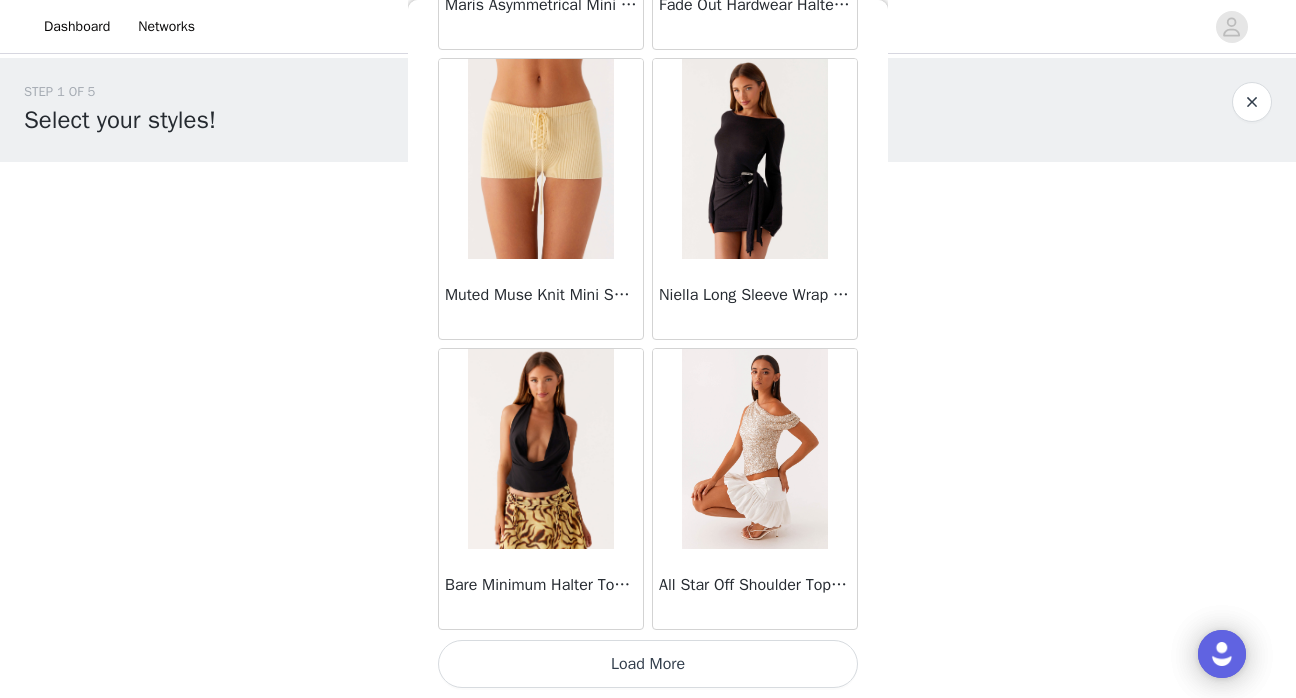 click on "Load More" at bounding box center [648, 664] 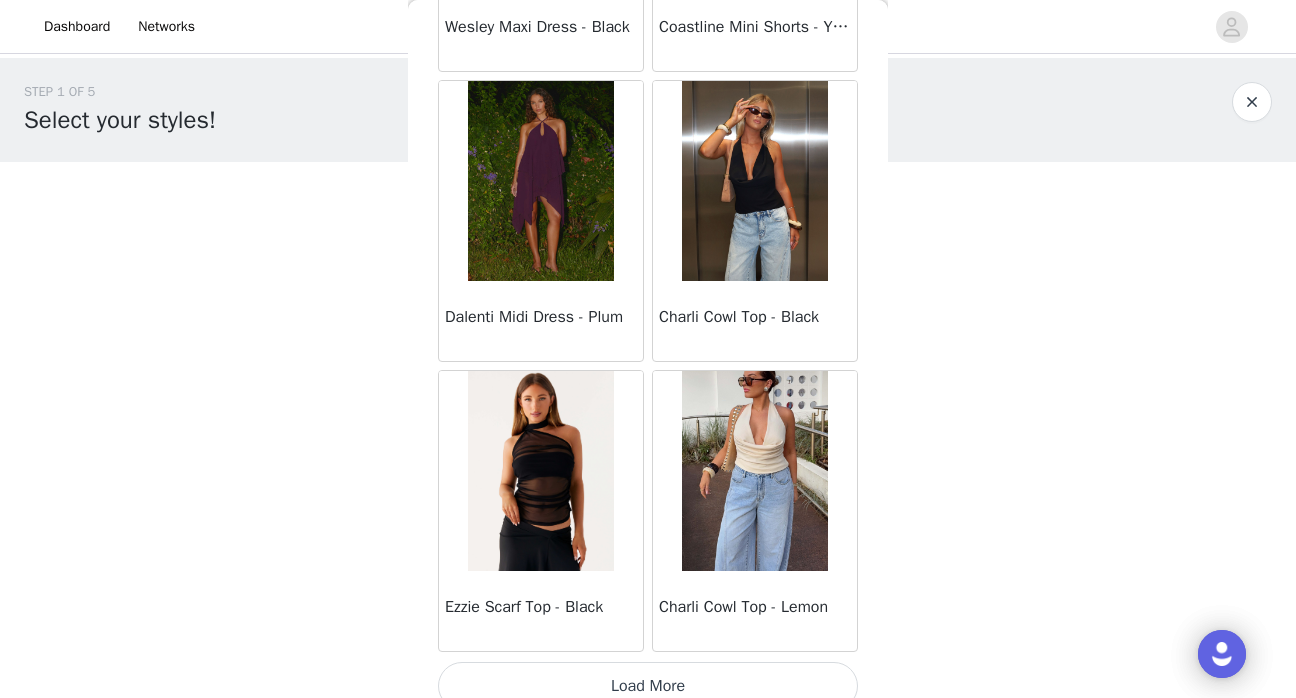 scroll, scrollTop: 74862, scrollLeft: 0, axis: vertical 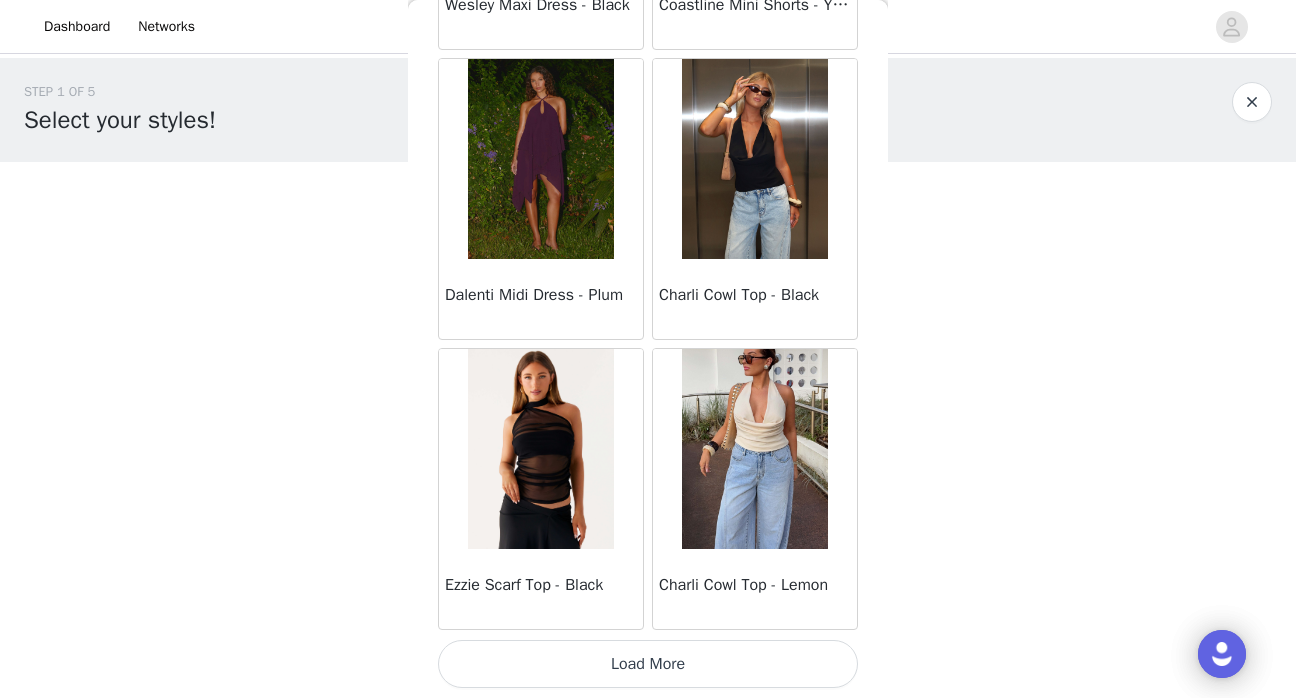 click on "Load More" at bounding box center [648, 664] 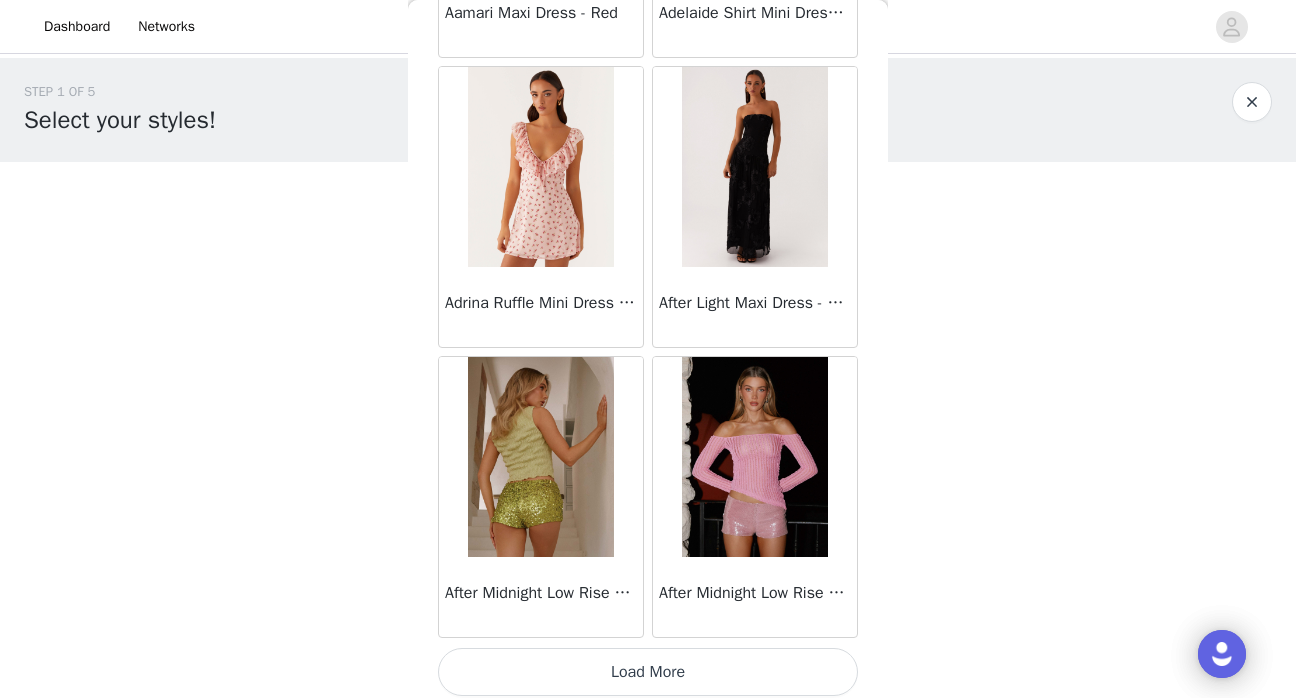 scroll, scrollTop: 77762, scrollLeft: 0, axis: vertical 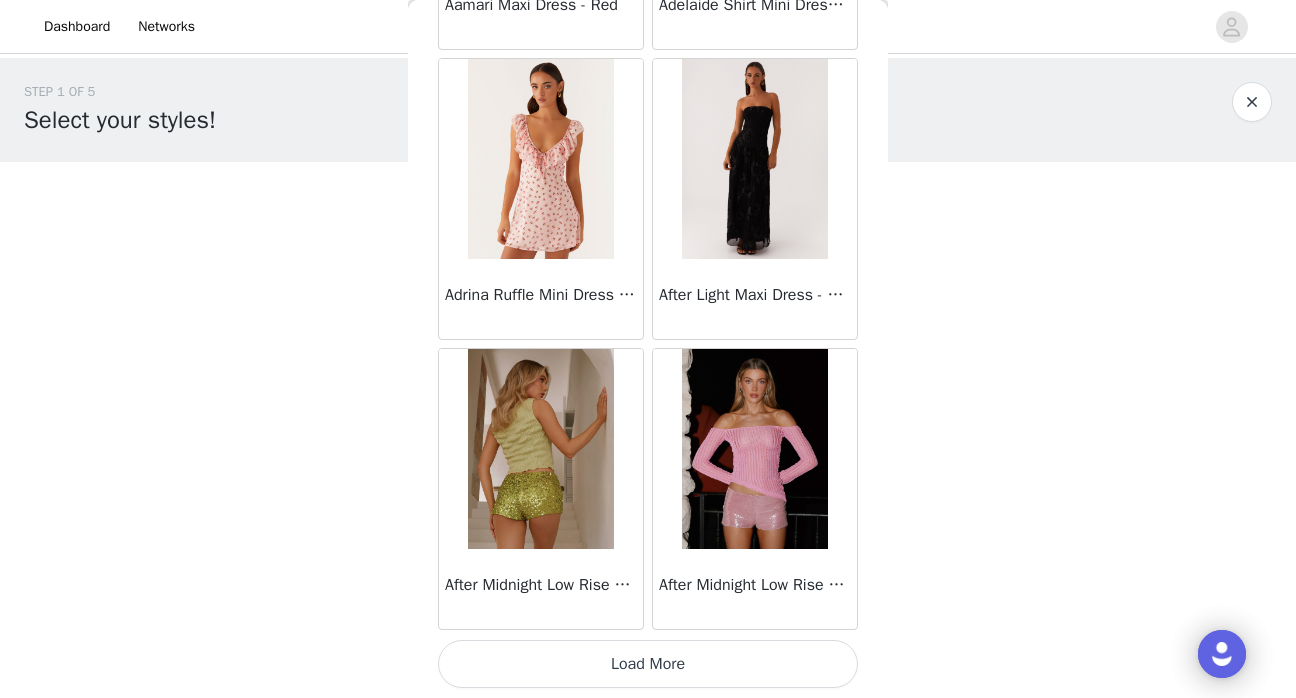 click on "Load More" at bounding box center (648, 664) 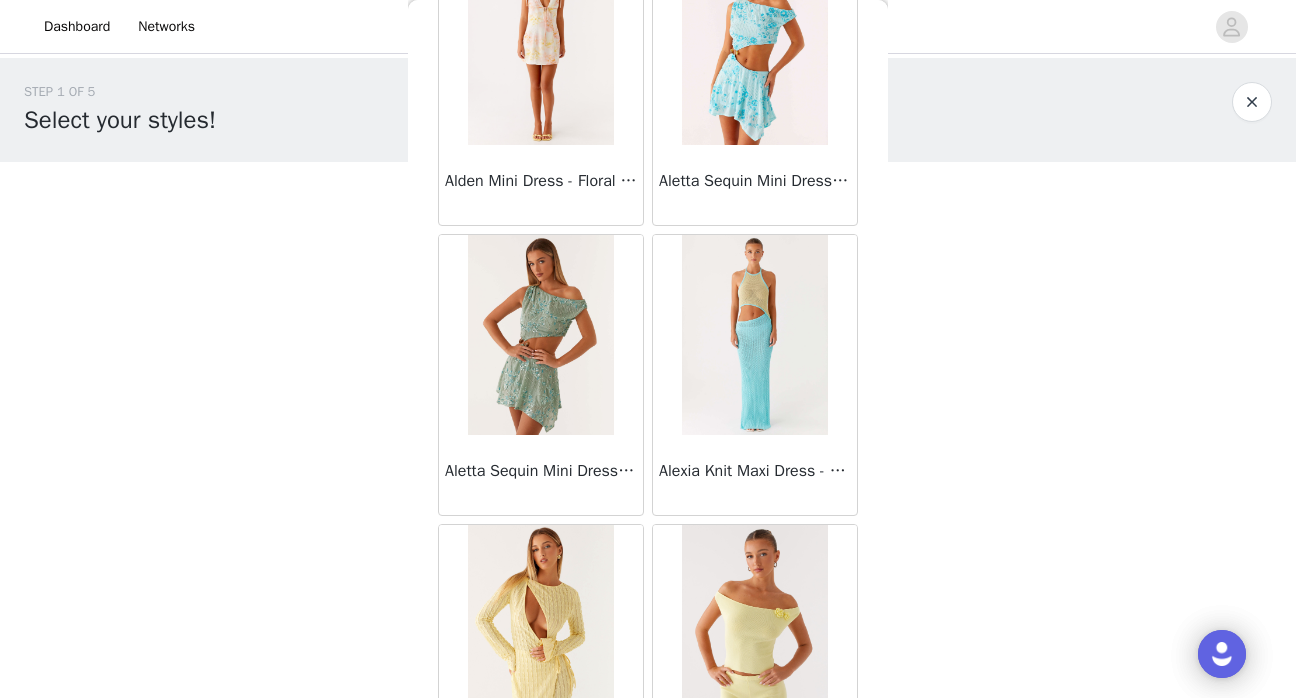 scroll, scrollTop: 80662, scrollLeft: 0, axis: vertical 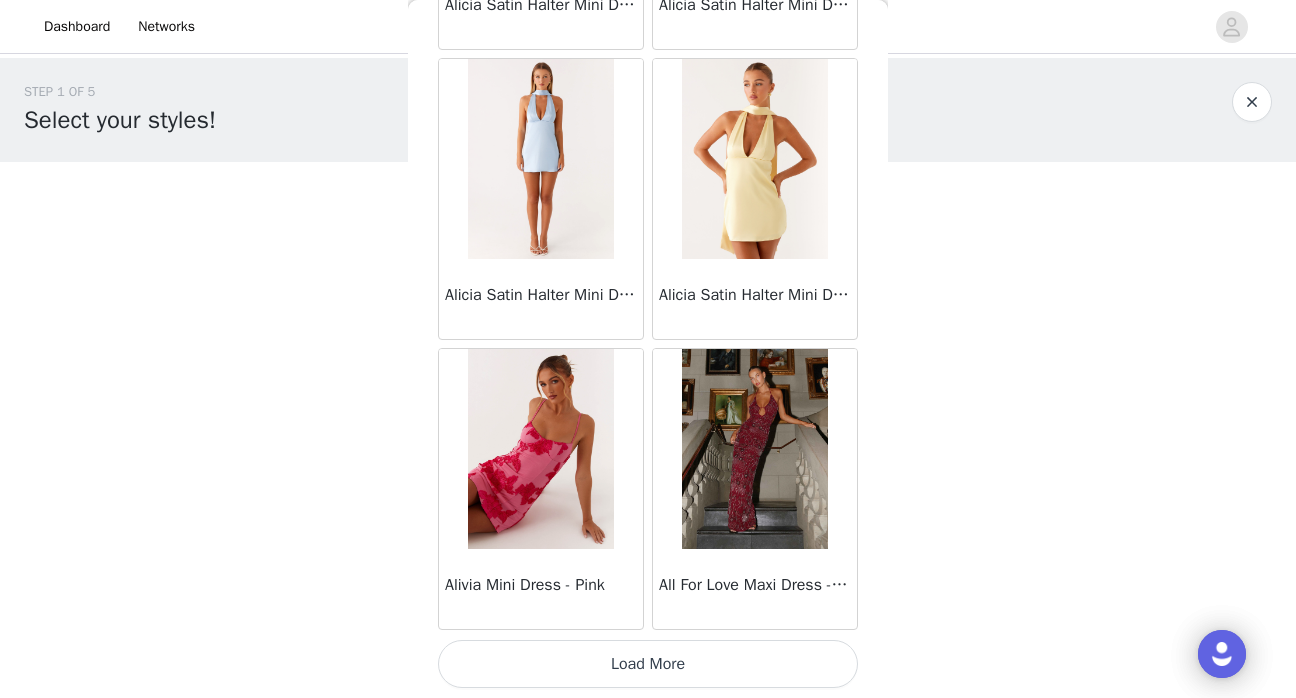 click on "Load More" at bounding box center [648, 664] 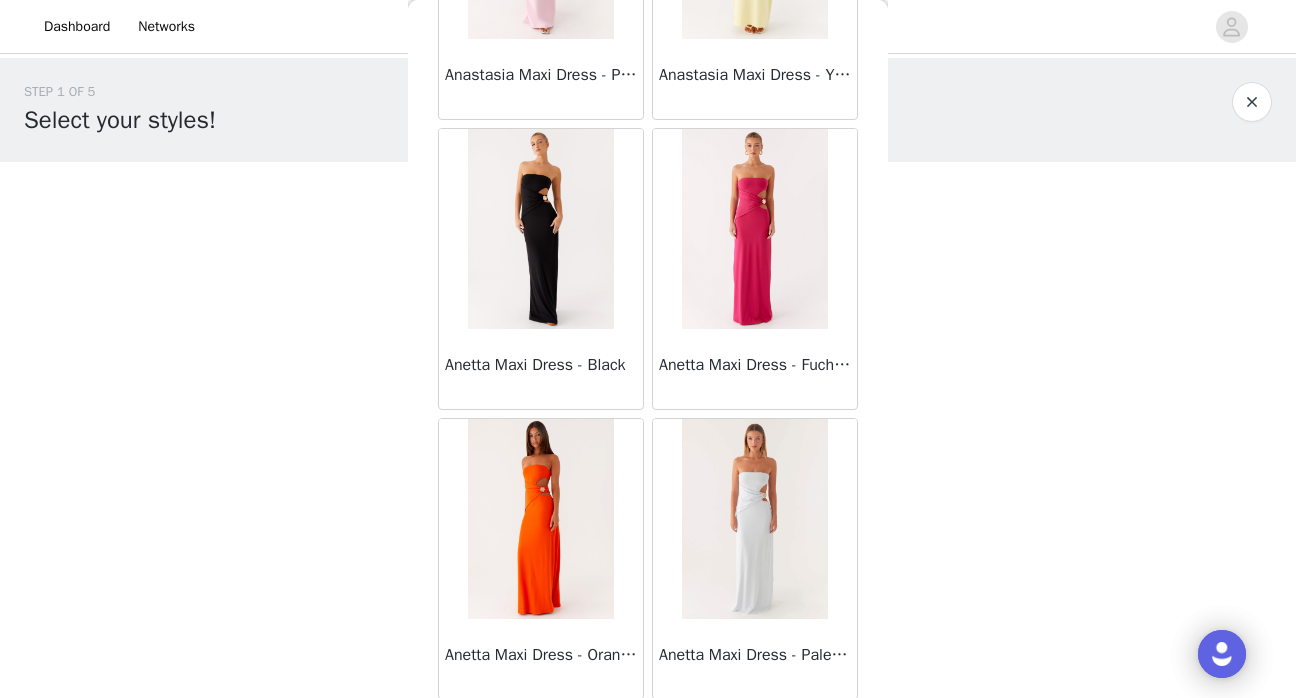 scroll, scrollTop: 83562, scrollLeft: 0, axis: vertical 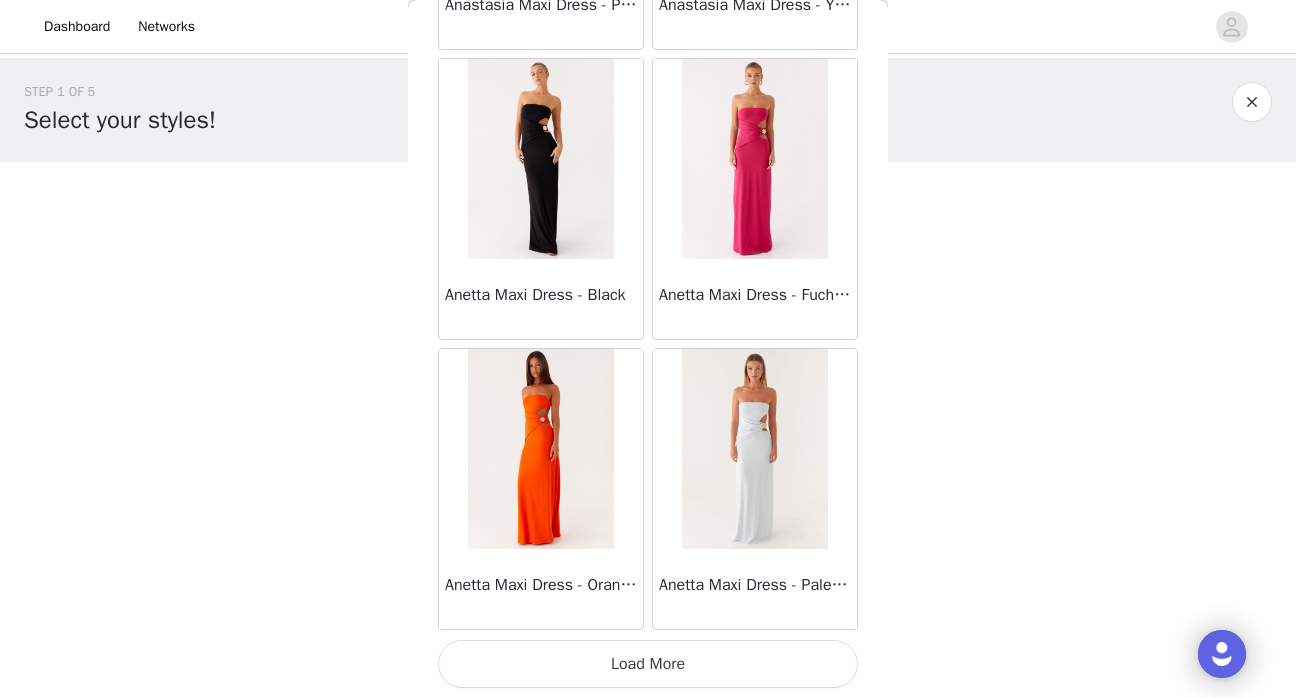 click on "Load More" at bounding box center [648, 664] 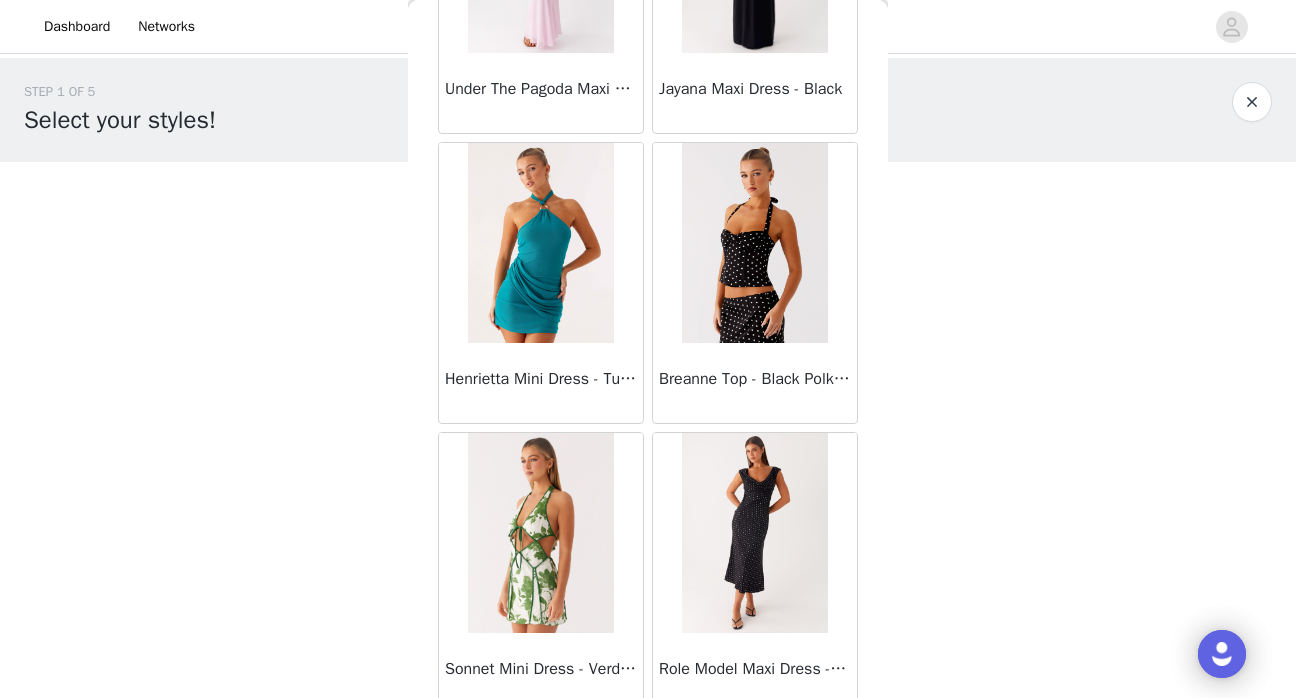 scroll, scrollTop: 60552, scrollLeft: 0, axis: vertical 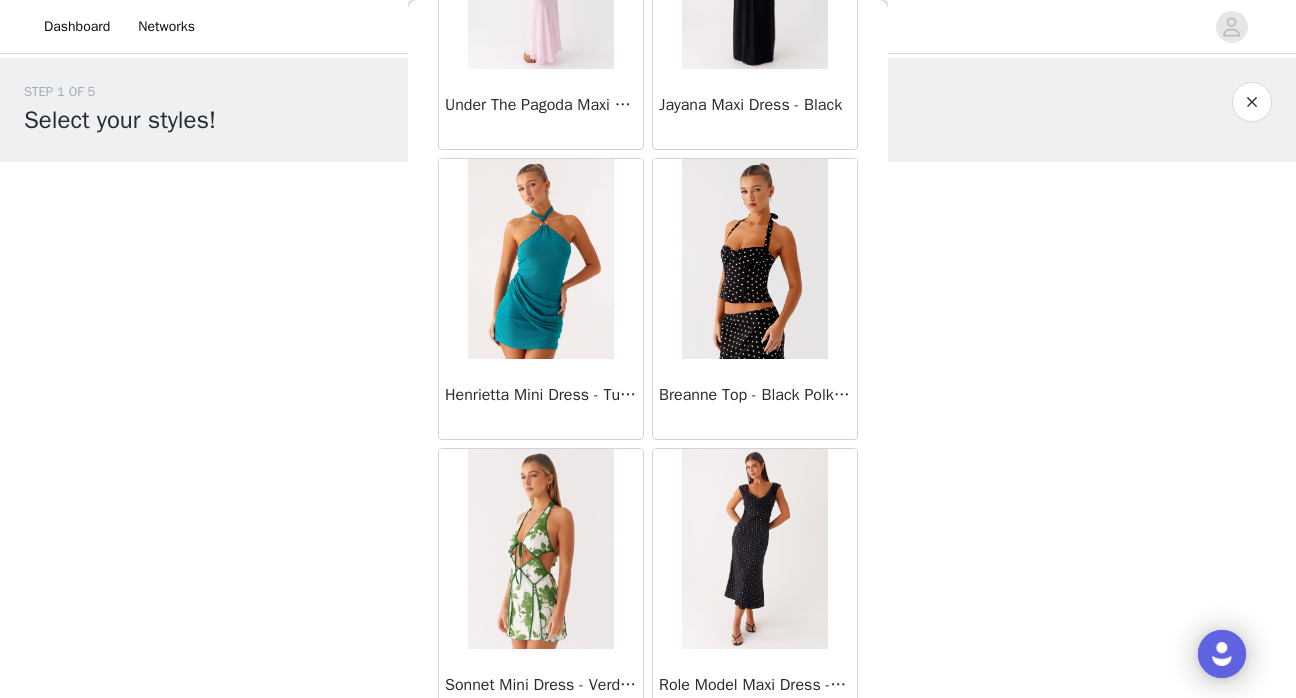 click at bounding box center [754, 259] 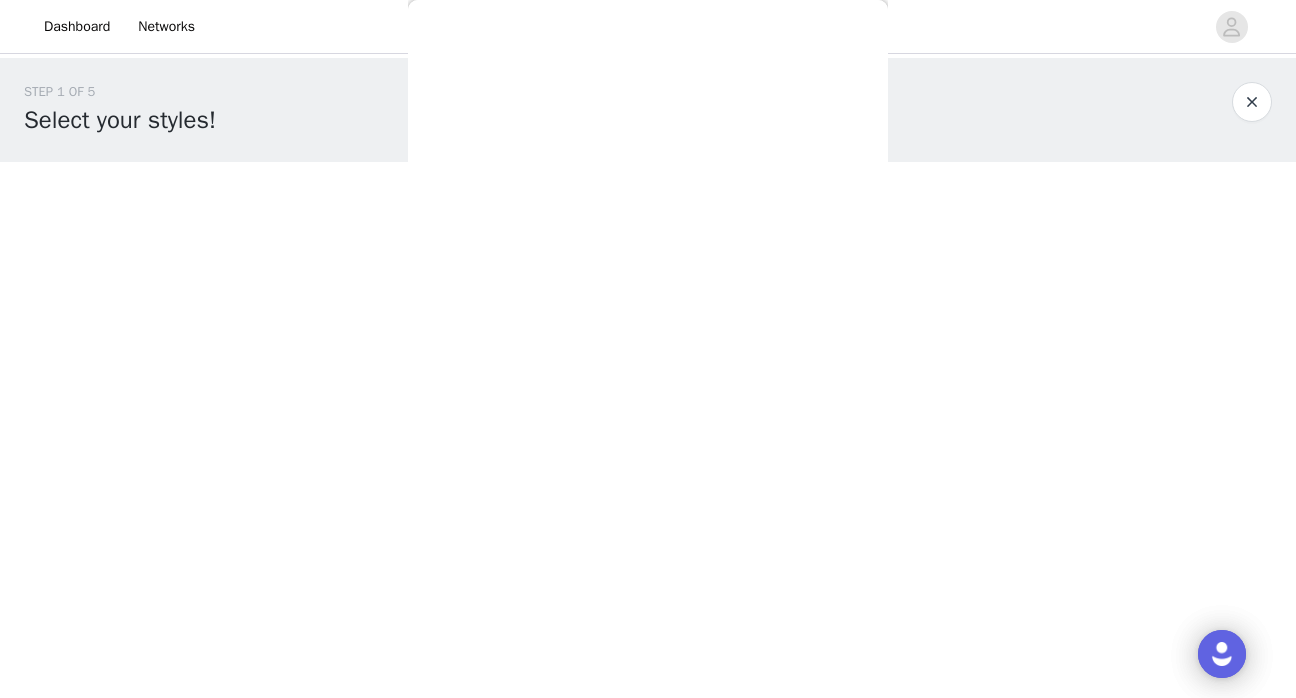 scroll, scrollTop: 0, scrollLeft: 0, axis: both 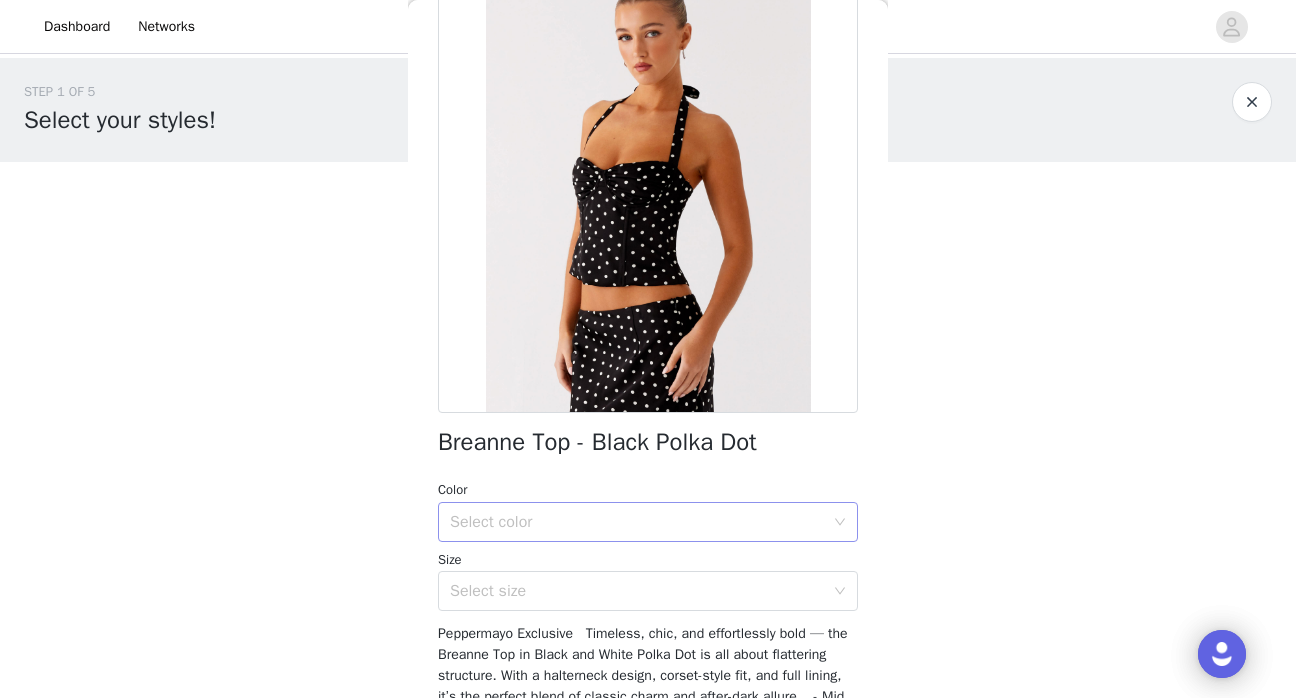 click on "Select color" at bounding box center (641, 522) 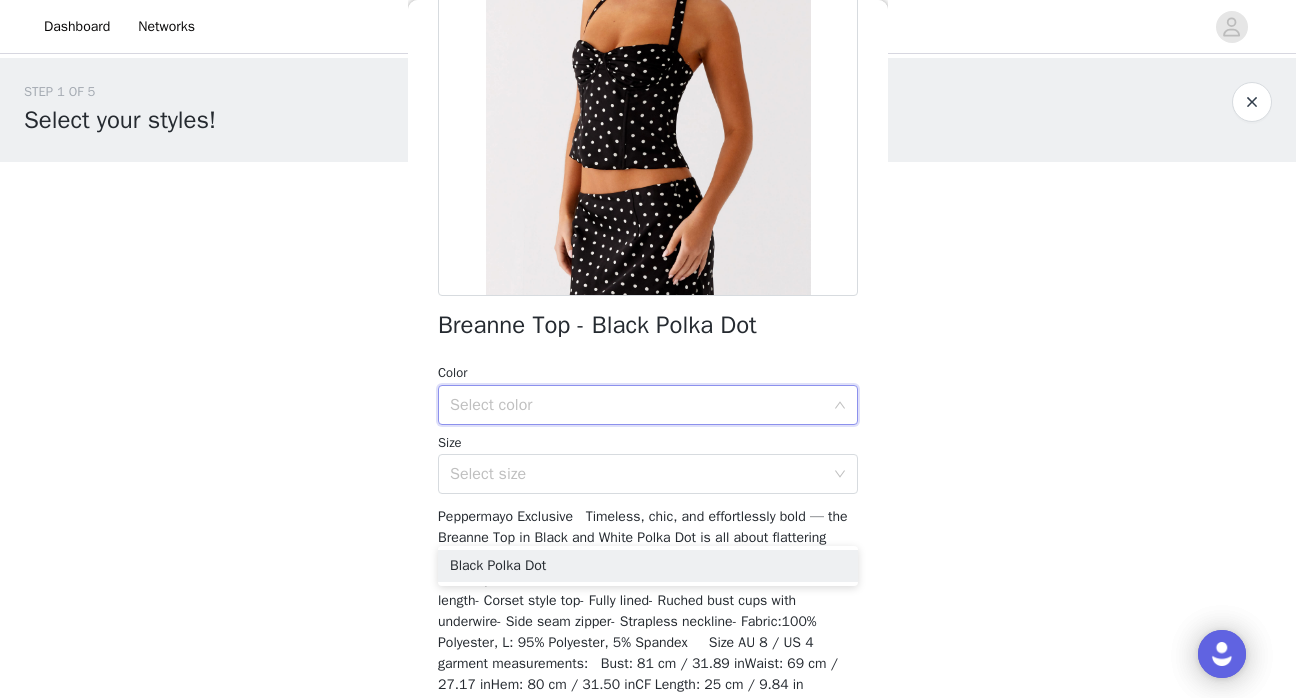 scroll, scrollTop: 284, scrollLeft: 0, axis: vertical 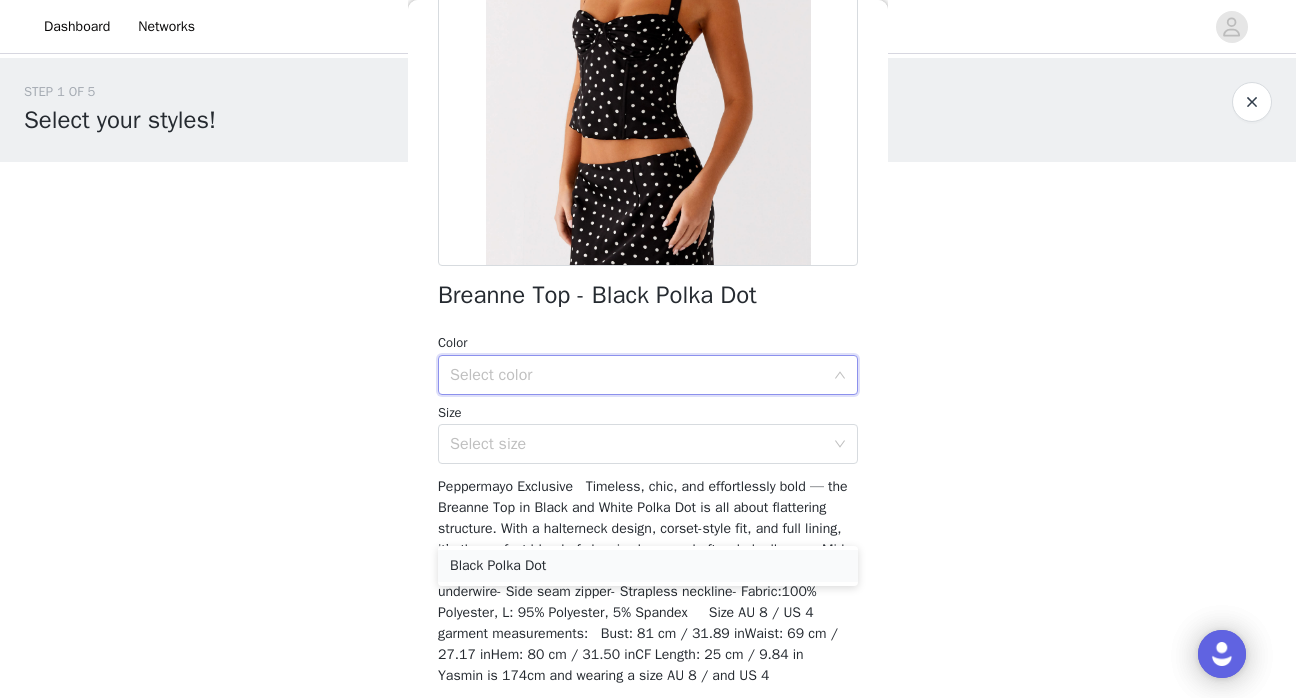 click on "Black Polka Dot" at bounding box center [648, 566] 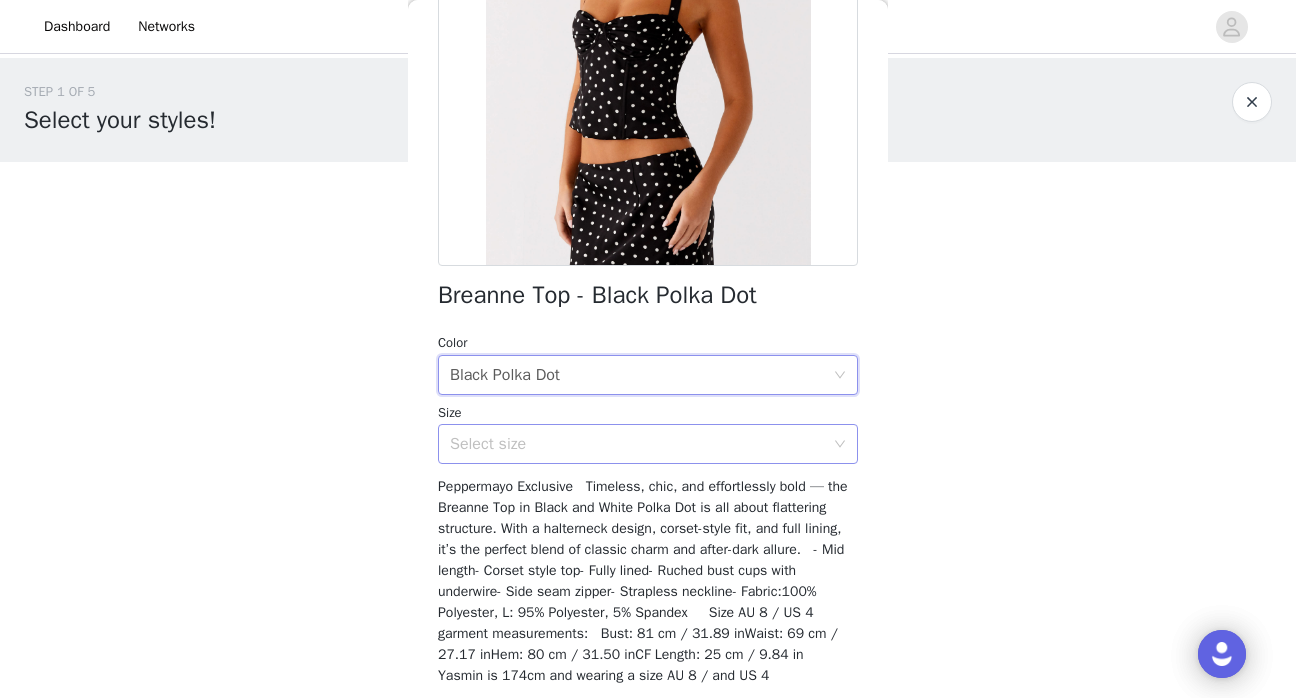 click on "Select size" at bounding box center [641, 444] 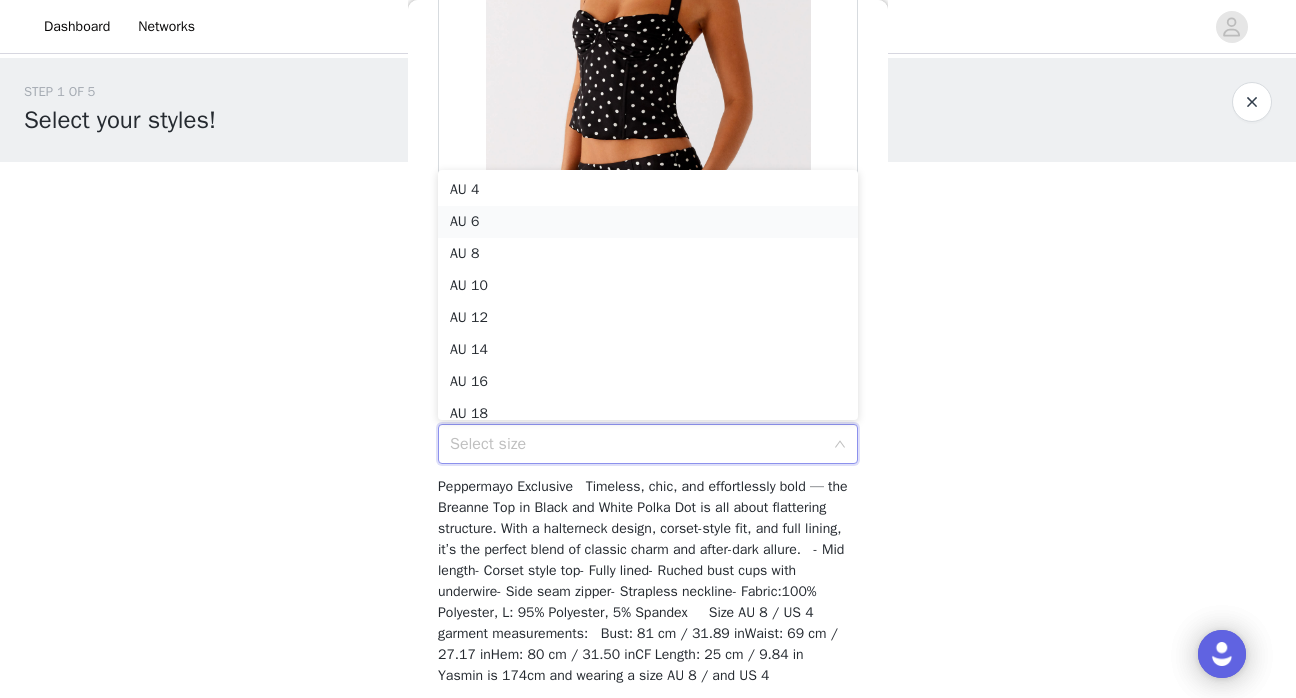 click on "AU 6" at bounding box center (648, 222) 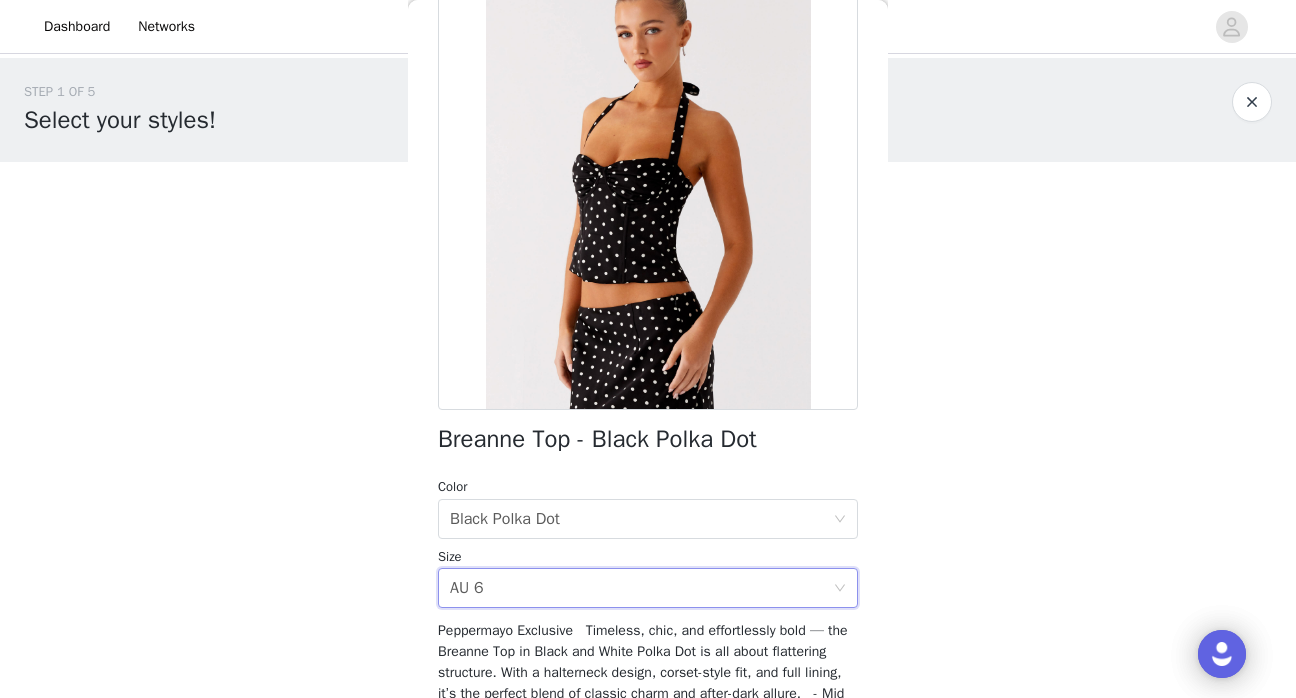 scroll, scrollTop: 128, scrollLeft: 0, axis: vertical 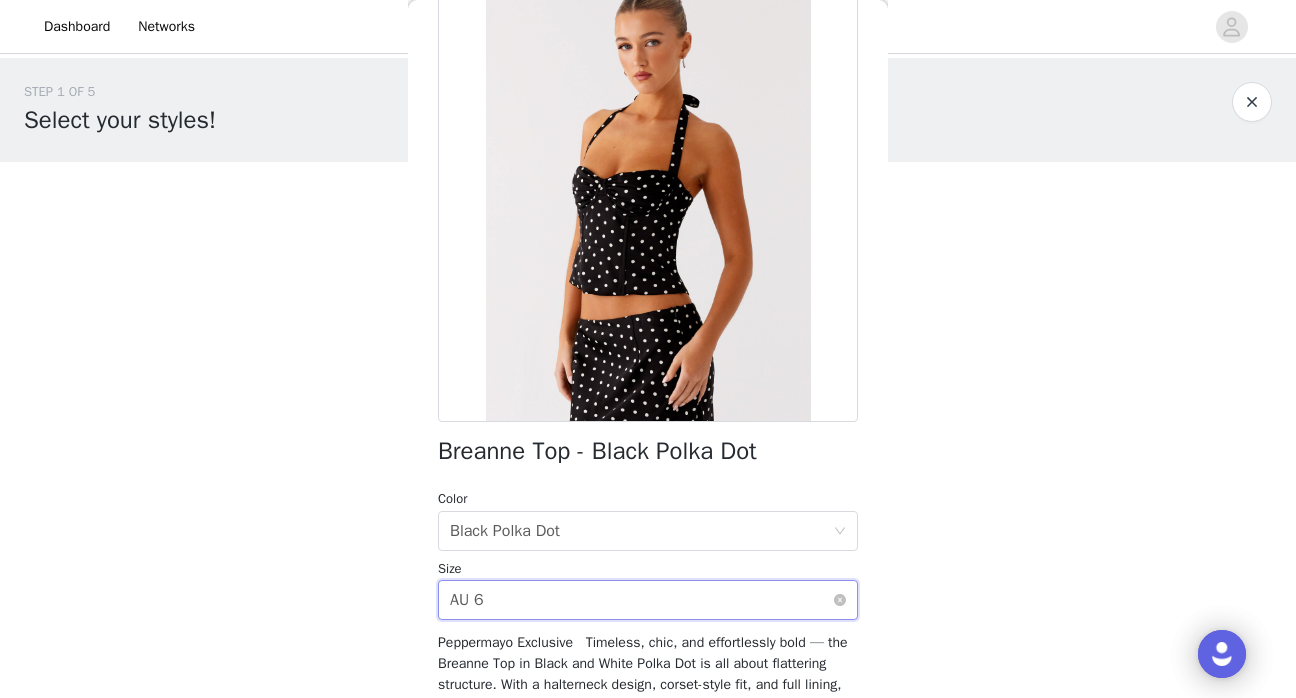 click on "Select size AU 6" at bounding box center [641, 600] 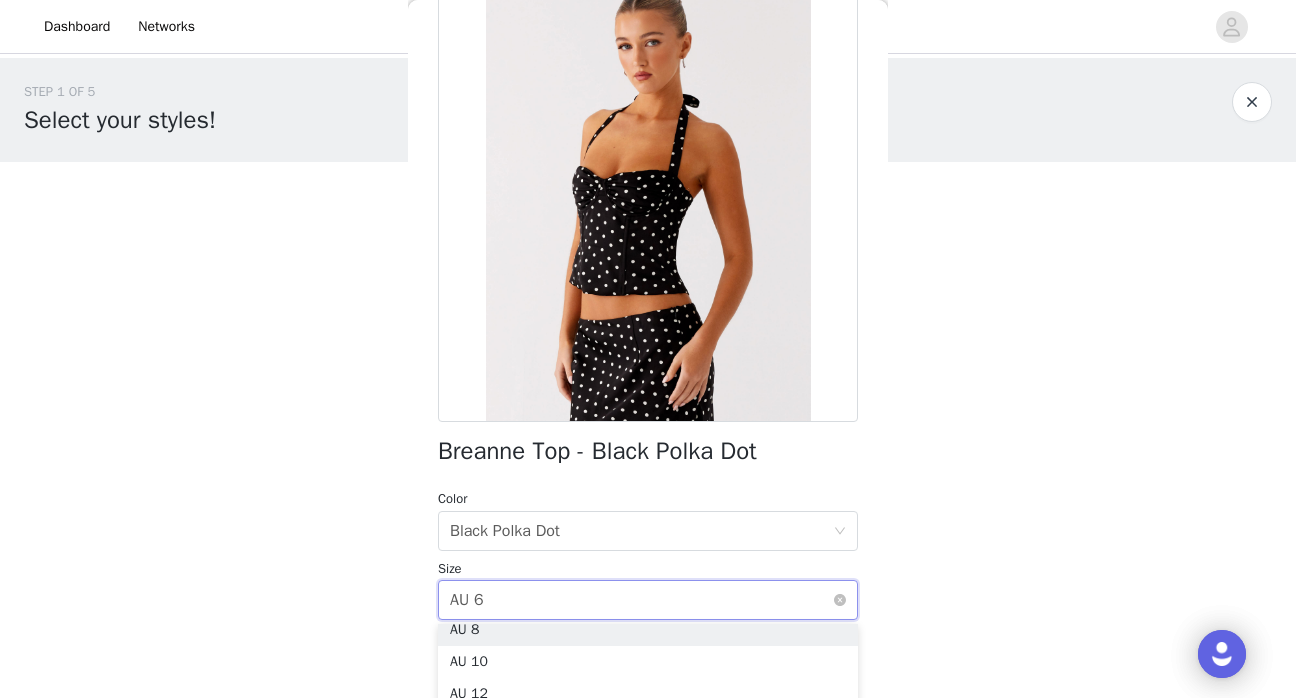 scroll, scrollTop: 68, scrollLeft: 0, axis: vertical 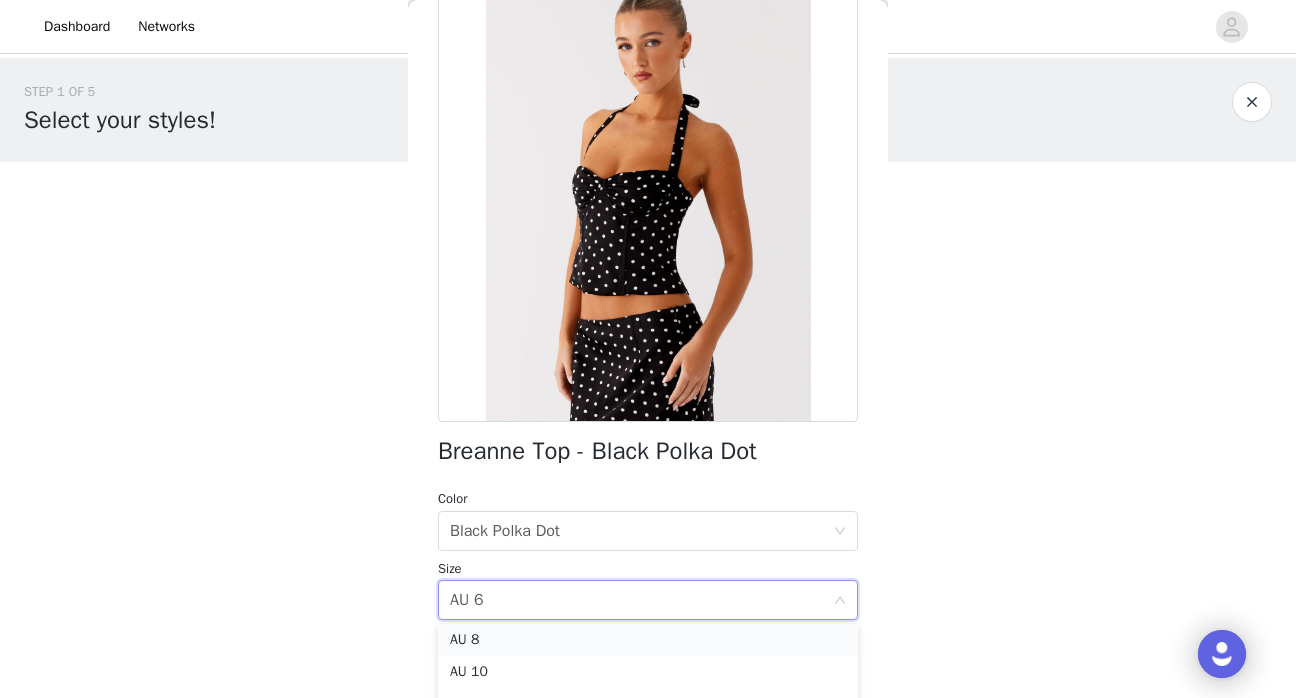 click on "AU 8" at bounding box center (648, 640) 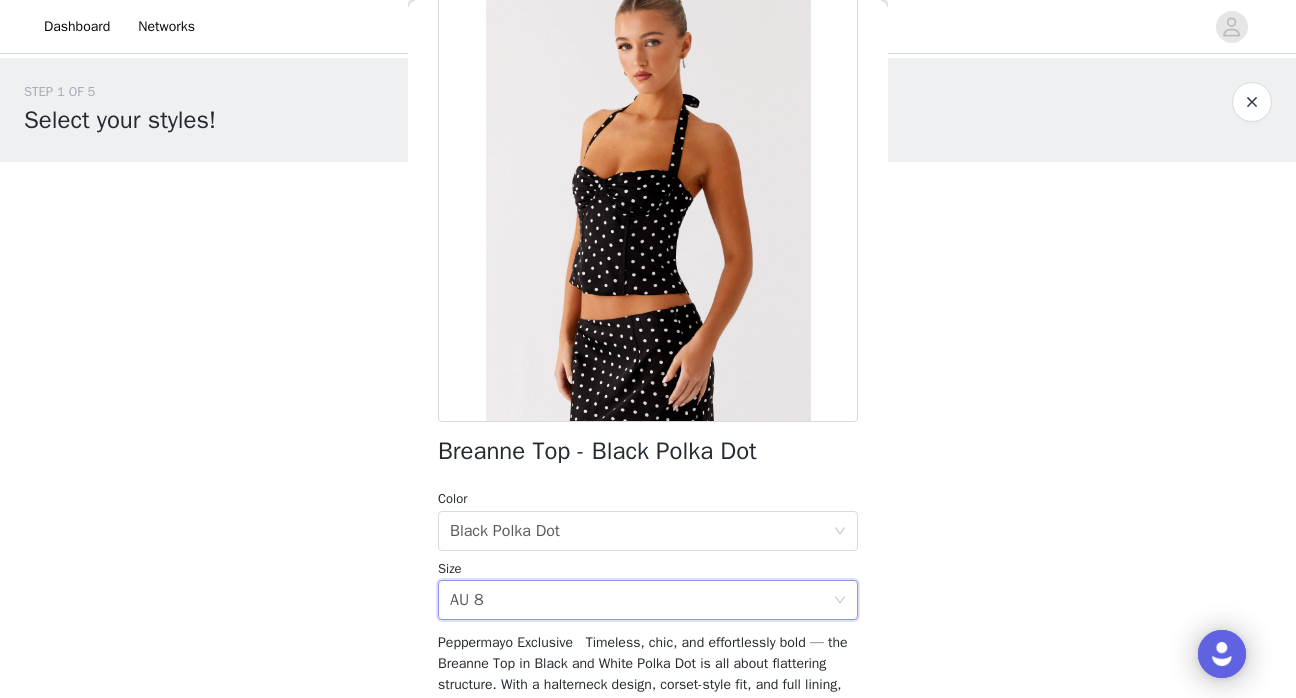 scroll, scrollTop: 356, scrollLeft: 0, axis: vertical 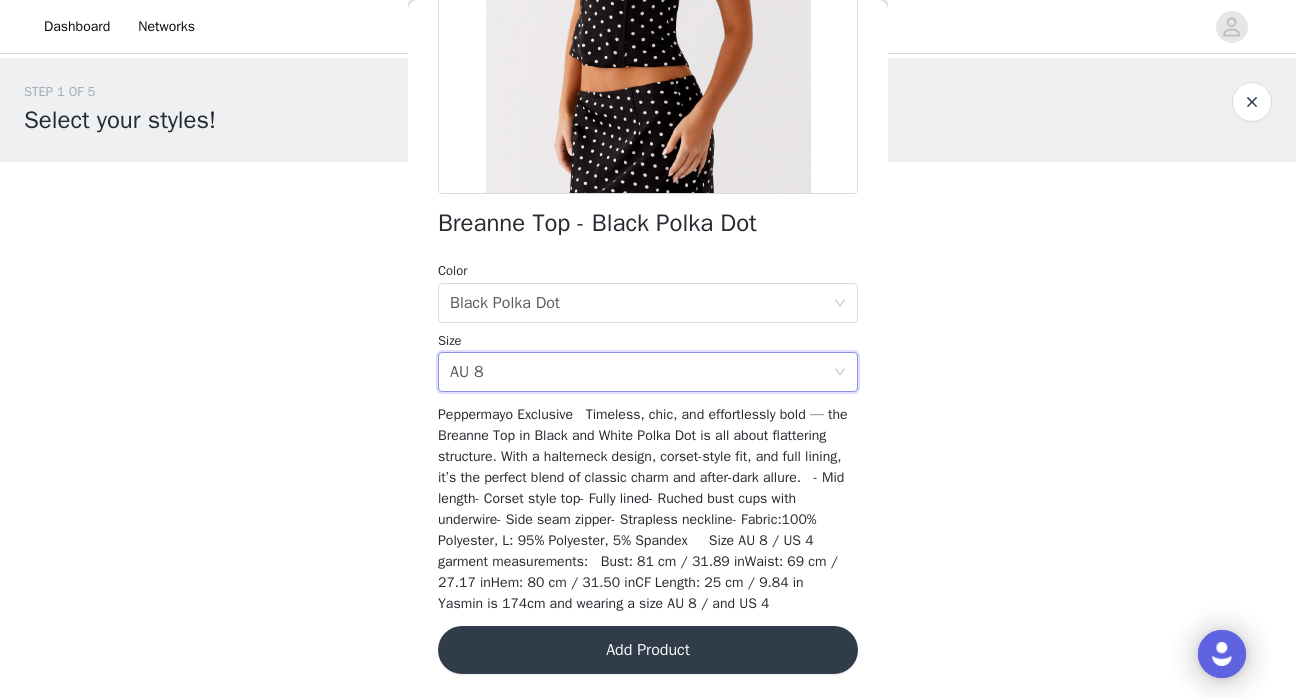 click on "Add Product" at bounding box center (648, 650) 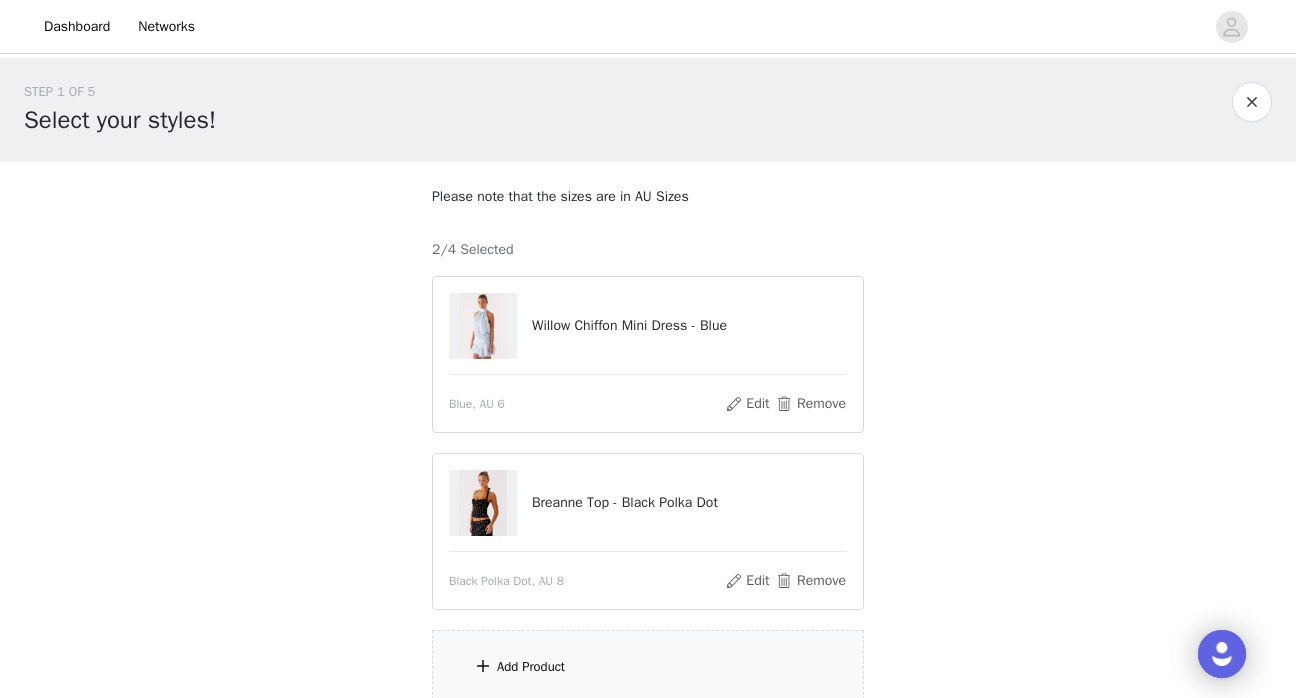 click on "Add Product" at bounding box center [531, 667] 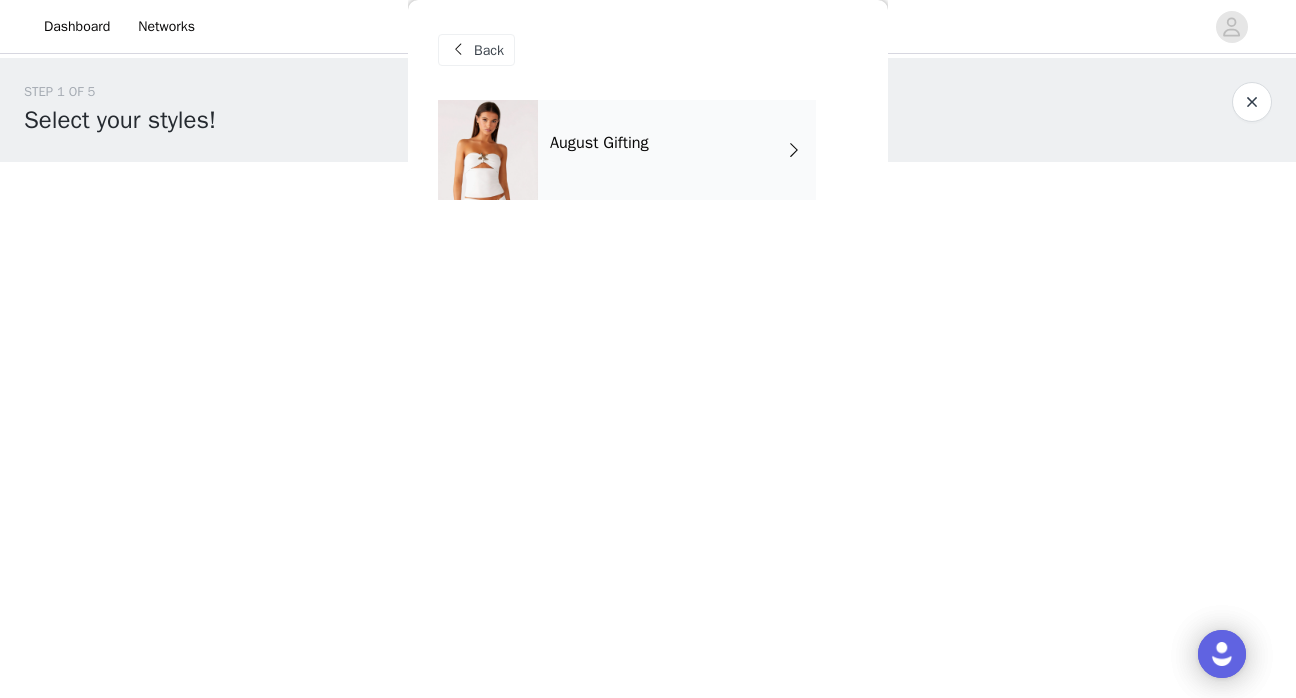 click on "August Gifting" at bounding box center (677, 150) 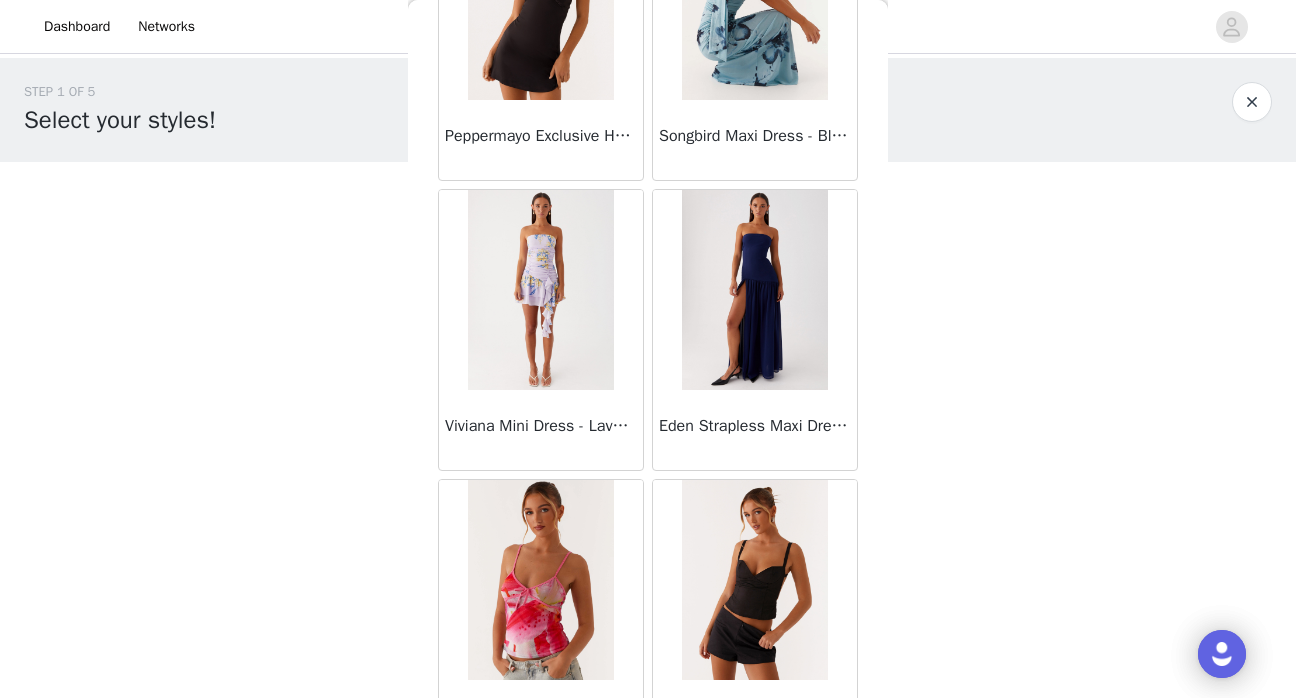 scroll, scrollTop: 2362, scrollLeft: 0, axis: vertical 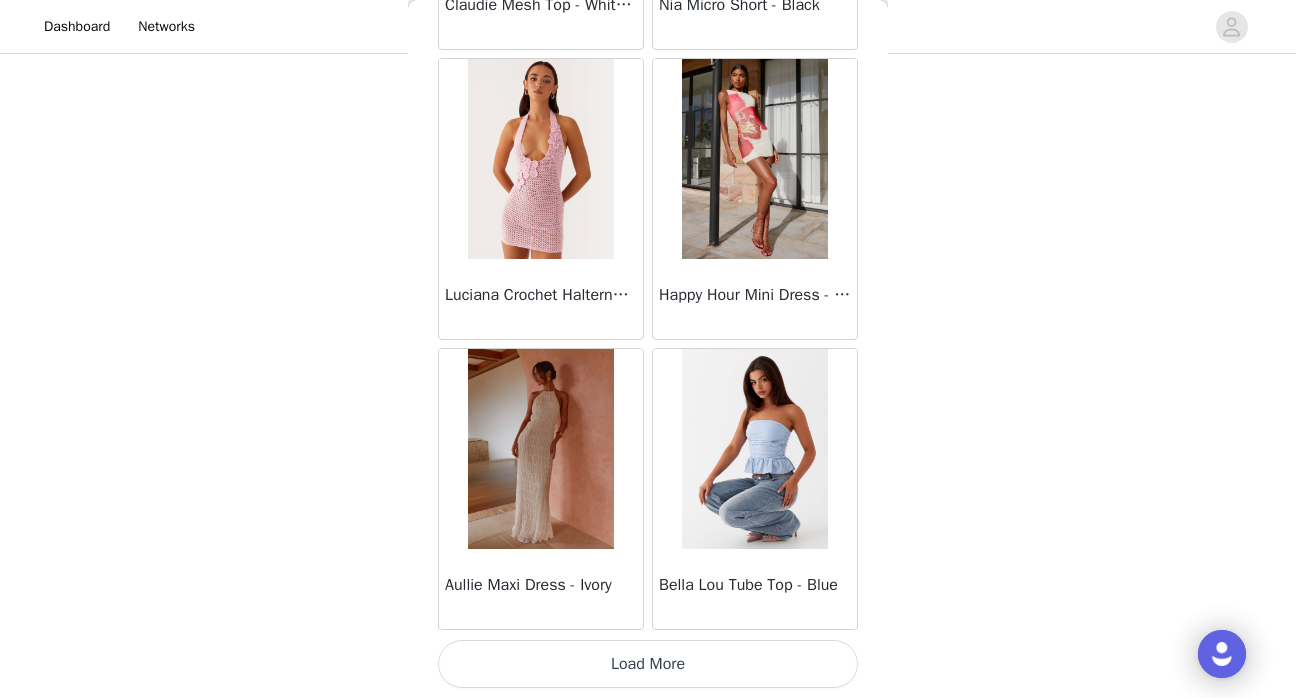 click on "Load More" at bounding box center [648, 664] 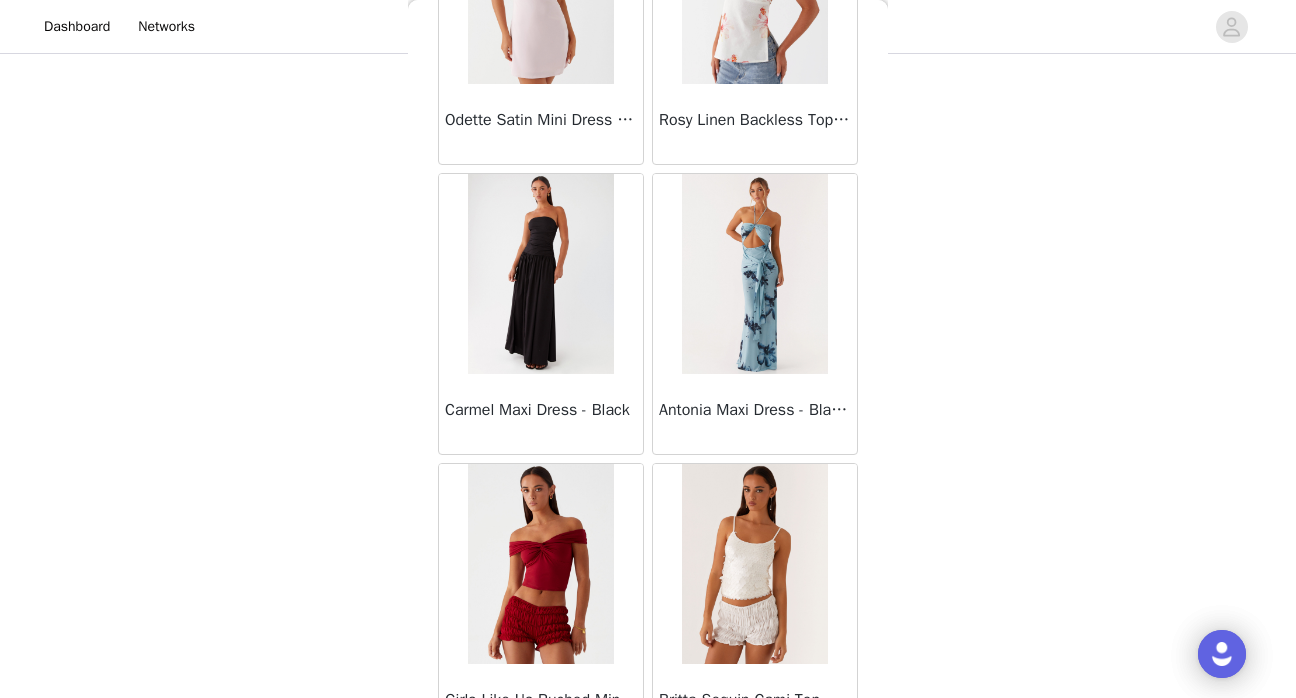 scroll, scrollTop: 5262, scrollLeft: 0, axis: vertical 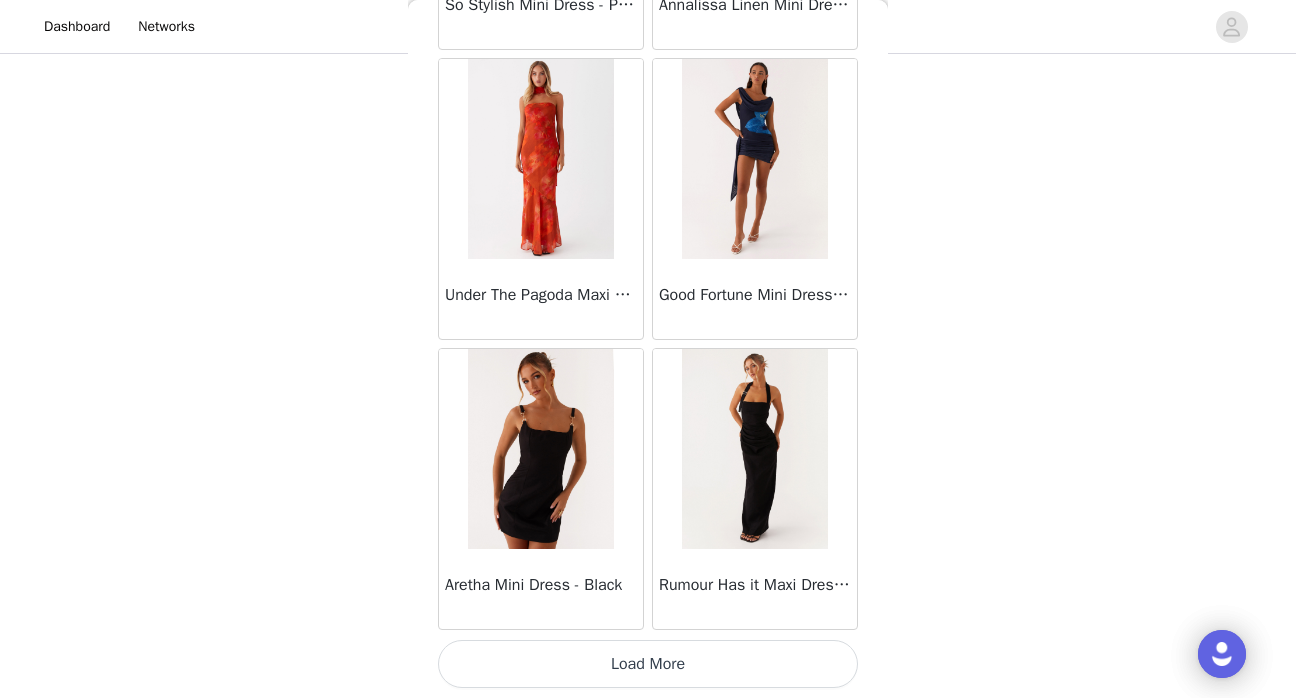click on "Load More" at bounding box center (648, 664) 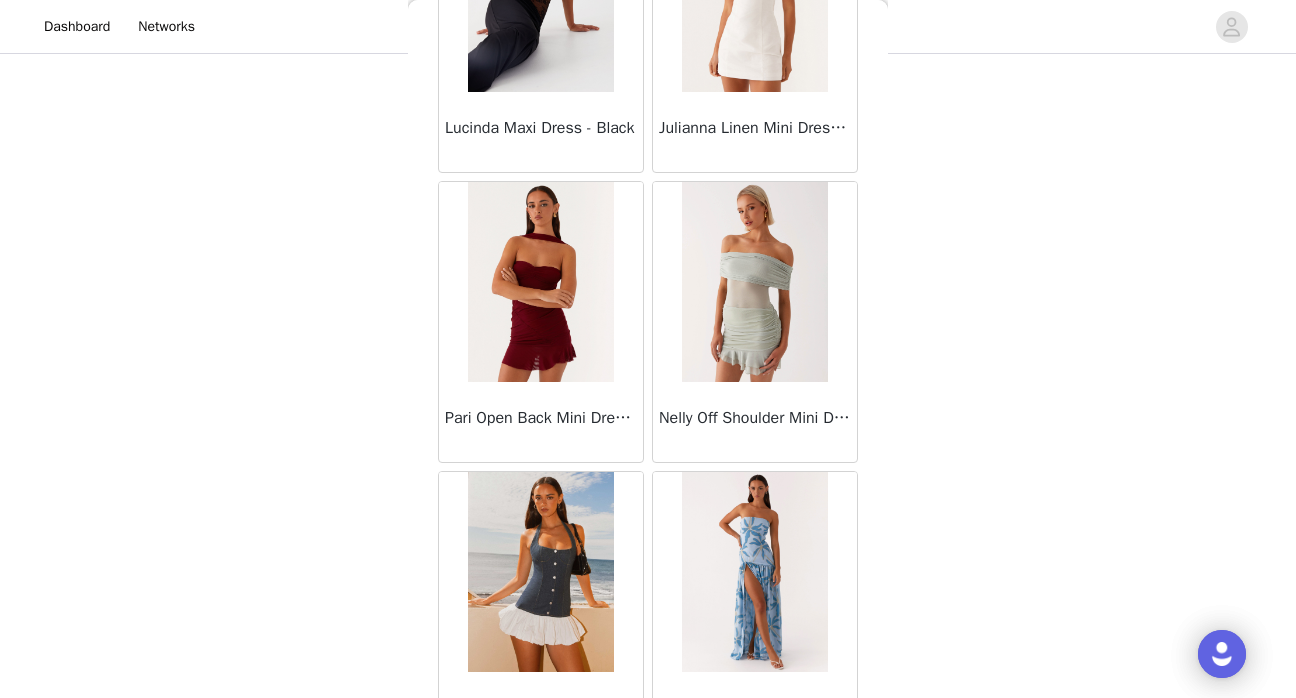 scroll, scrollTop: 8162, scrollLeft: 0, axis: vertical 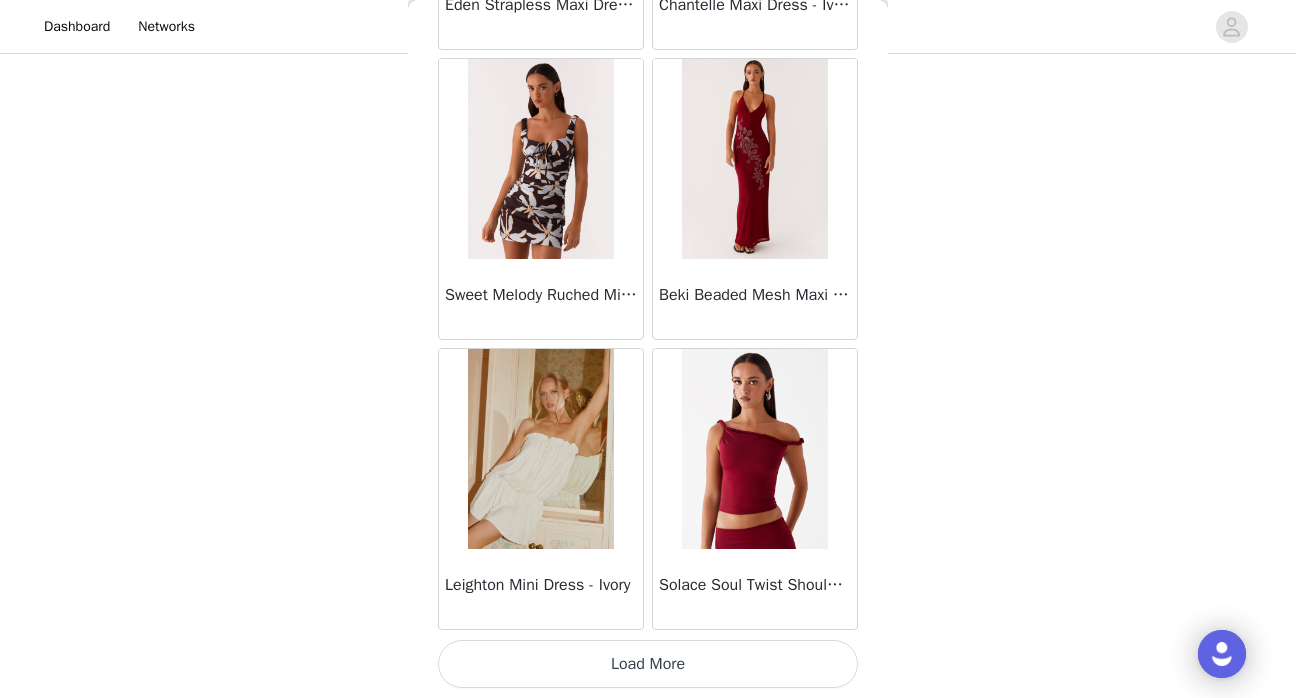 click on "Load More" at bounding box center [648, 664] 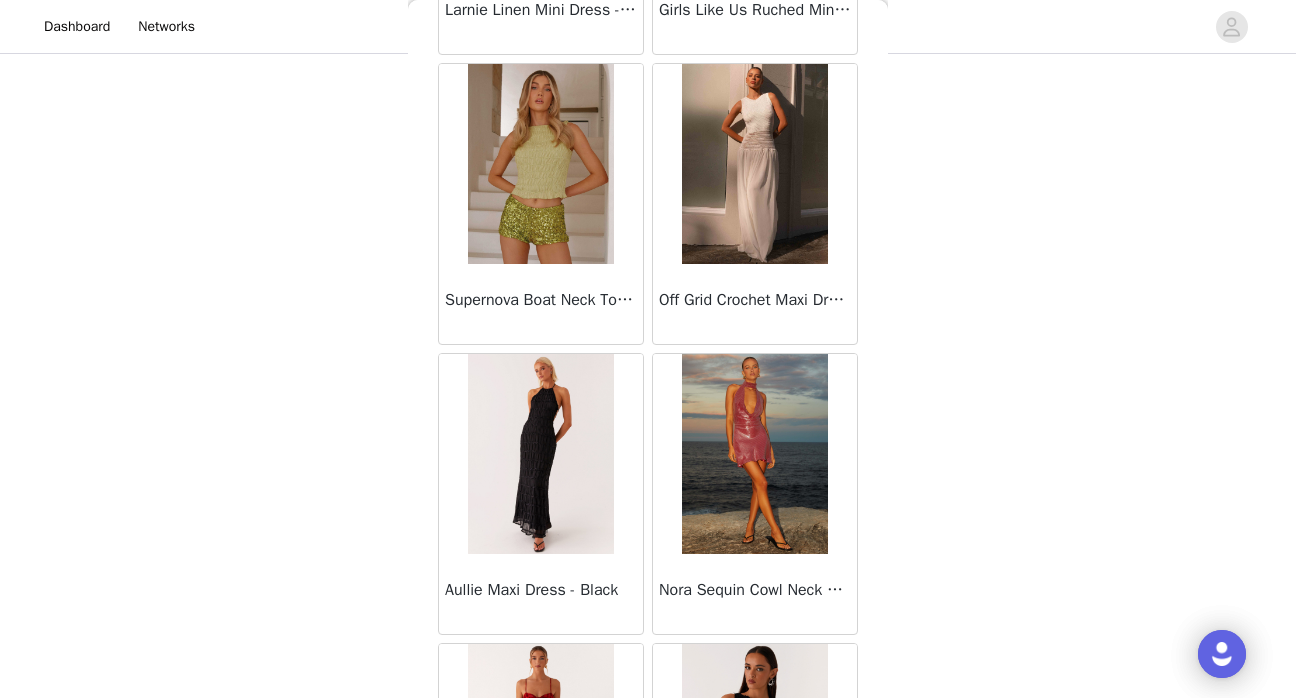 scroll, scrollTop: 11062, scrollLeft: 0, axis: vertical 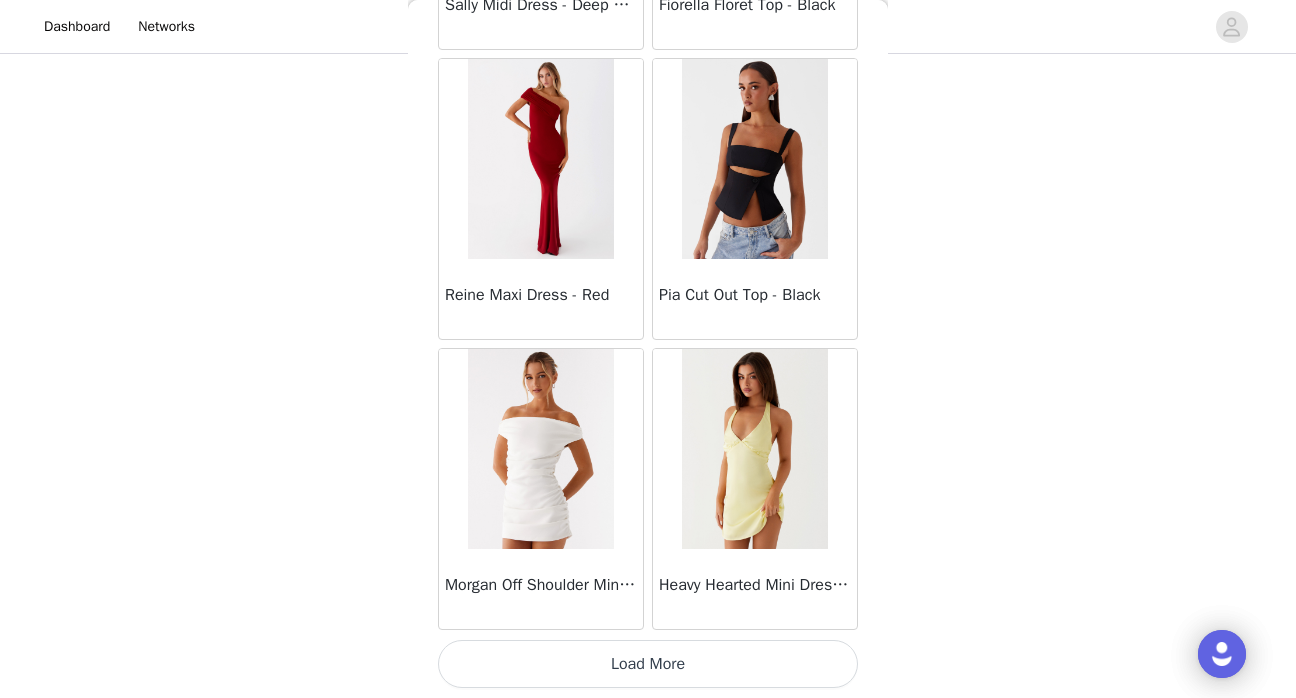 click on "Load More" at bounding box center (648, 664) 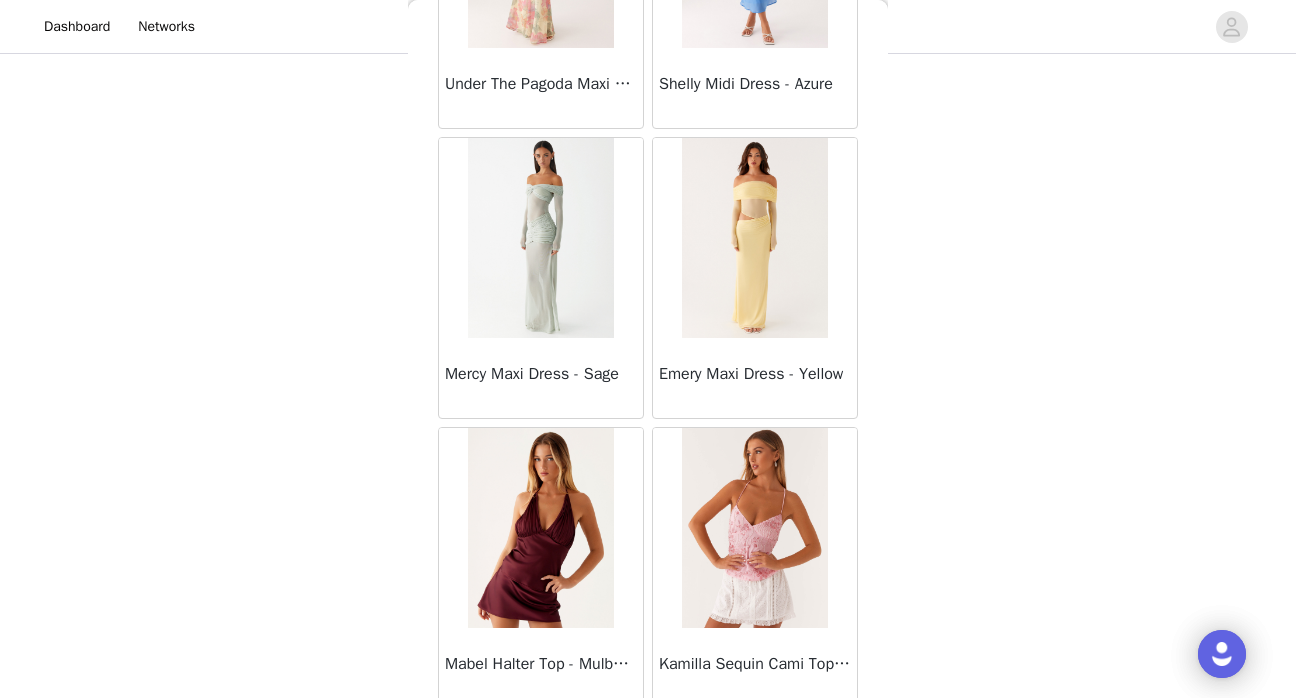 scroll, scrollTop: 13962, scrollLeft: 0, axis: vertical 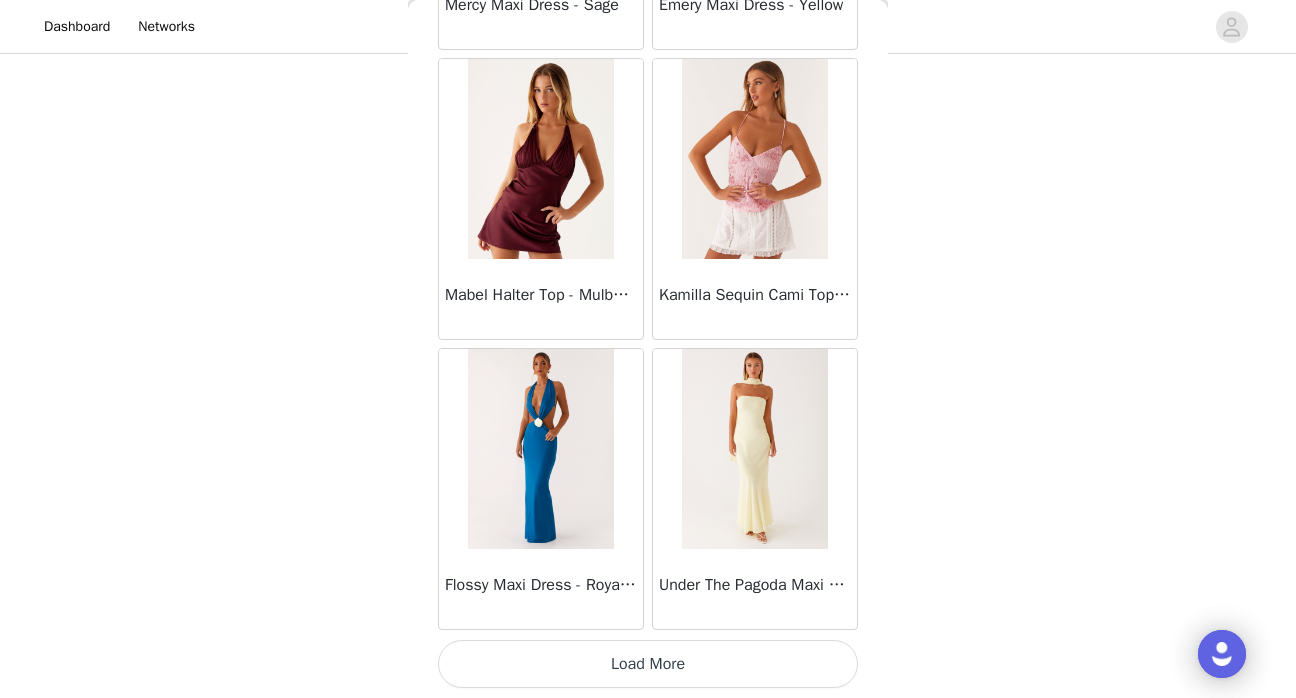 click on "Load More" at bounding box center (648, 664) 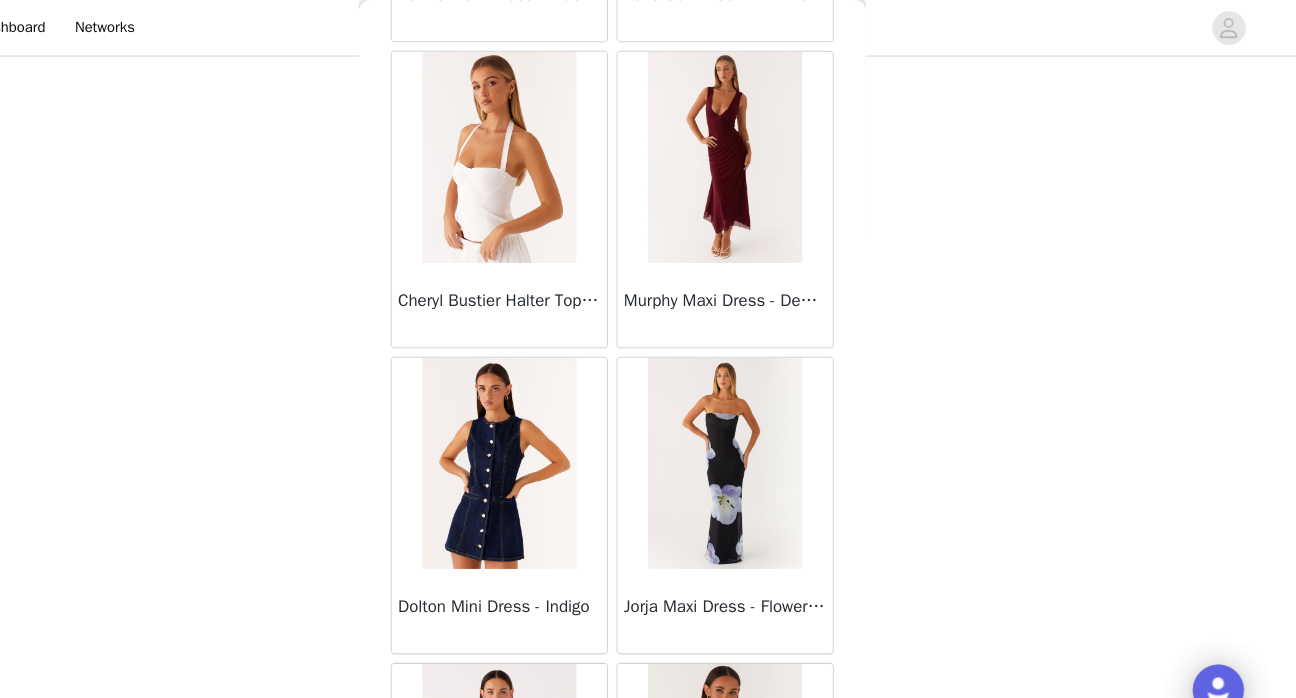 scroll, scrollTop: 15392, scrollLeft: 0, axis: vertical 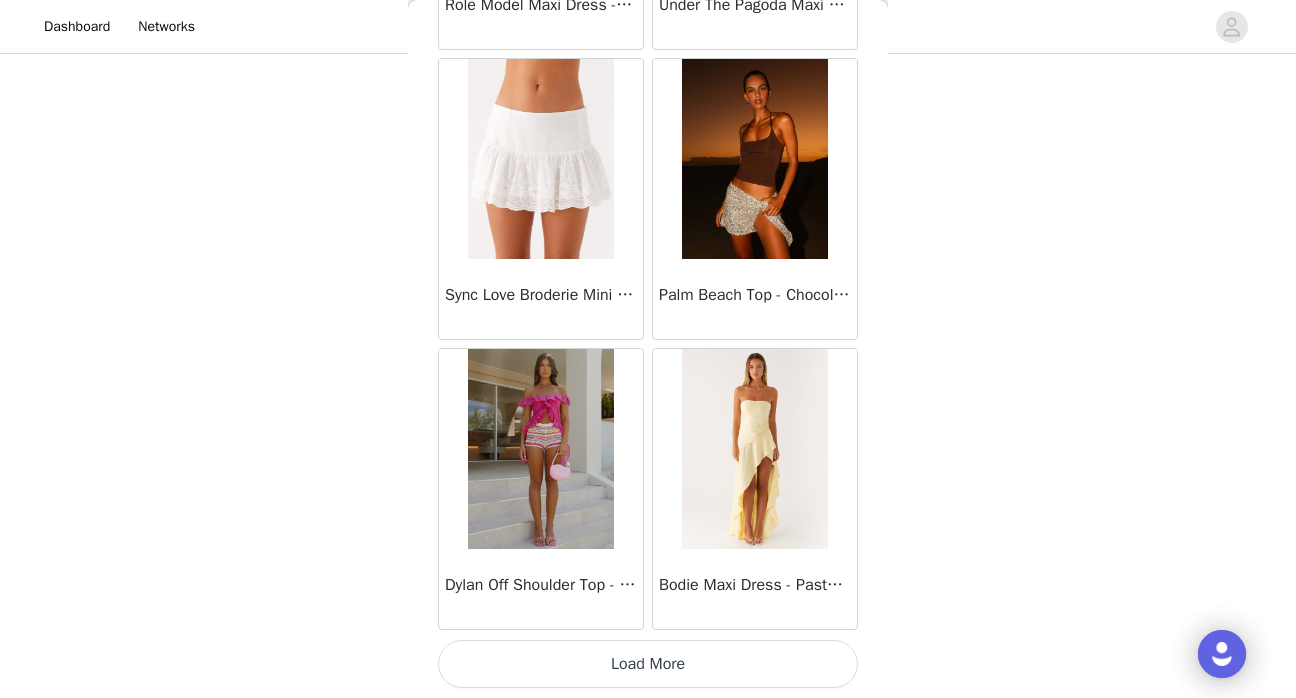 click on "Load More" at bounding box center (648, 664) 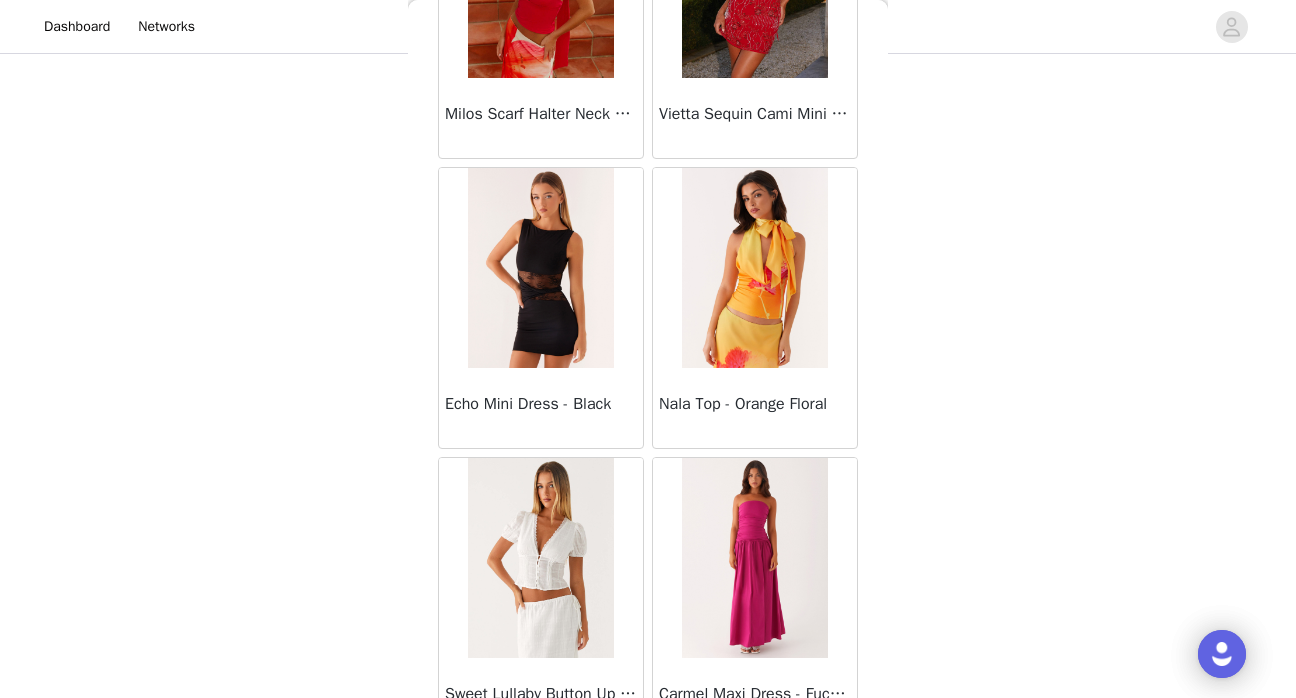 scroll, scrollTop: 19762, scrollLeft: 0, axis: vertical 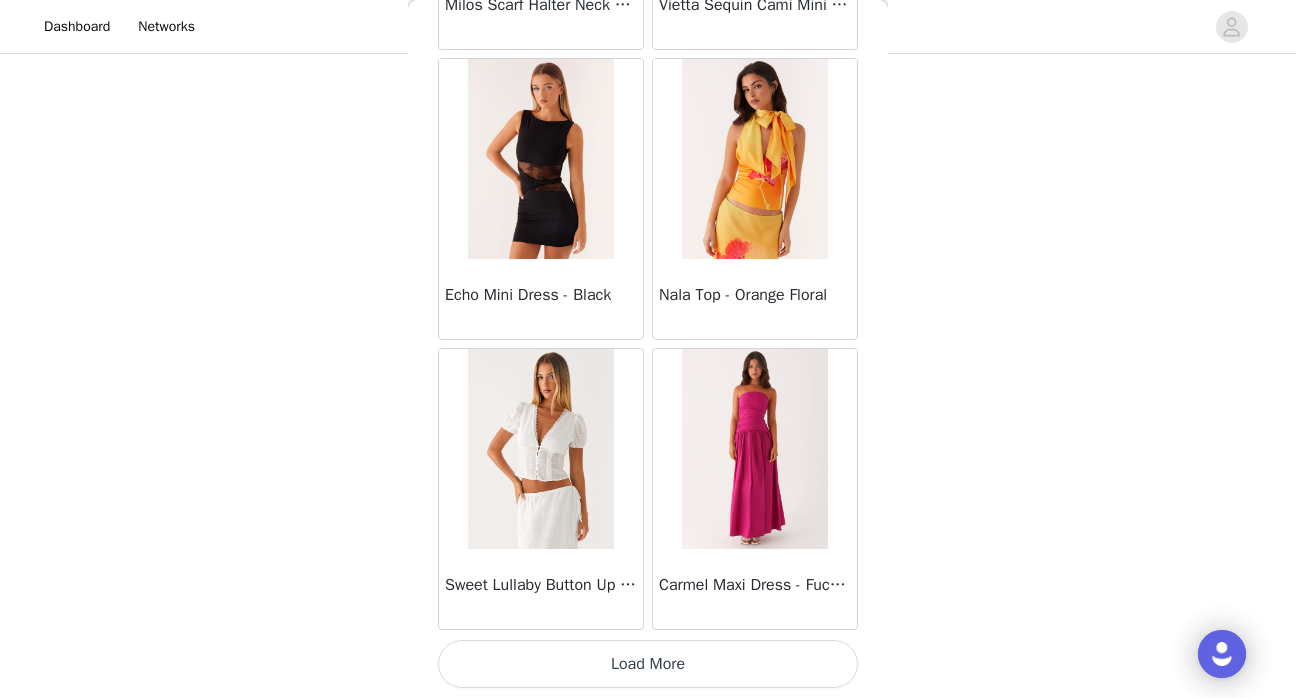 click on "Load More" at bounding box center (648, 664) 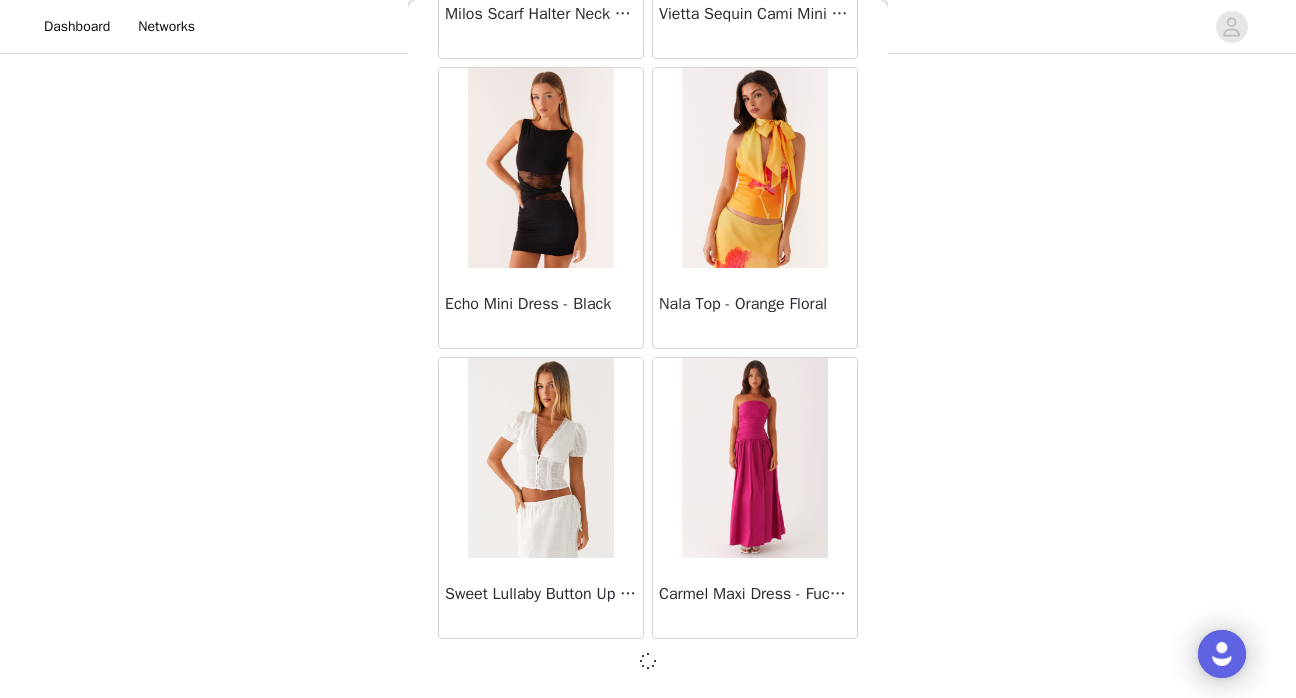 scroll, scrollTop: 19753, scrollLeft: 0, axis: vertical 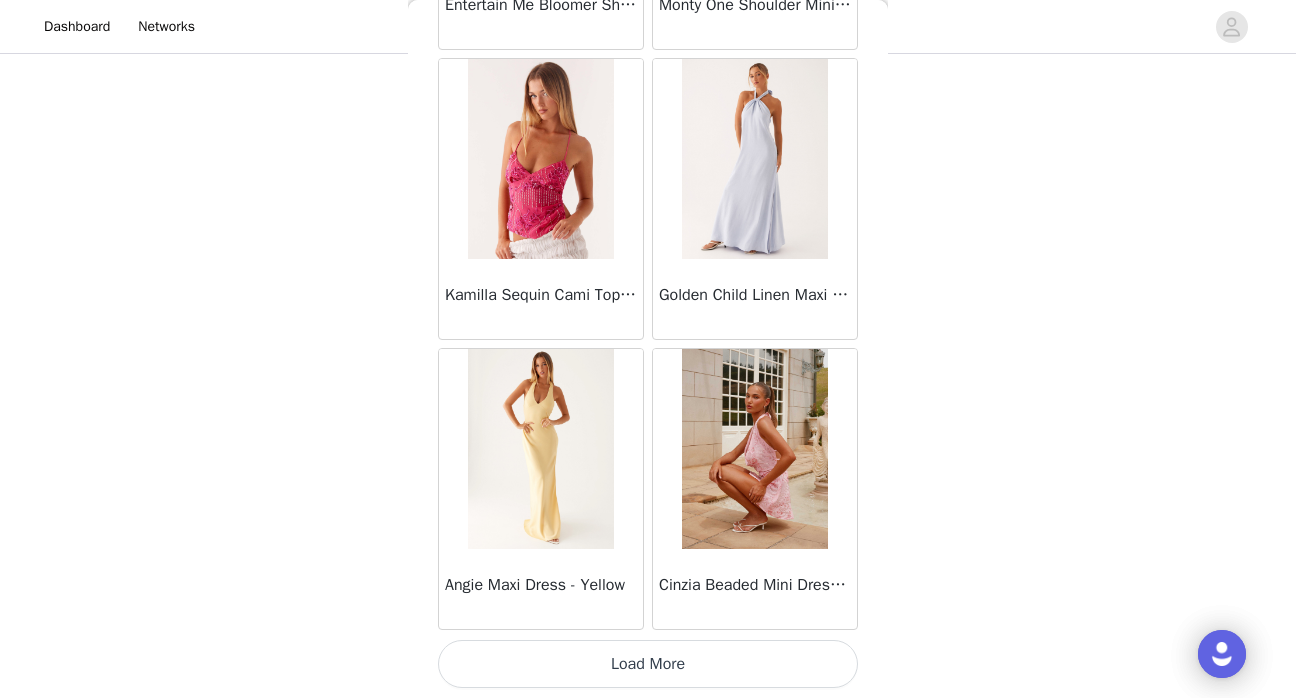 click on "Load More" at bounding box center [648, 664] 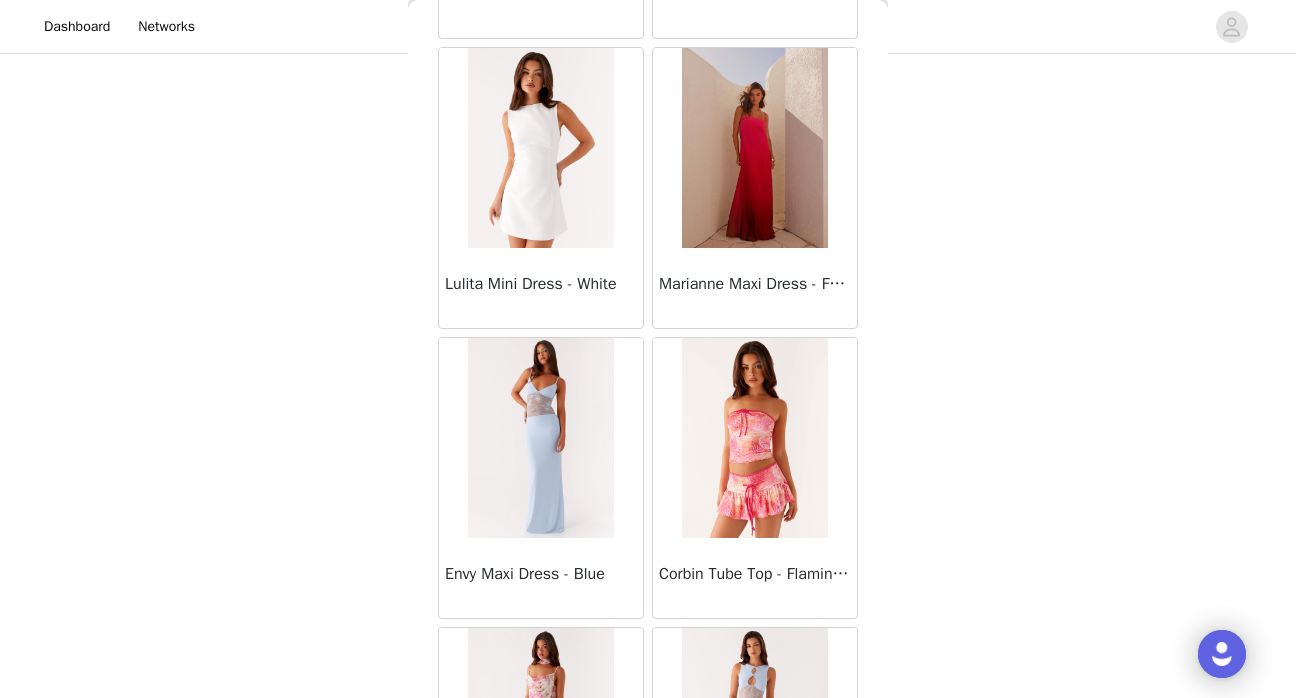 scroll, scrollTop: 25562, scrollLeft: 0, axis: vertical 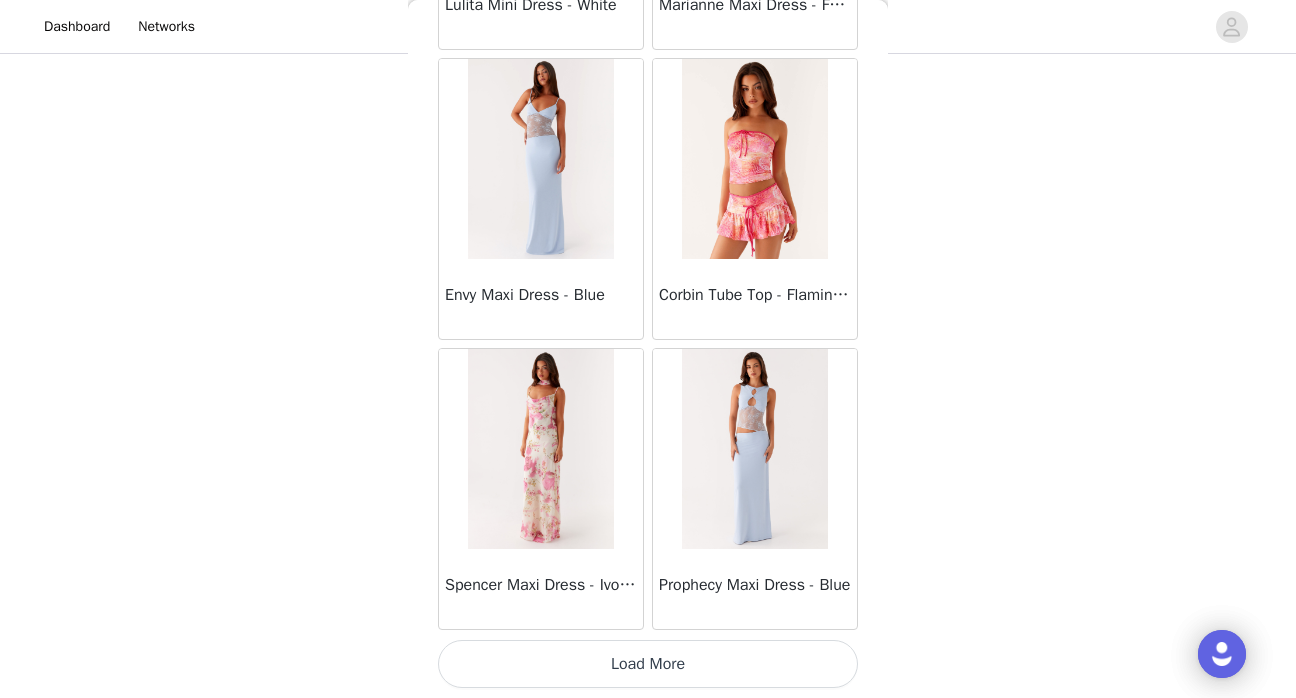 click on "Load More" at bounding box center [648, 664] 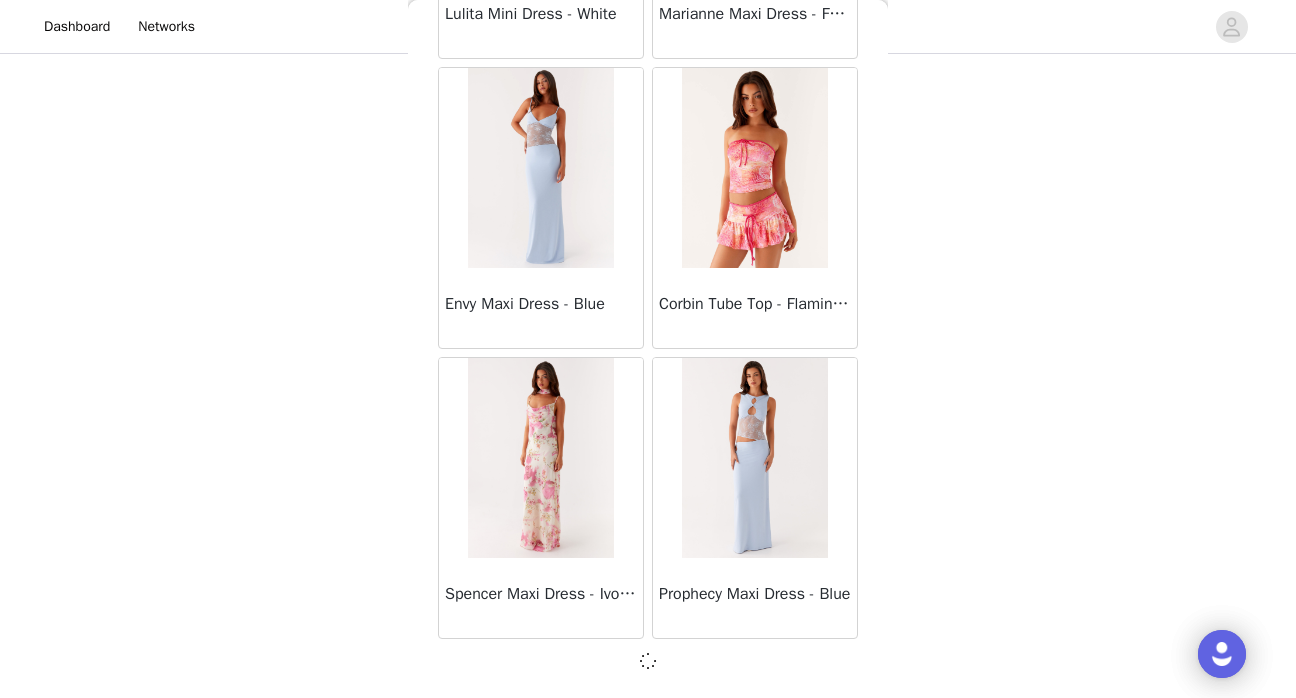scroll, scrollTop: 25553, scrollLeft: 0, axis: vertical 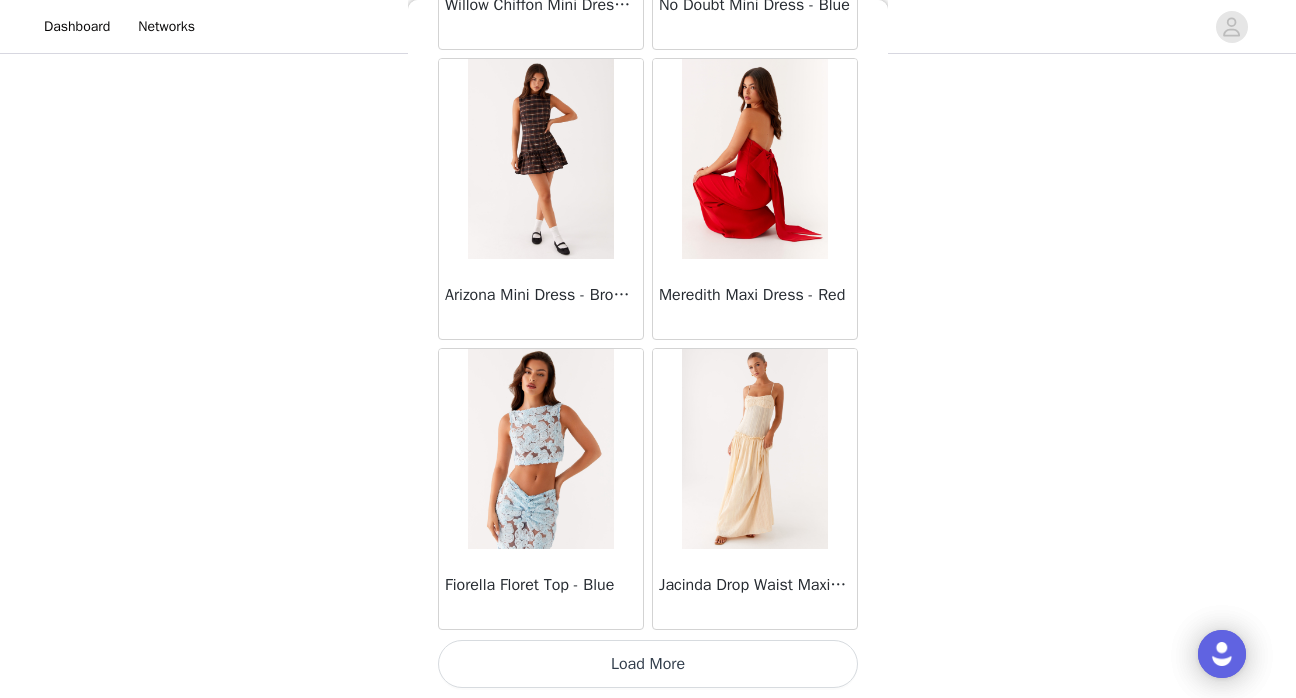 click on "Load More" at bounding box center [648, 664] 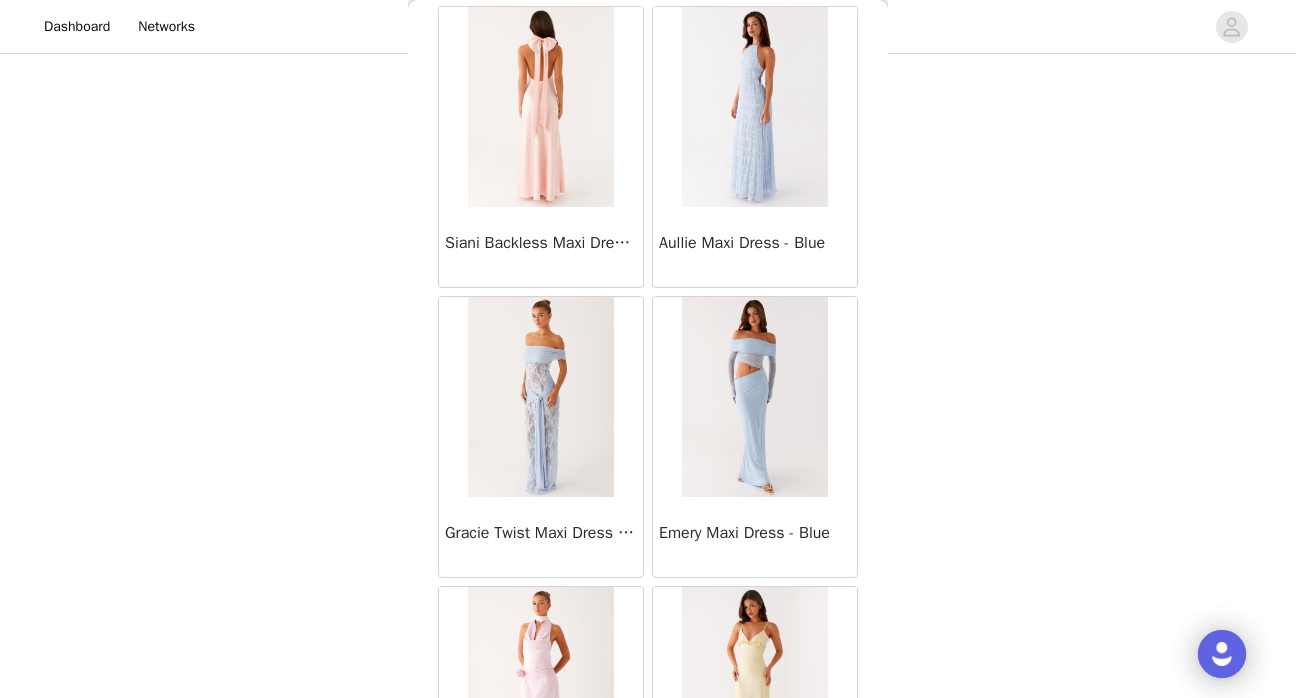 scroll, scrollTop: 31362, scrollLeft: 0, axis: vertical 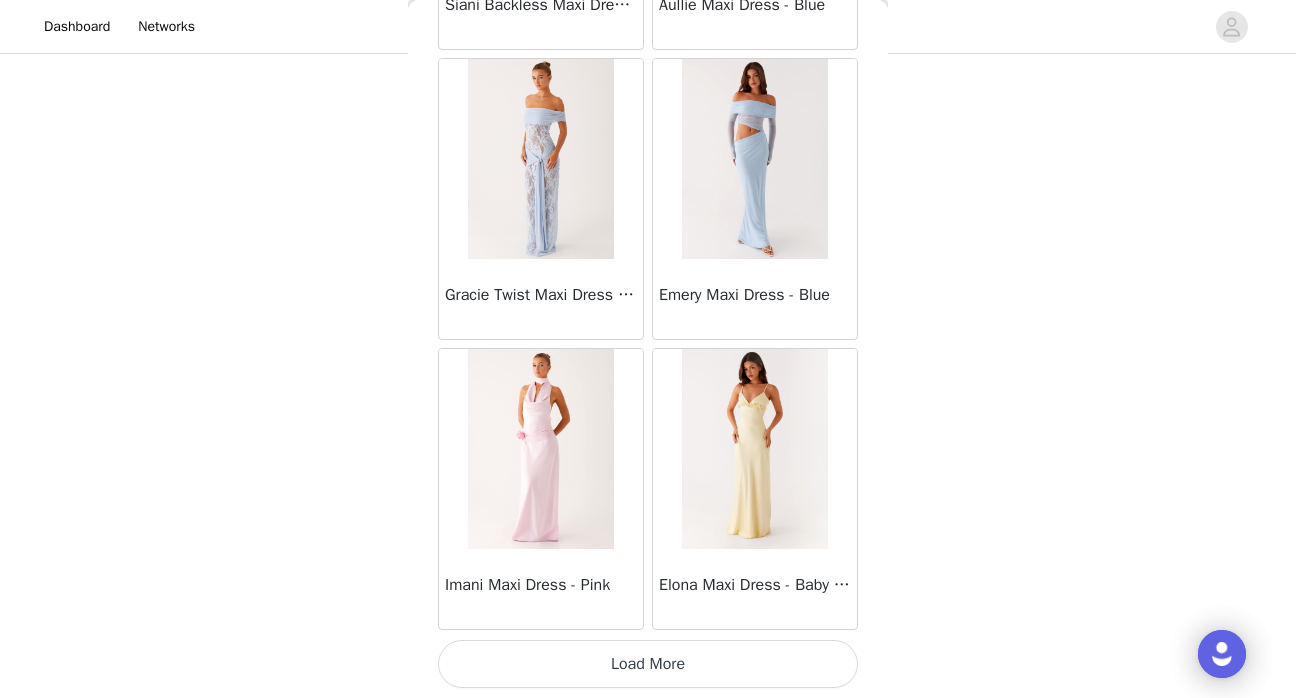 click on "Load More" at bounding box center [648, 664] 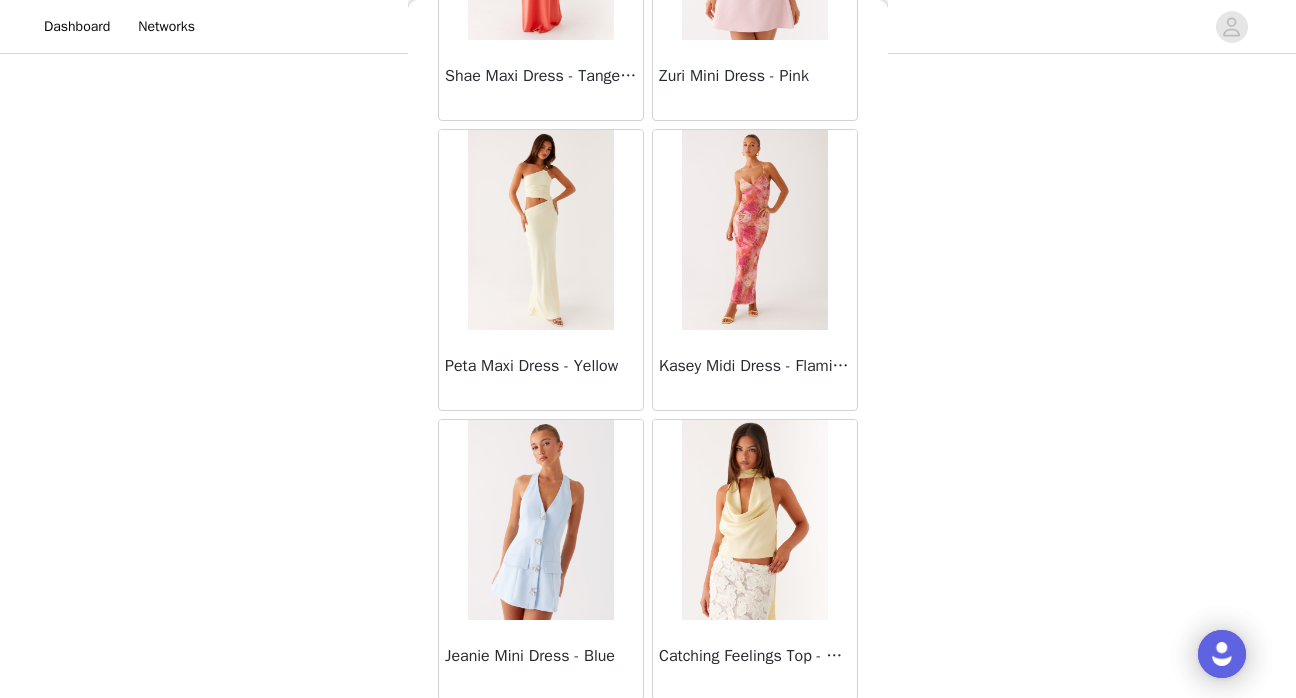 scroll, scrollTop: 34262, scrollLeft: 0, axis: vertical 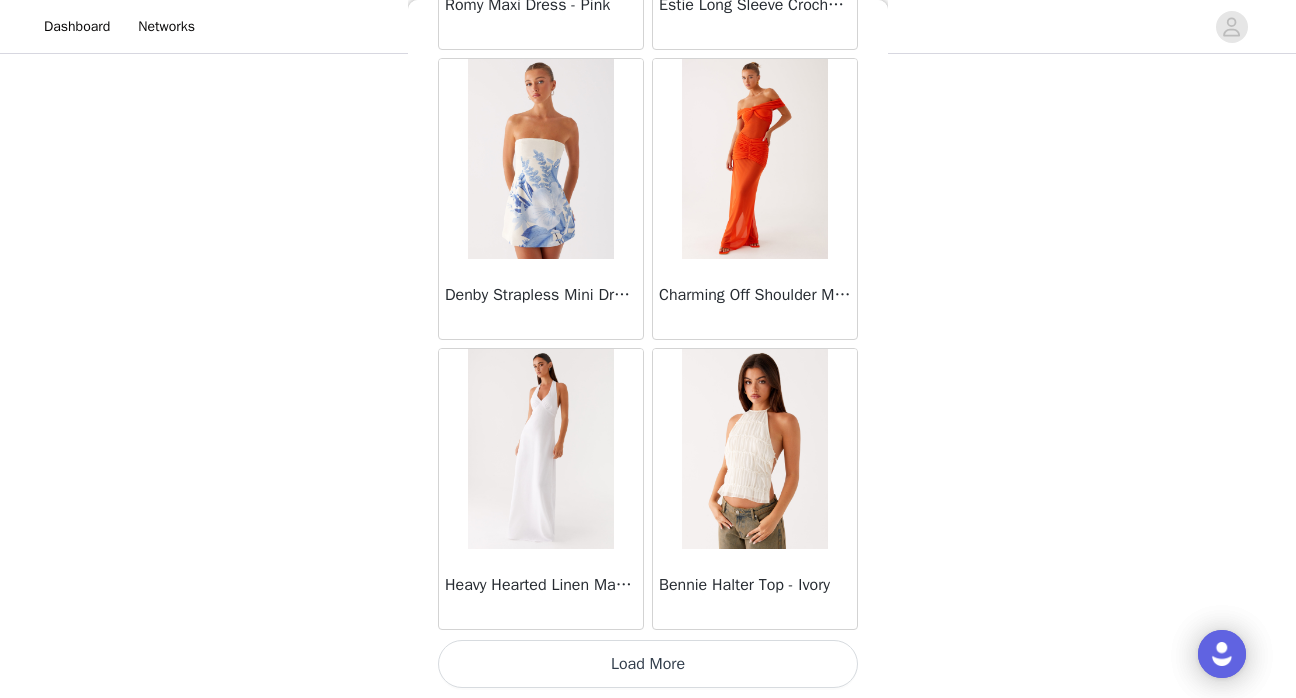 click on "Load More" at bounding box center (648, 664) 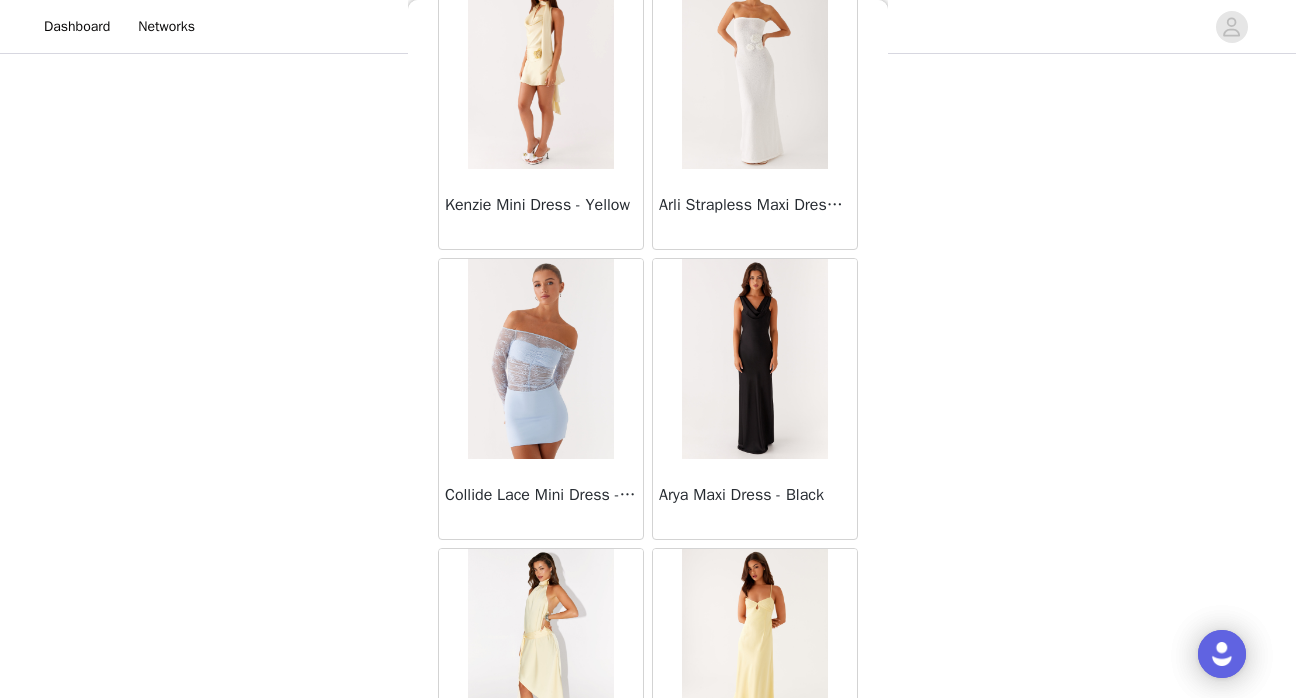 scroll, scrollTop: 37162, scrollLeft: 0, axis: vertical 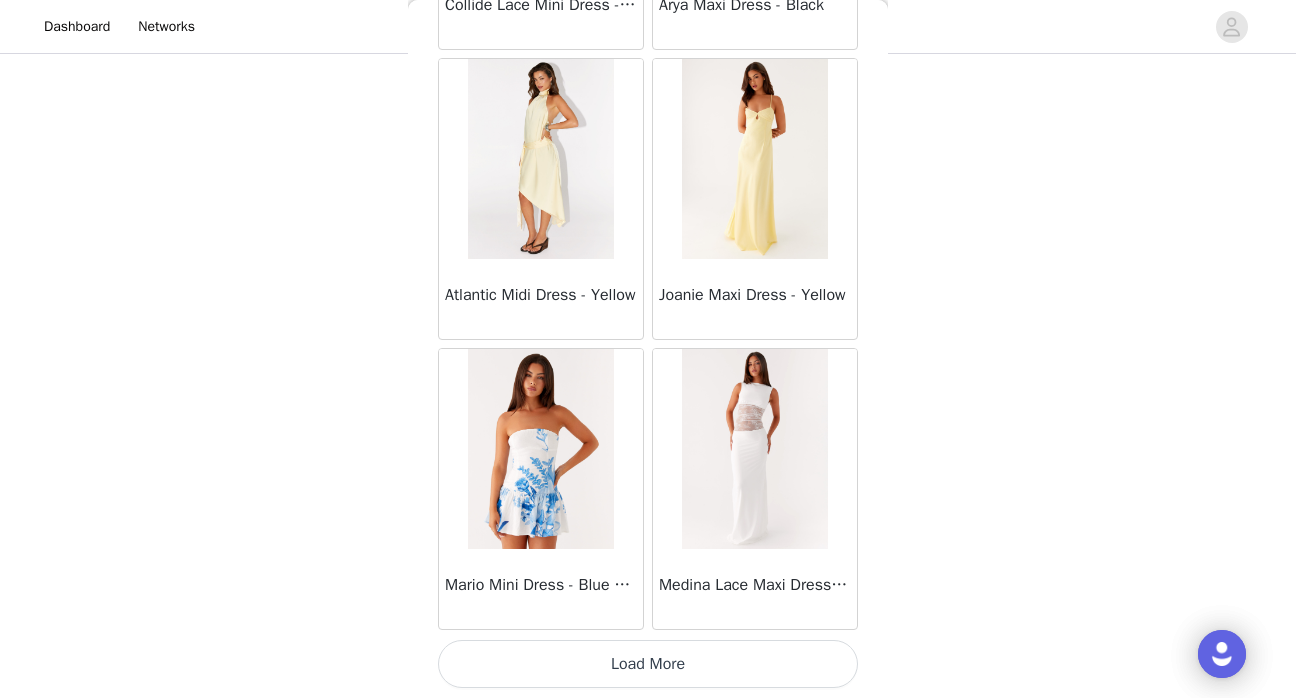 click on "Load More" at bounding box center [648, 664] 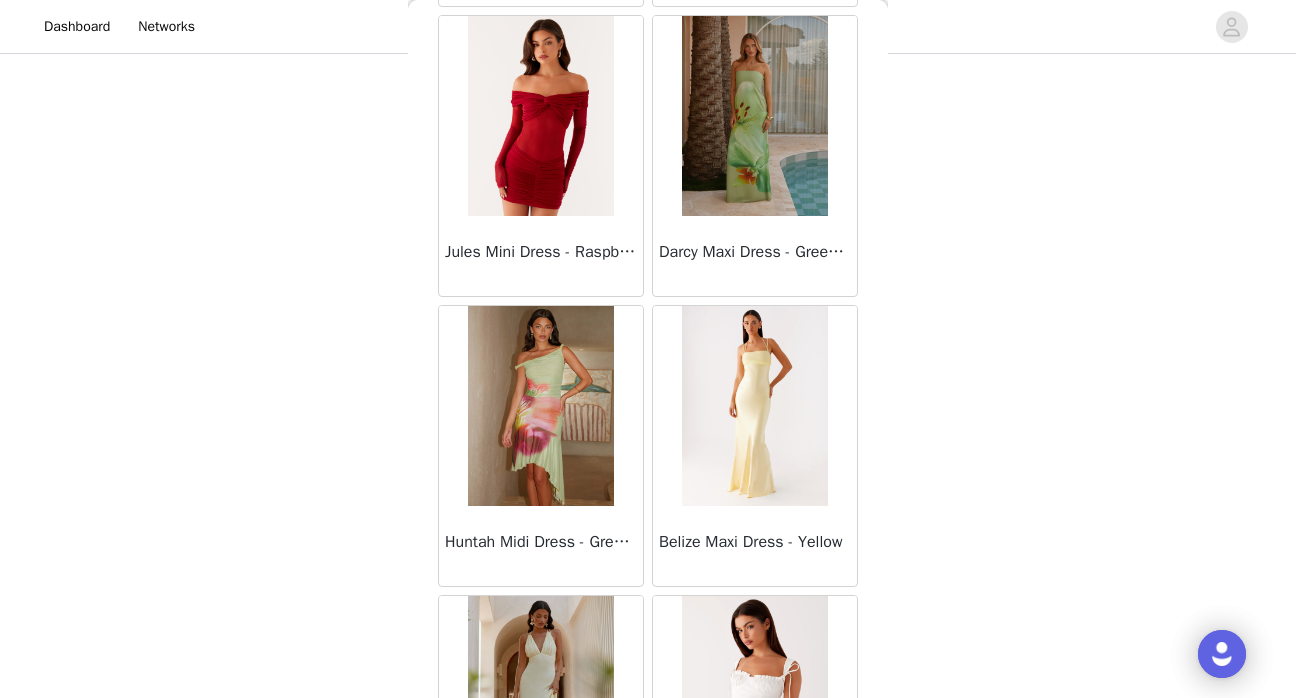 scroll, scrollTop: 40062, scrollLeft: 0, axis: vertical 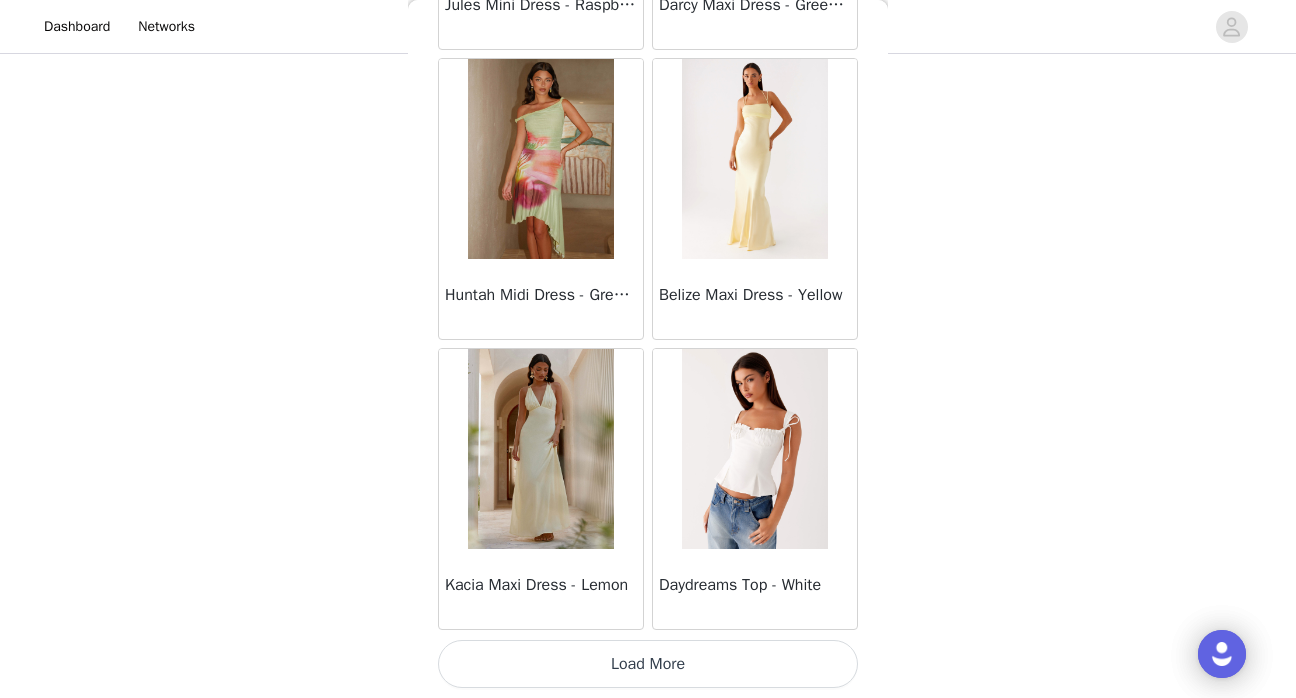 click on "Load More" at bounding box center (648, 664) 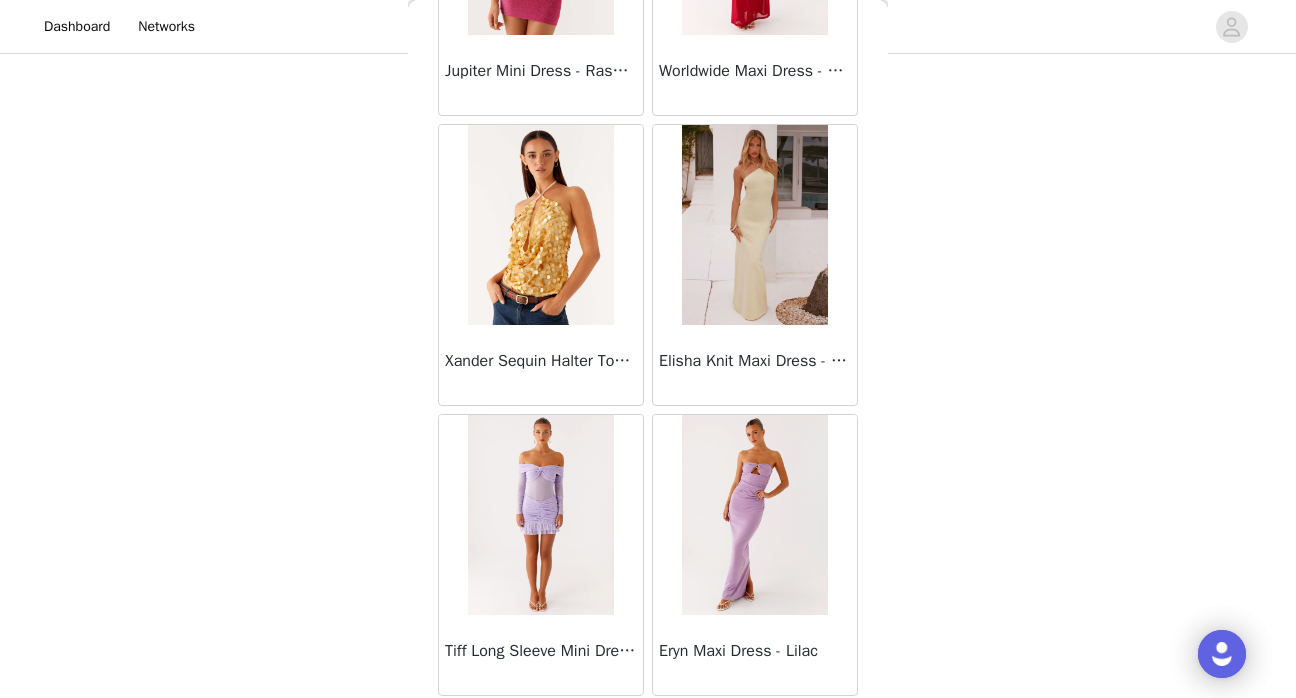 scroll, scrollTop: 42962, scrollLeft: 0, axis: vertical 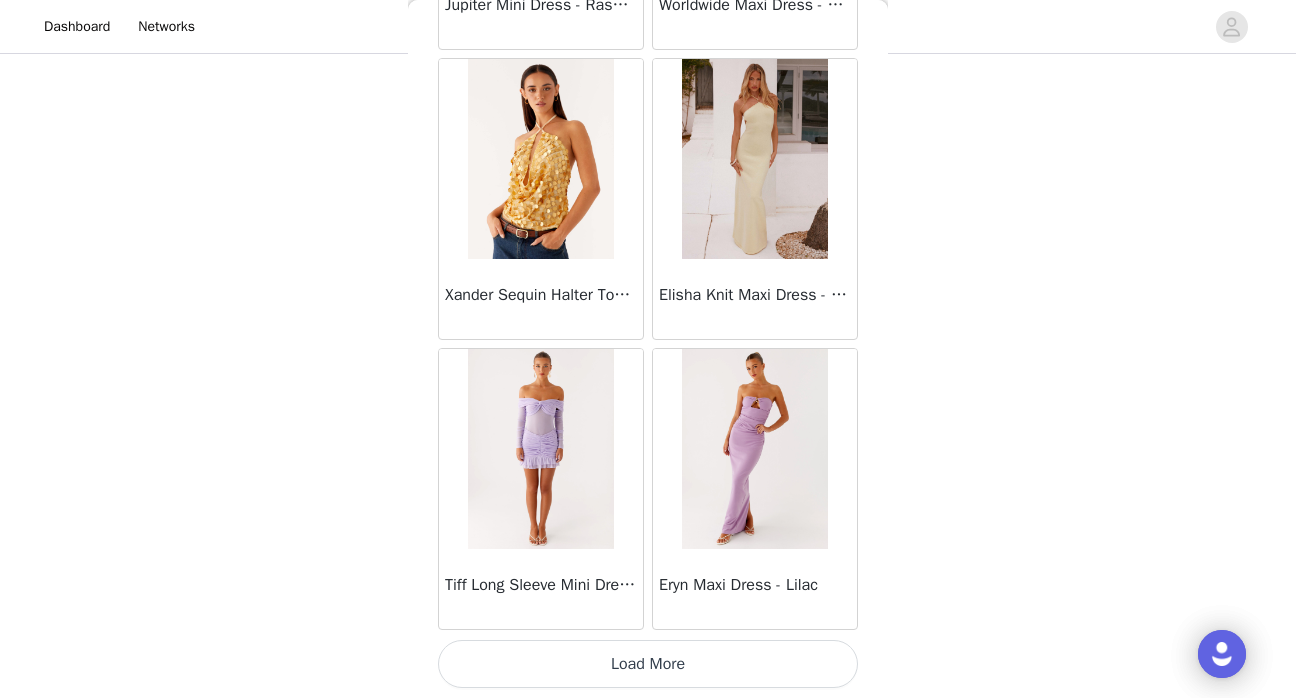 click on "Load More" at bounding box center (648, 664) 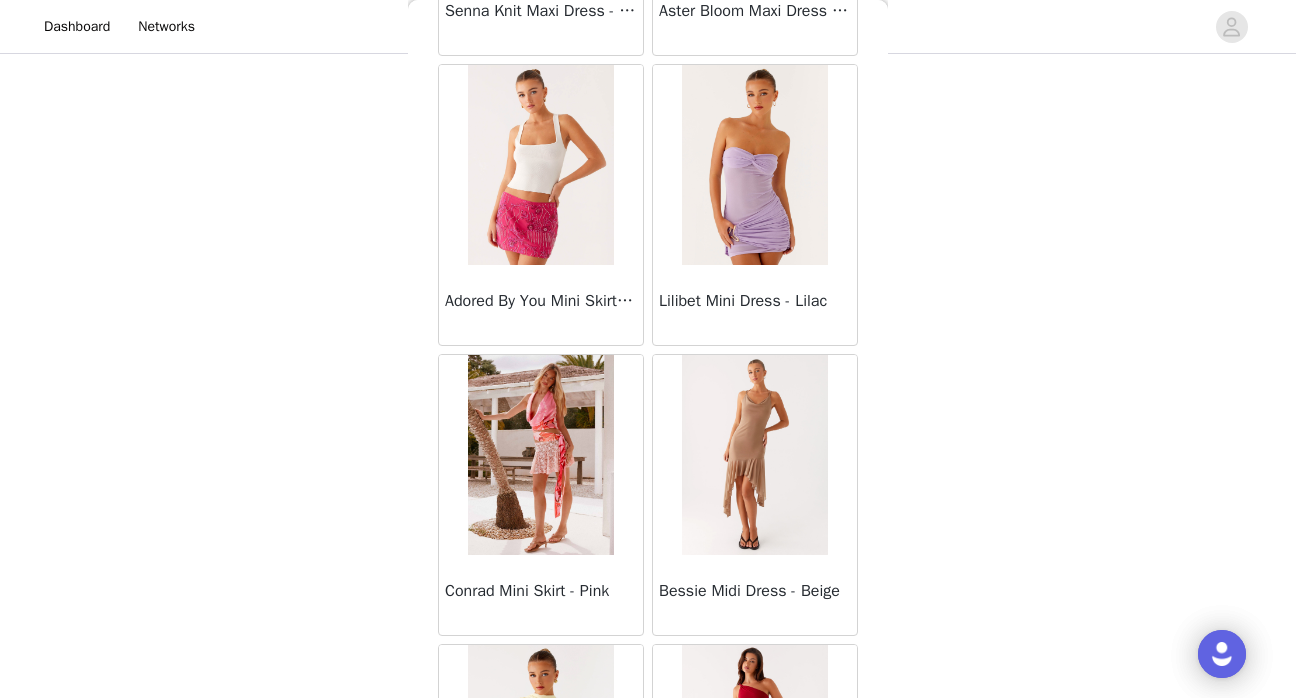scroll, scrollTop: 45862, scrollLeft: 0, axis: vertical 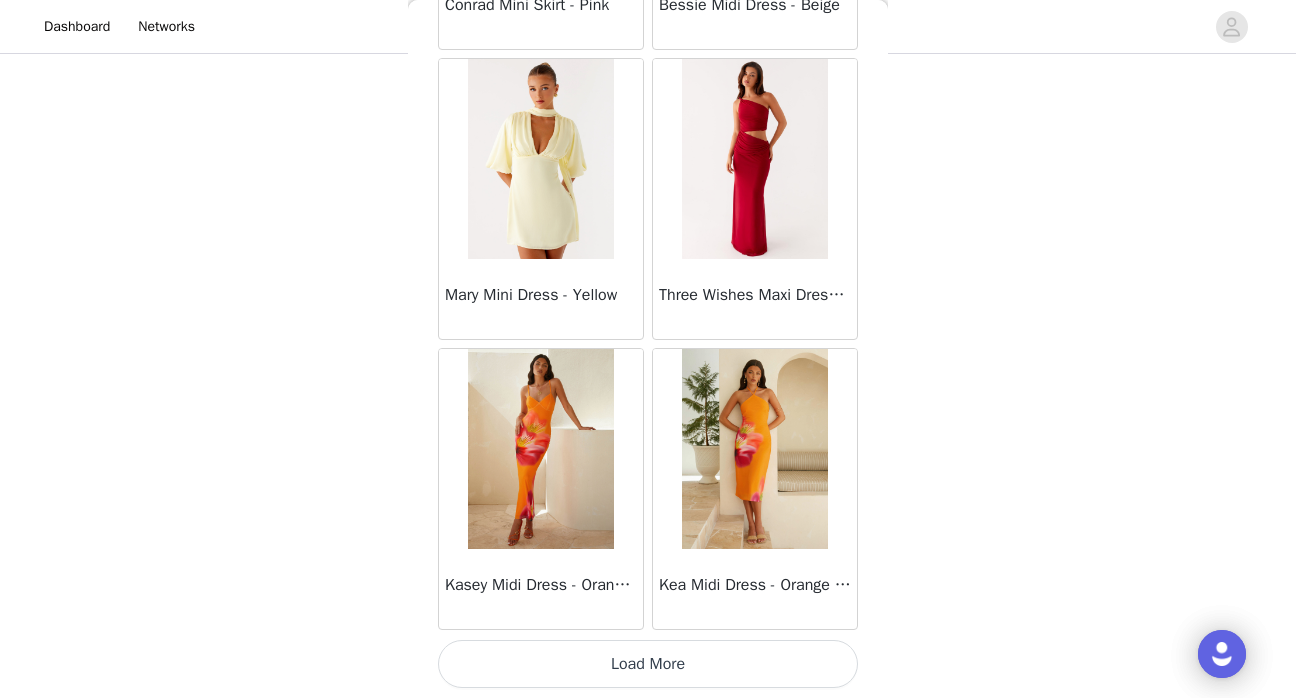 click on "Load More" at bounding box center (648, 664) 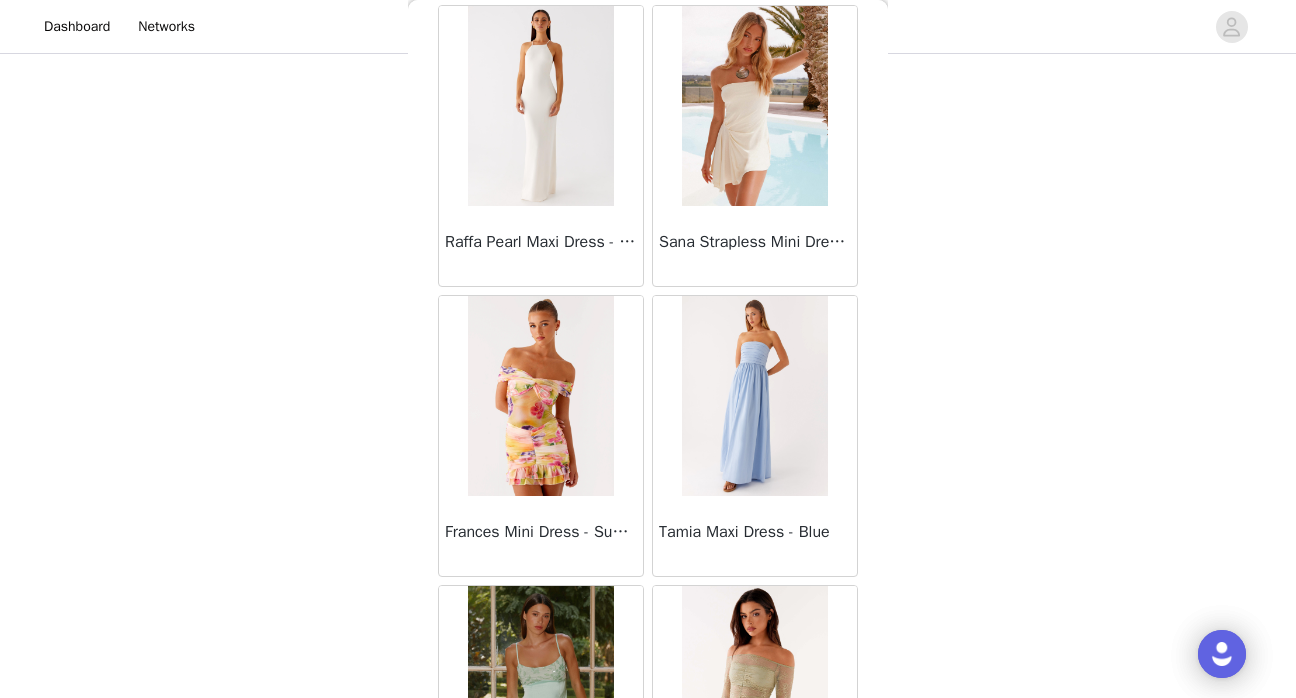 scroll, scrollTop: 48762, scrollLeft: 0, axis: vertical 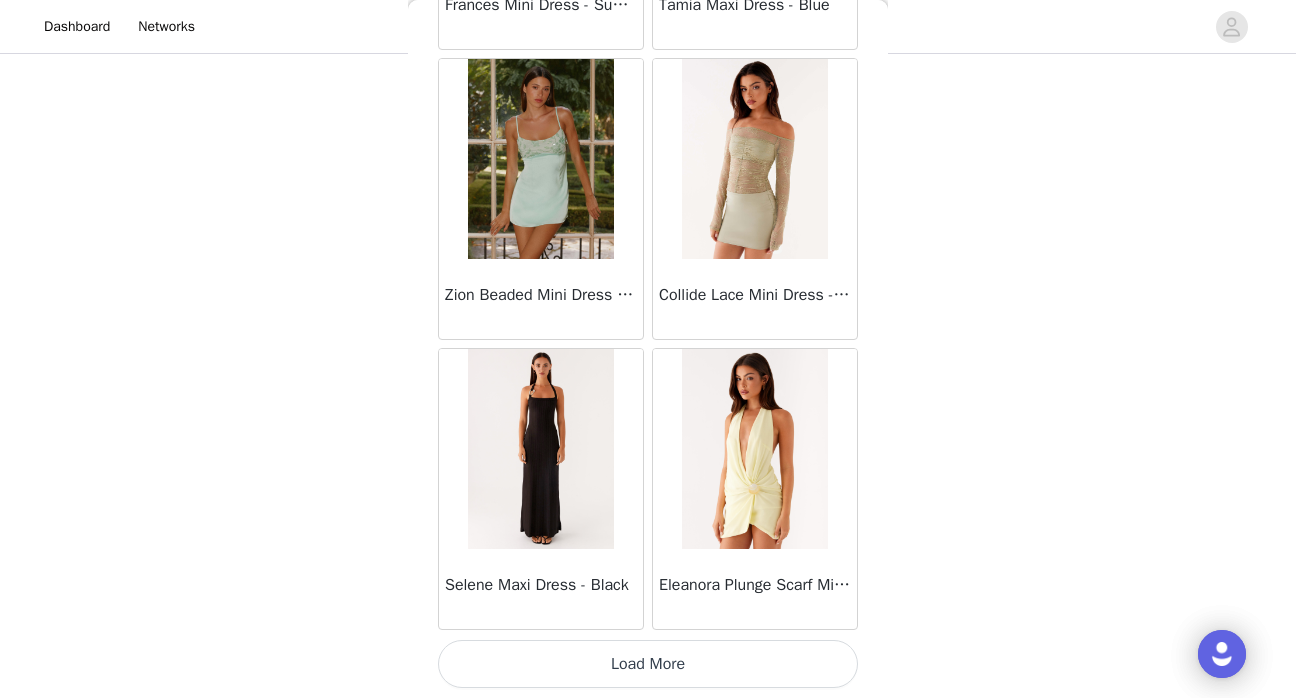 click on "Load More" at bounding box center (648, 664) 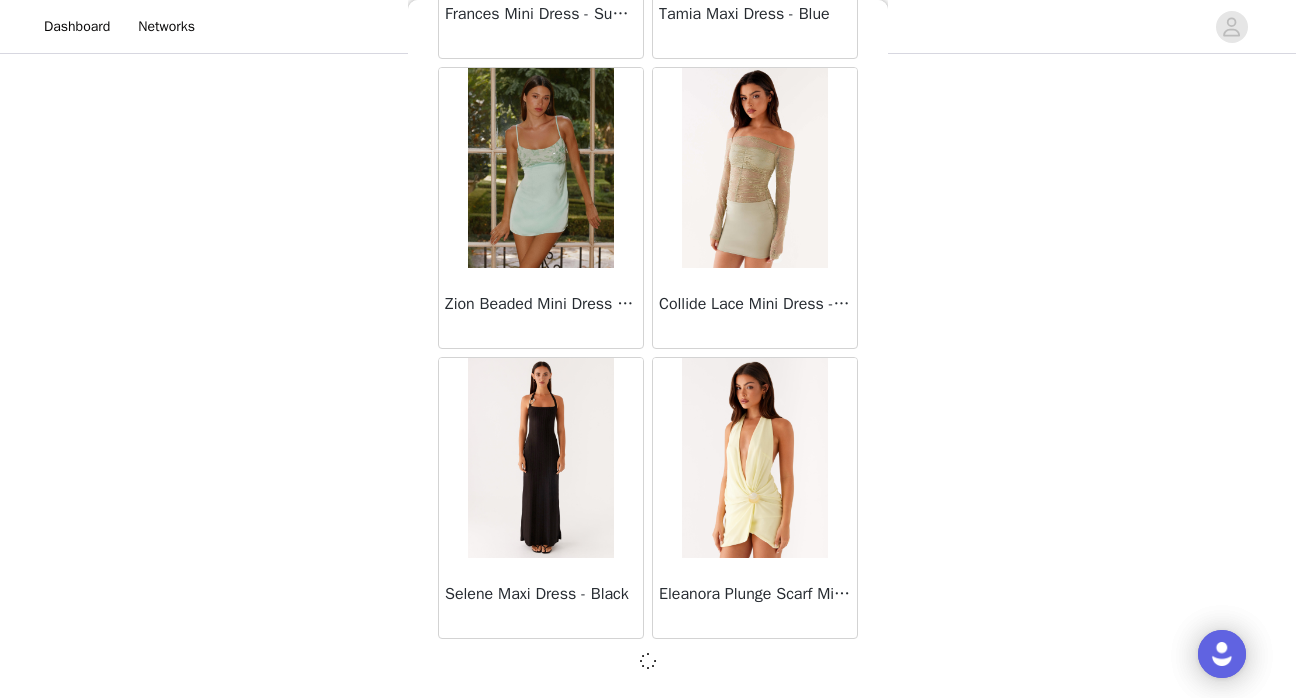 scroll, scrollTop: 48753, scrollLeft: 0, axis: vertical 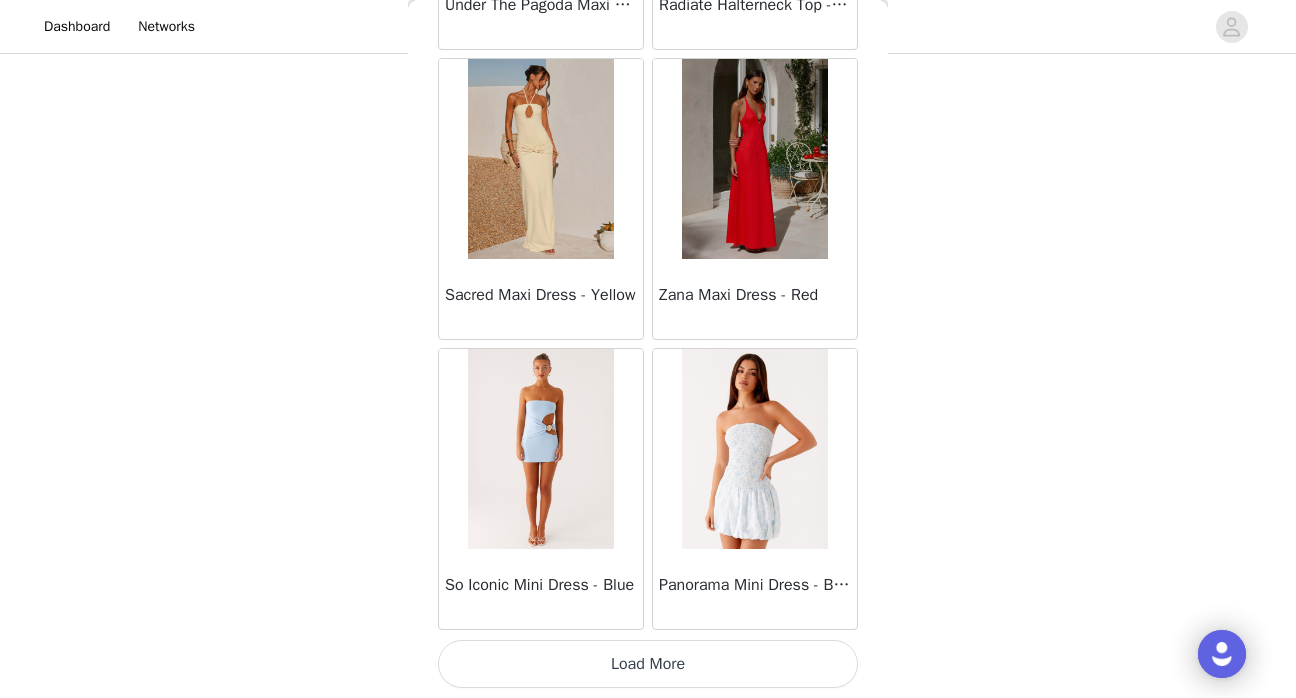 click on "Load More" at bounding box center (648, 664) 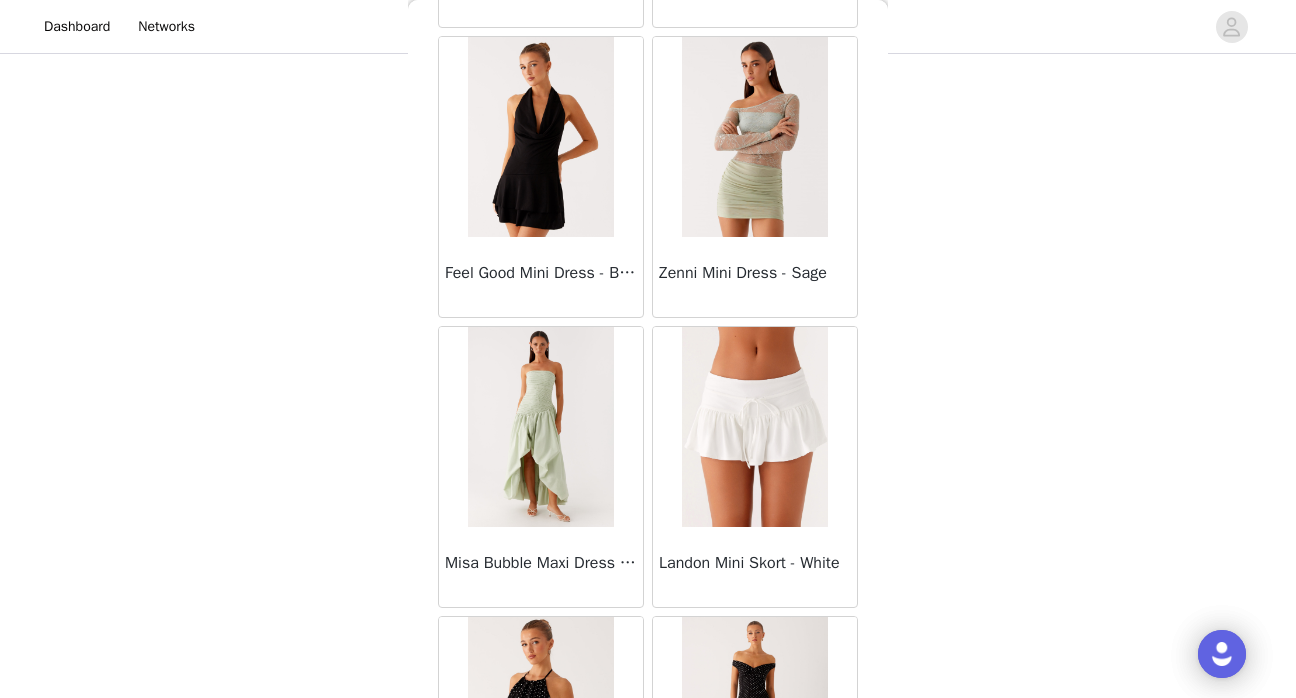 scroll, scrollTop: 54562, scrollLeft: 0, axis: vertical 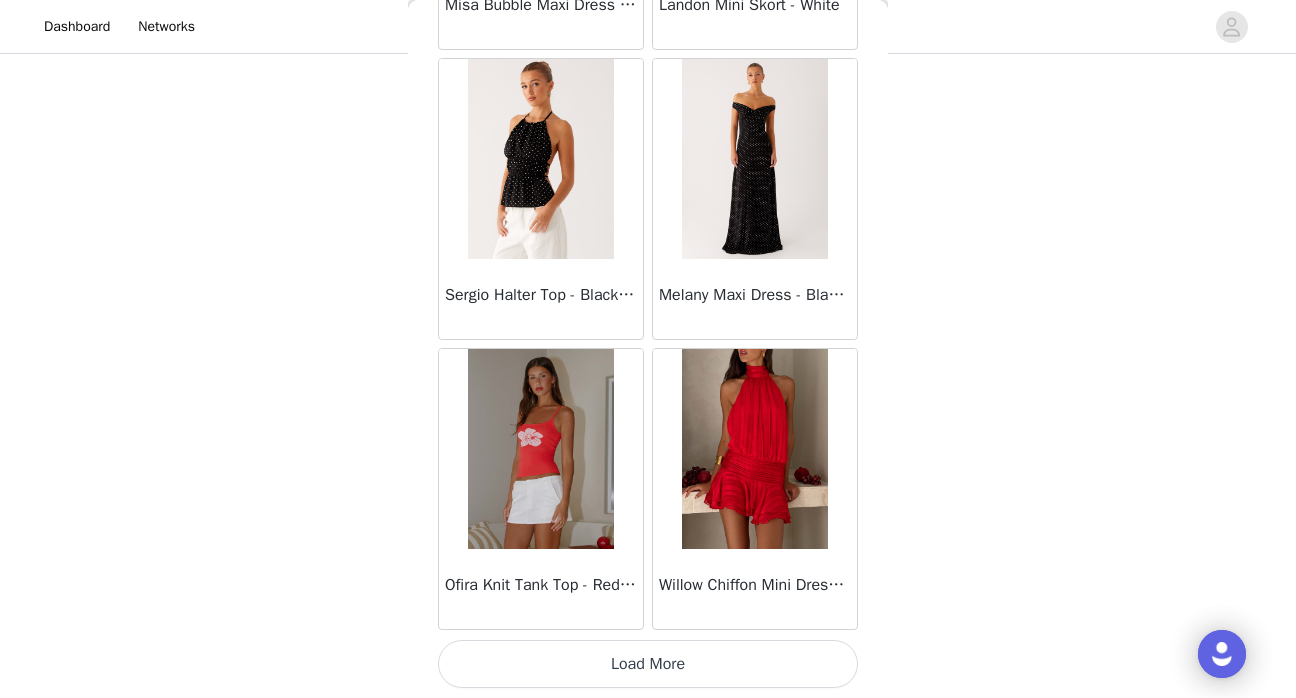 click on "Load More" at bounding box center [648, 664] 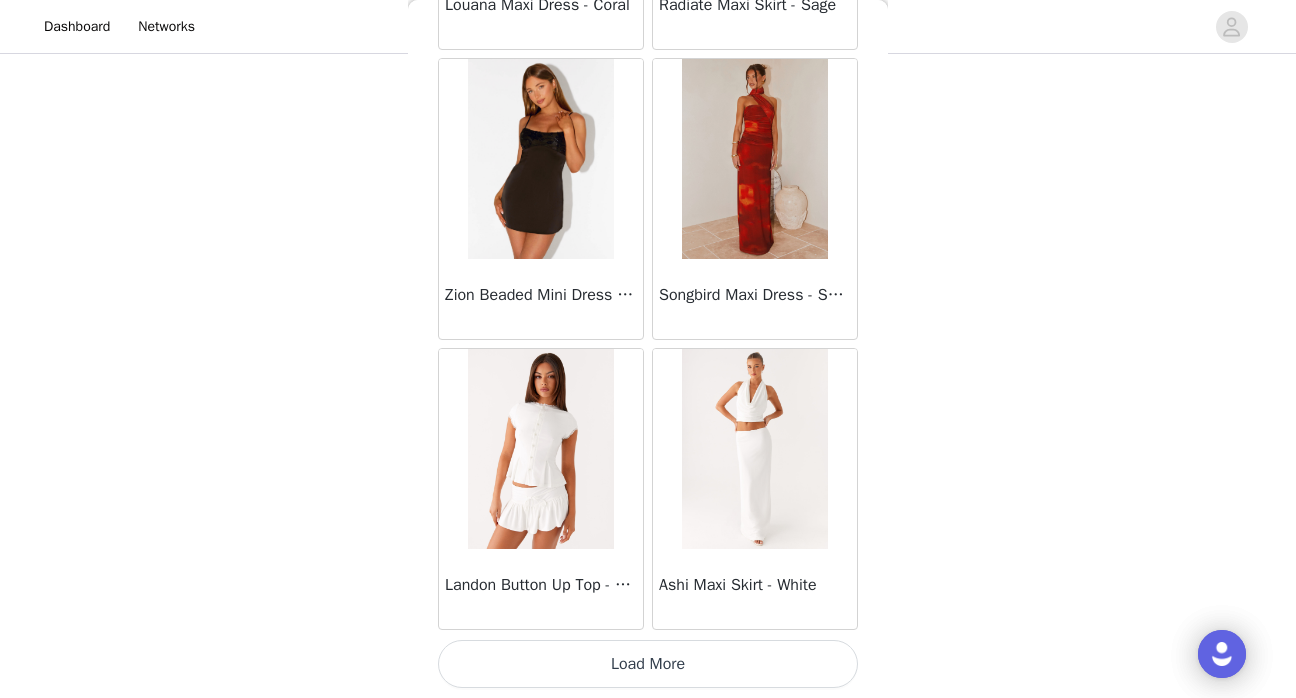 click on "Load More" at bounding box center (648, 664) 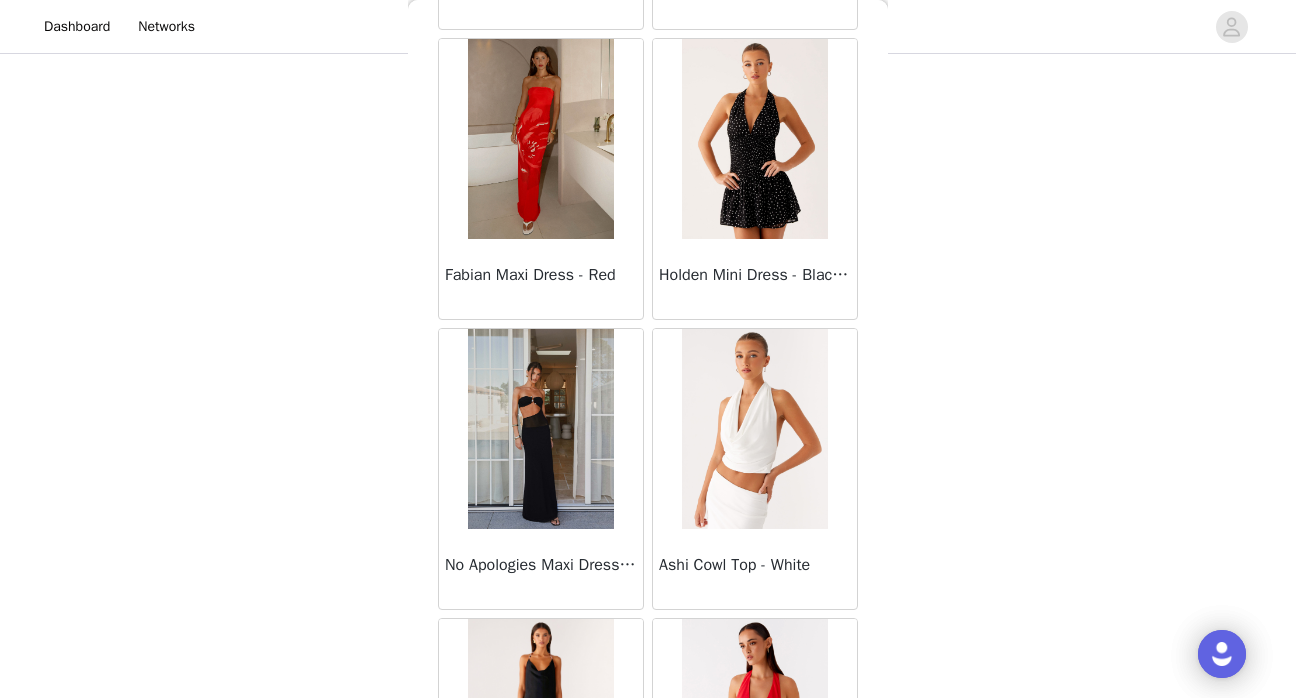 scroll, scrollTop: 55386, scrollLeft: 0, axis: vertical 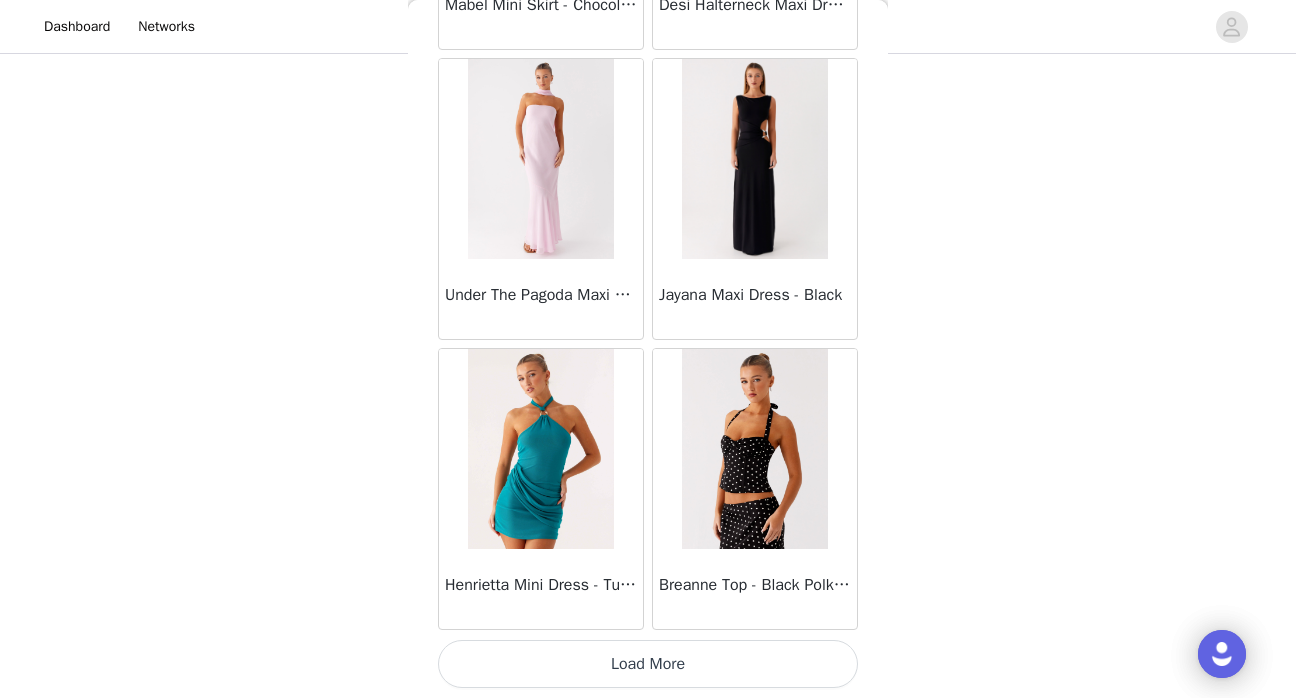 click on "Load More" at bounding box center (648, 664) 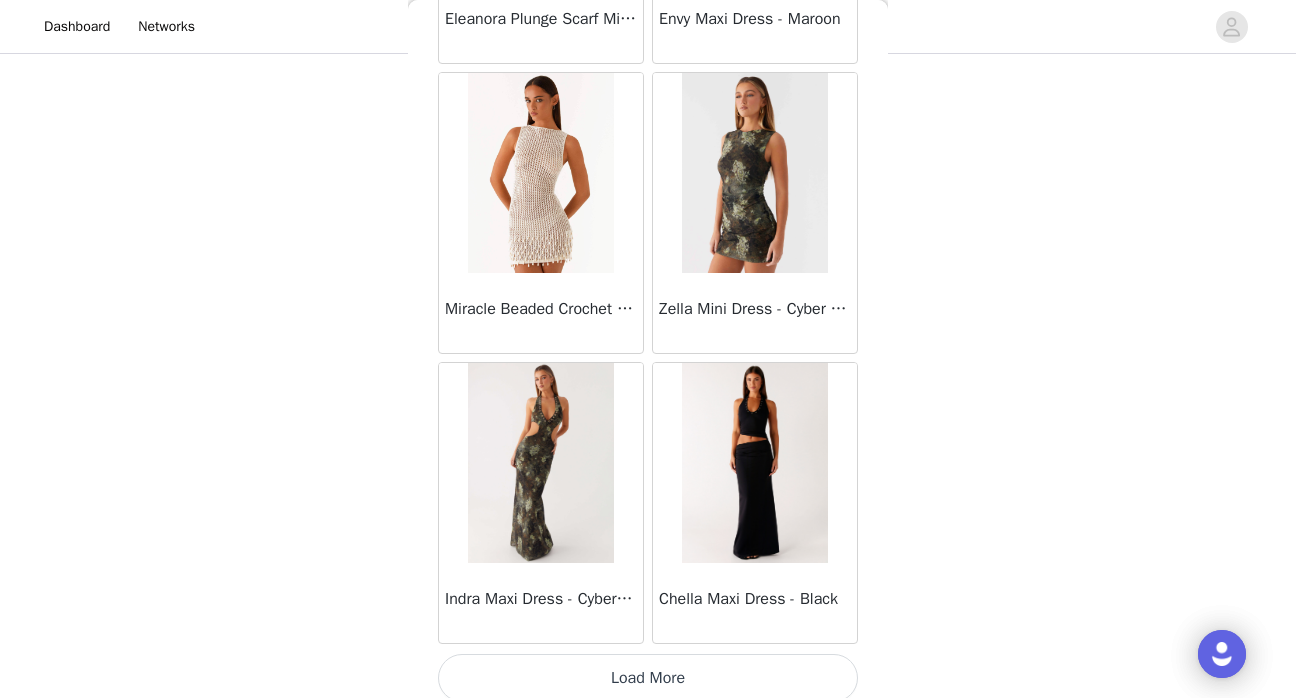 scroll, scrollTop: 63262, scrollLeft: 0, axis: vertical 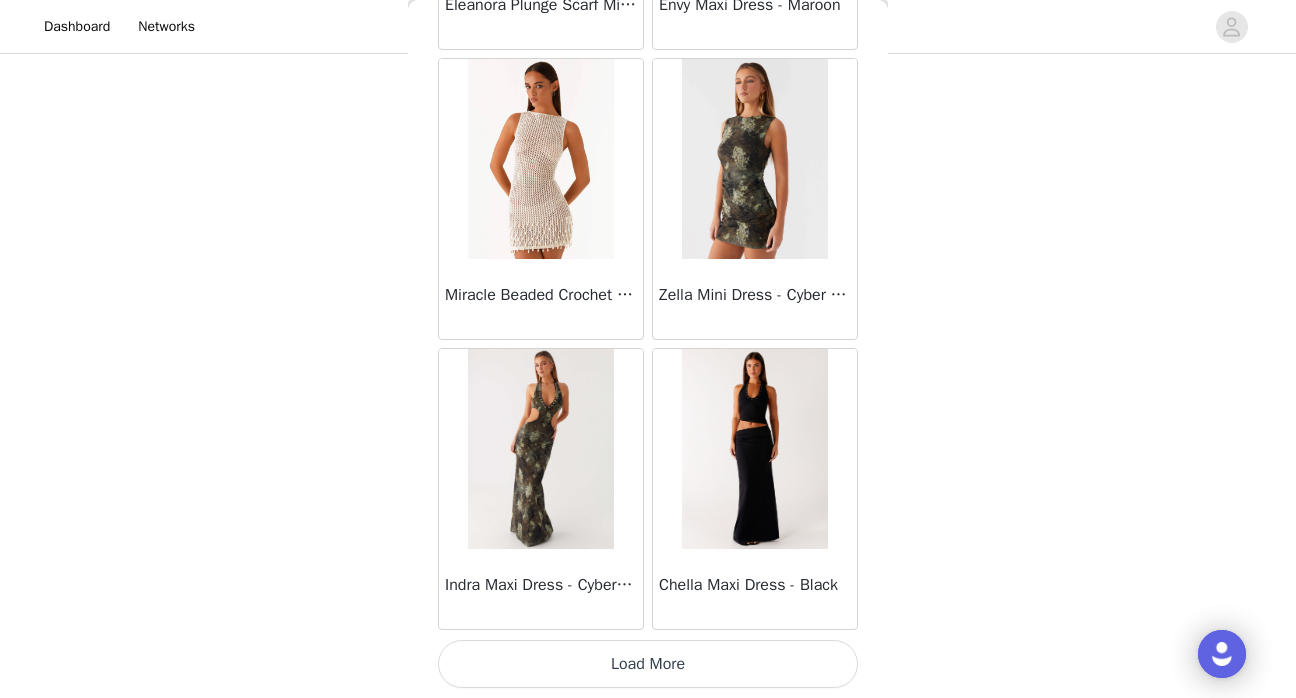 click on "Load More" at bounding box center [648, 664] 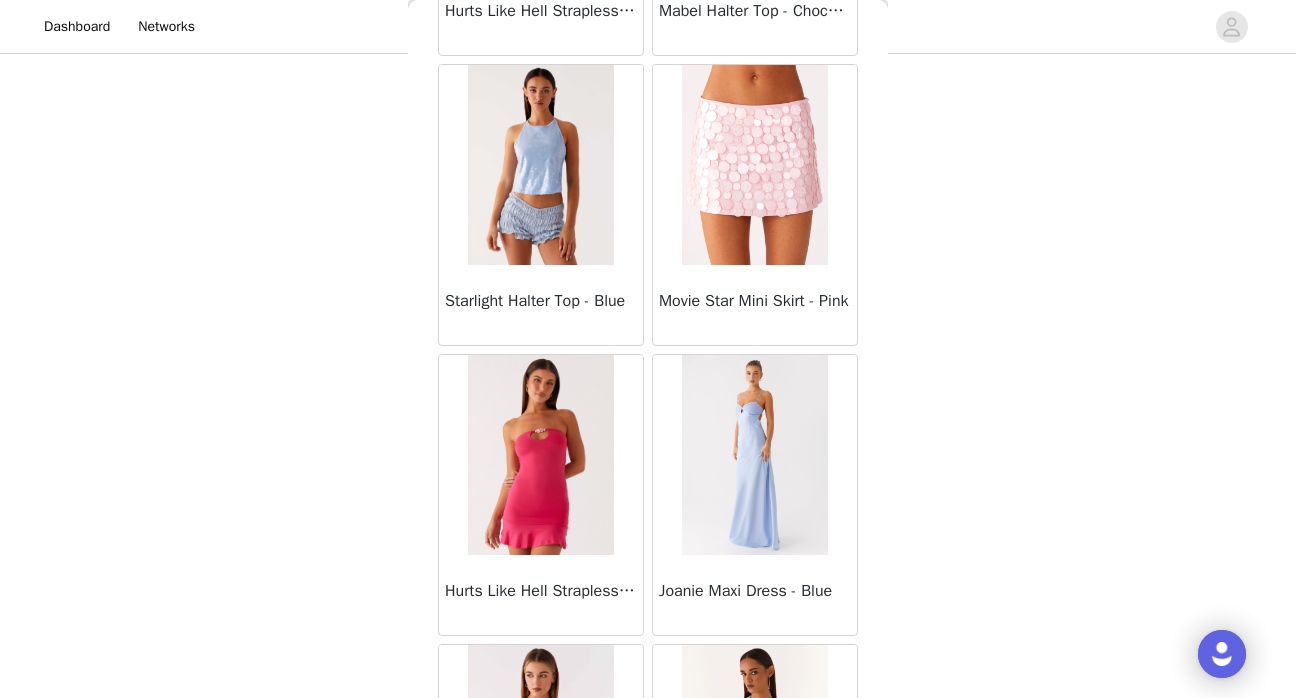 scroll, scrollTop: 61398, scrollLeft: 0, axis: vertical 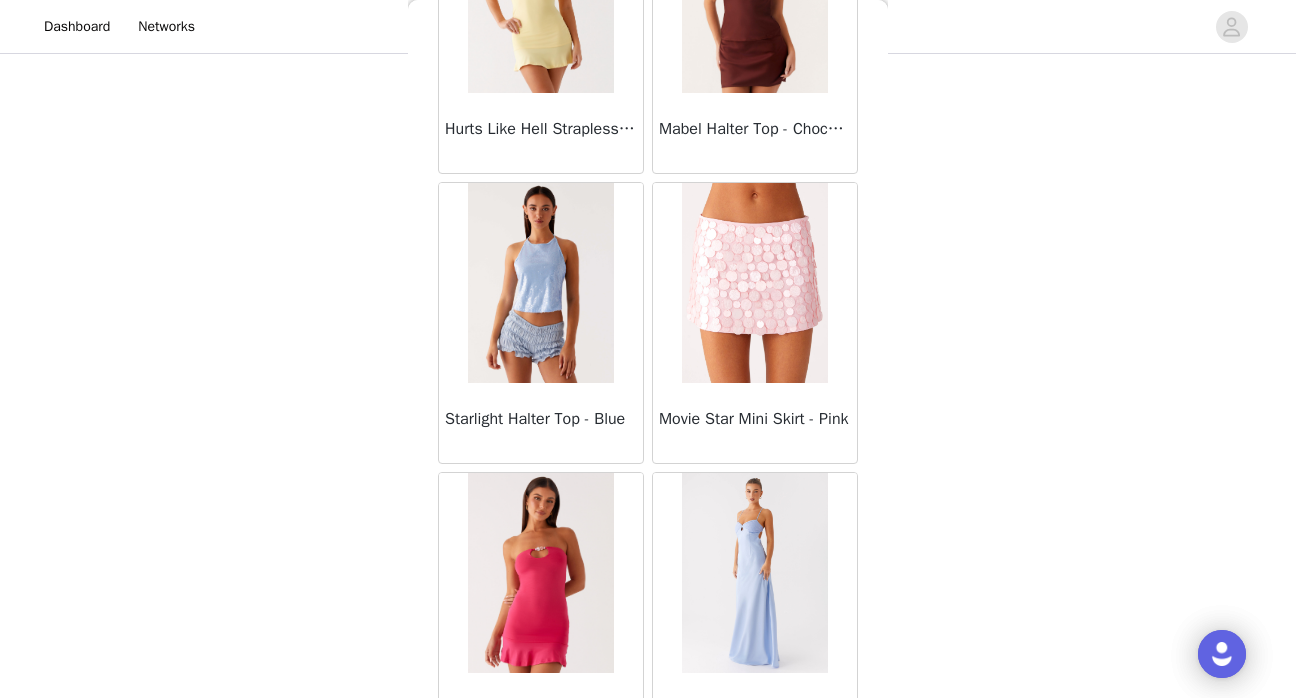 click at bounding box center [754, 283] 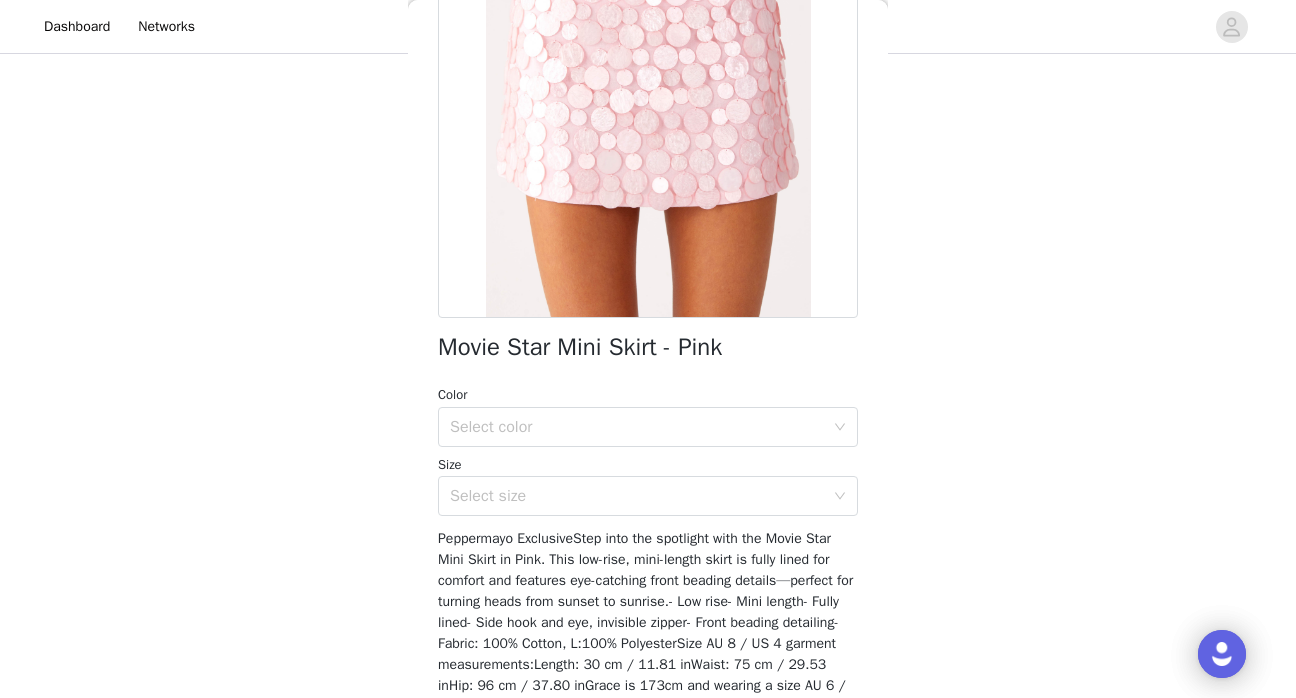 scroll, scrollTop: 260, scrollLeft: 0, axis: vertical 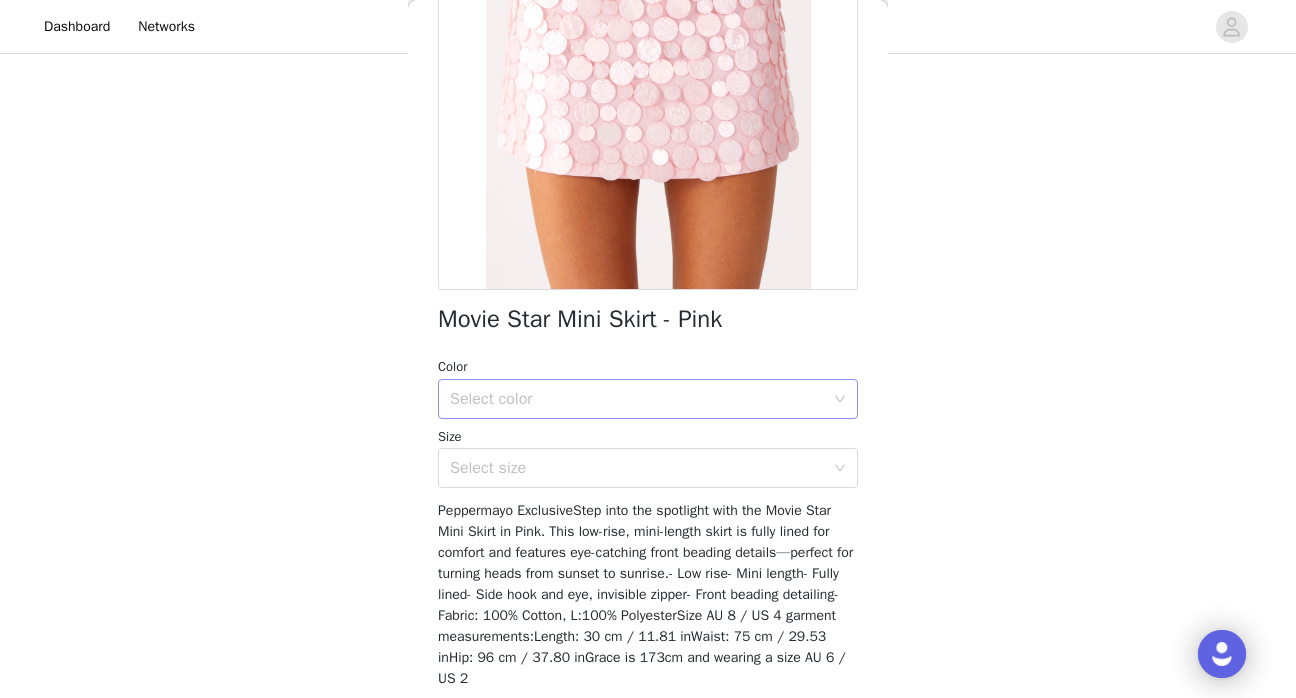 click on "Select color" at bounding box center [641, 399] 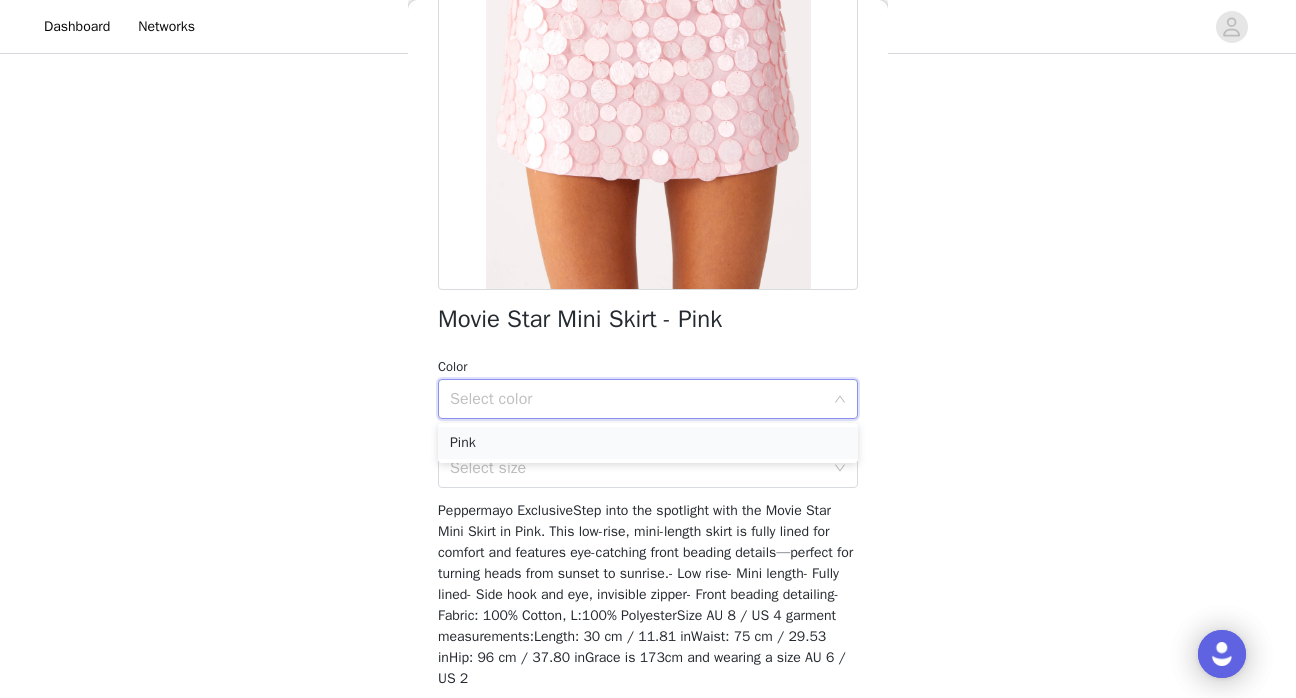 click on "Pink" at bounding box center (648, 443) 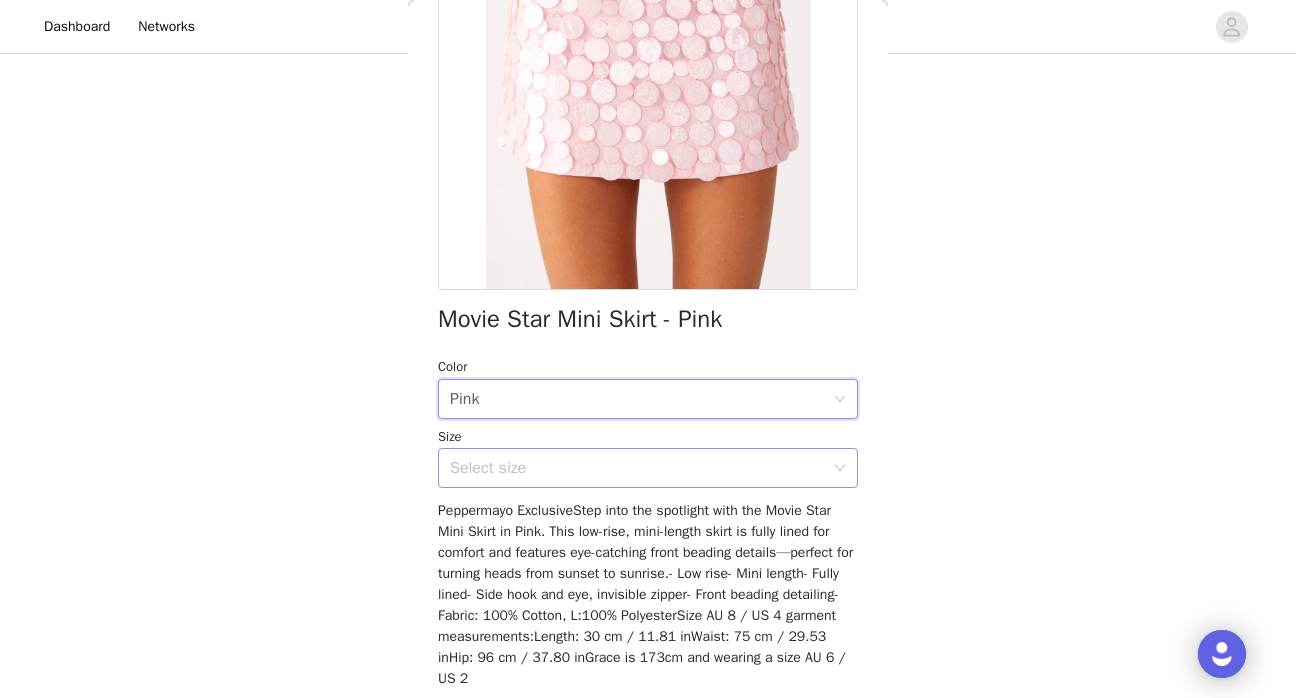 scroll, scrollTop: 335, scrollLeft: 0, axis: vertical 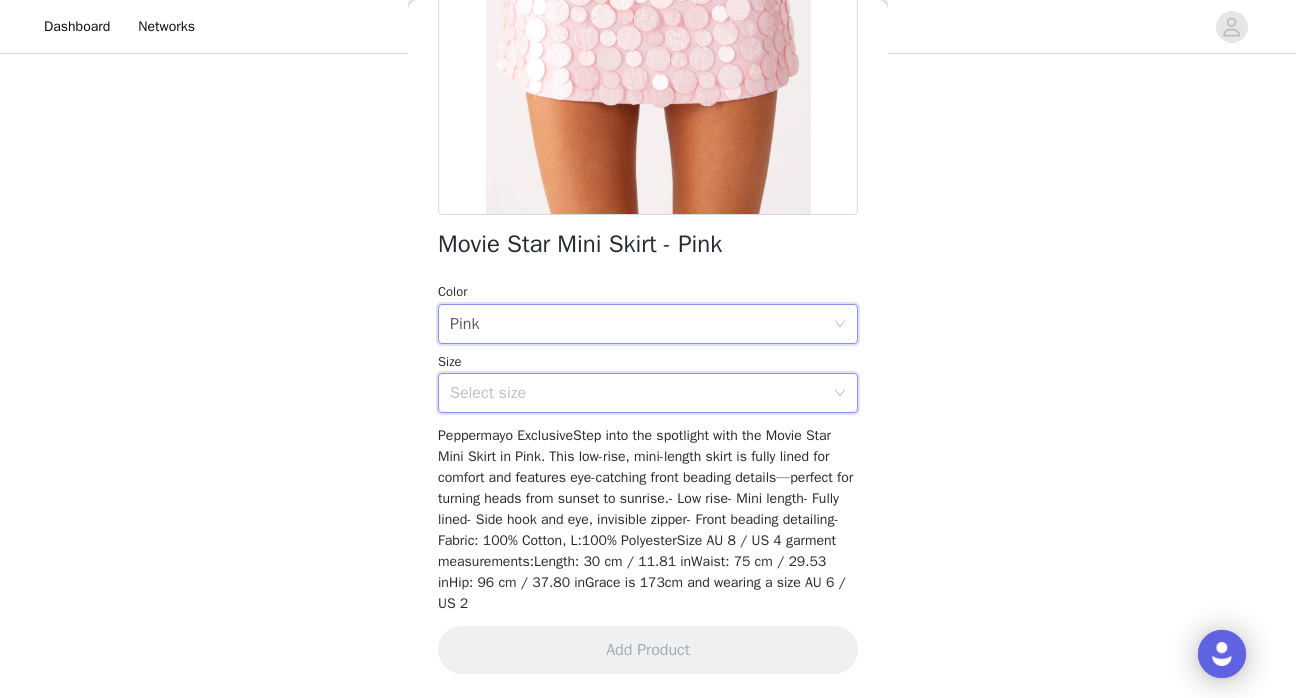 click on "Select size" at bounding box center [641, 393] 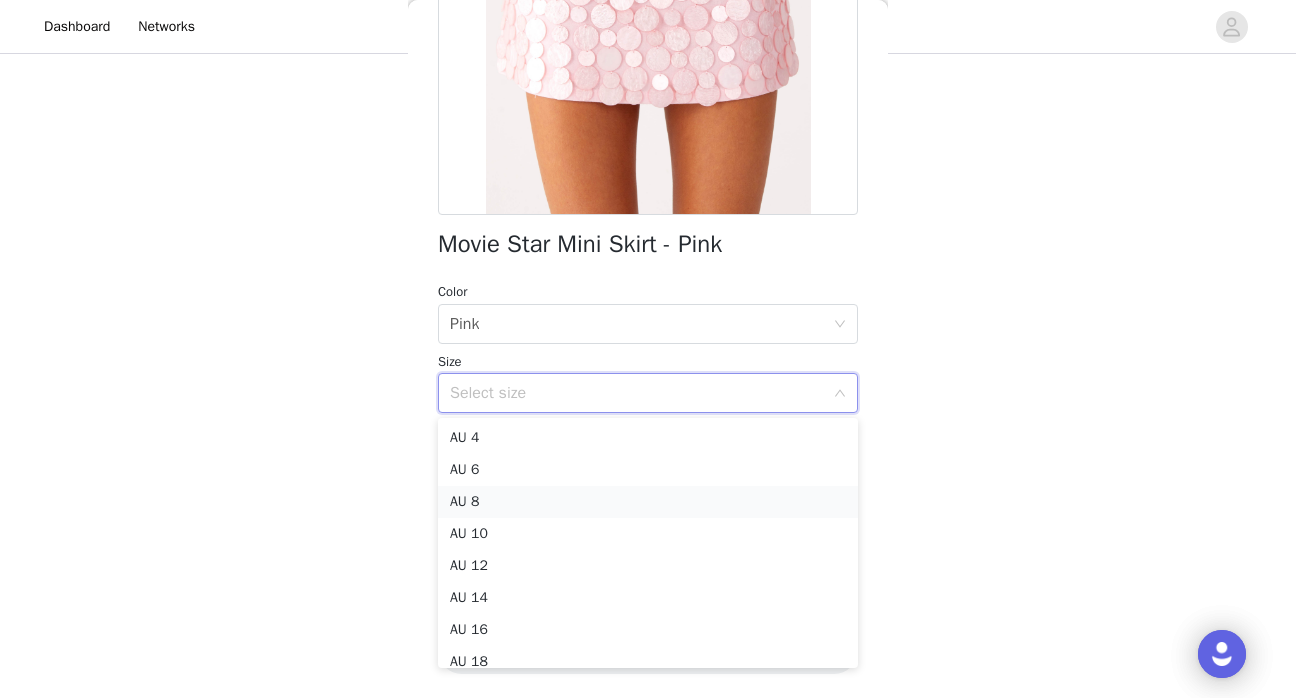 click on "AU 8" at bounding box center [648, 502] 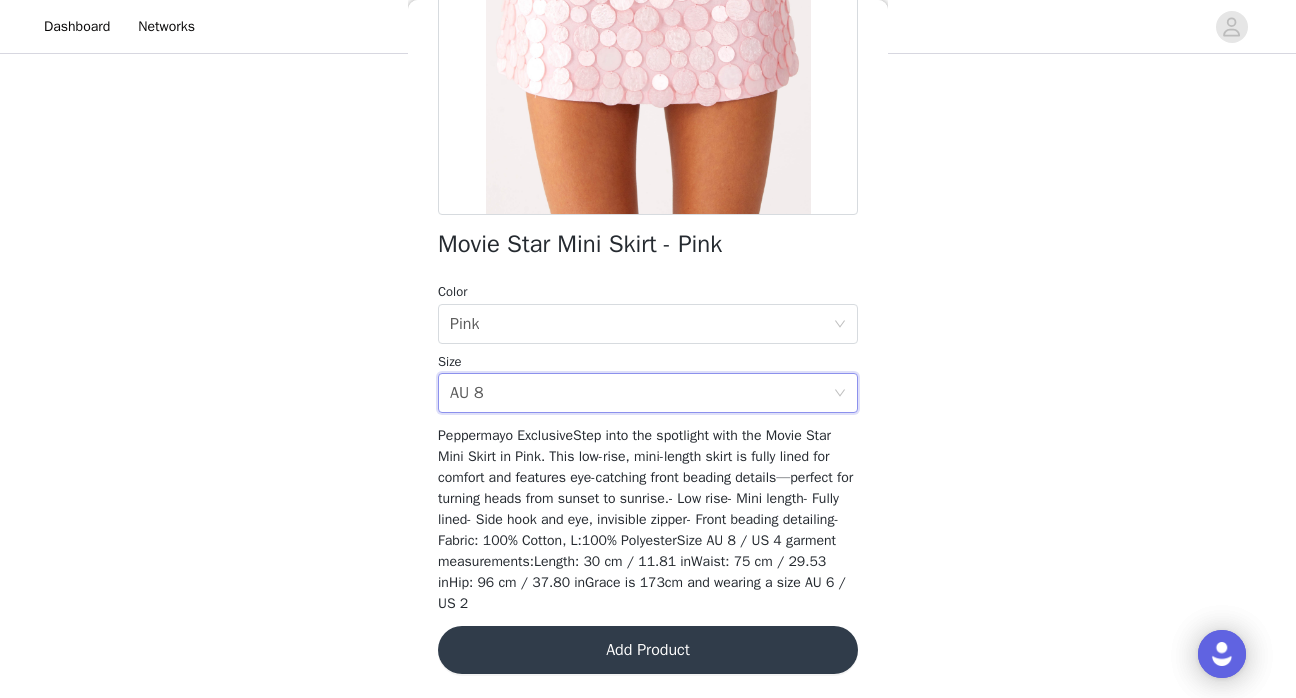 click on "Add Product" at bounding box center [648, 650] 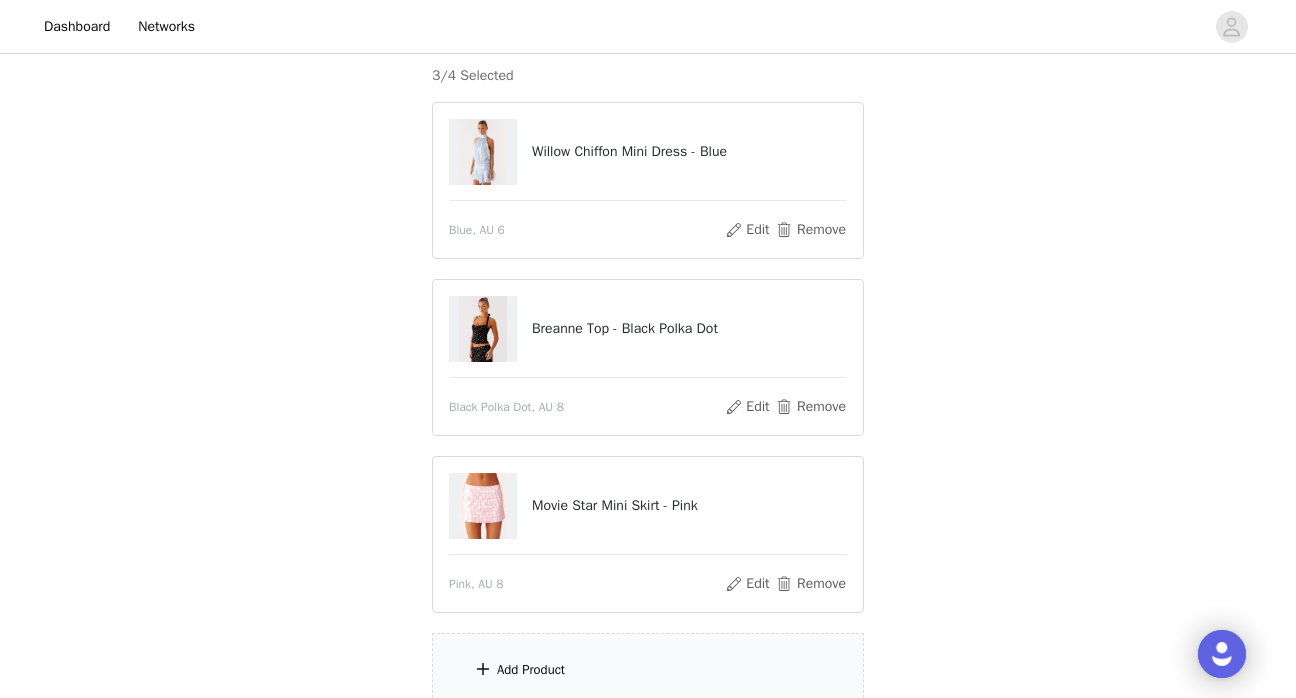 scroll, scrollTop: 351, scrollLeft: 0, axis: vertical 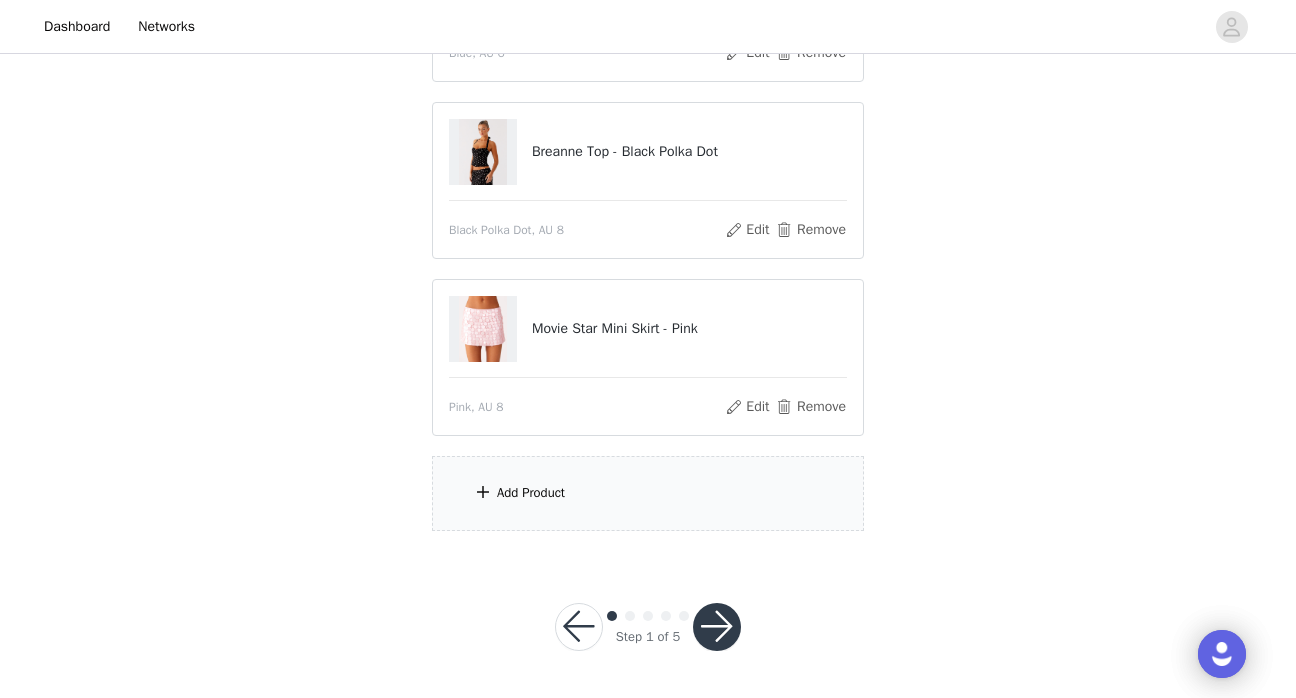 click on "Add Product" at bounding box center (531, 493) 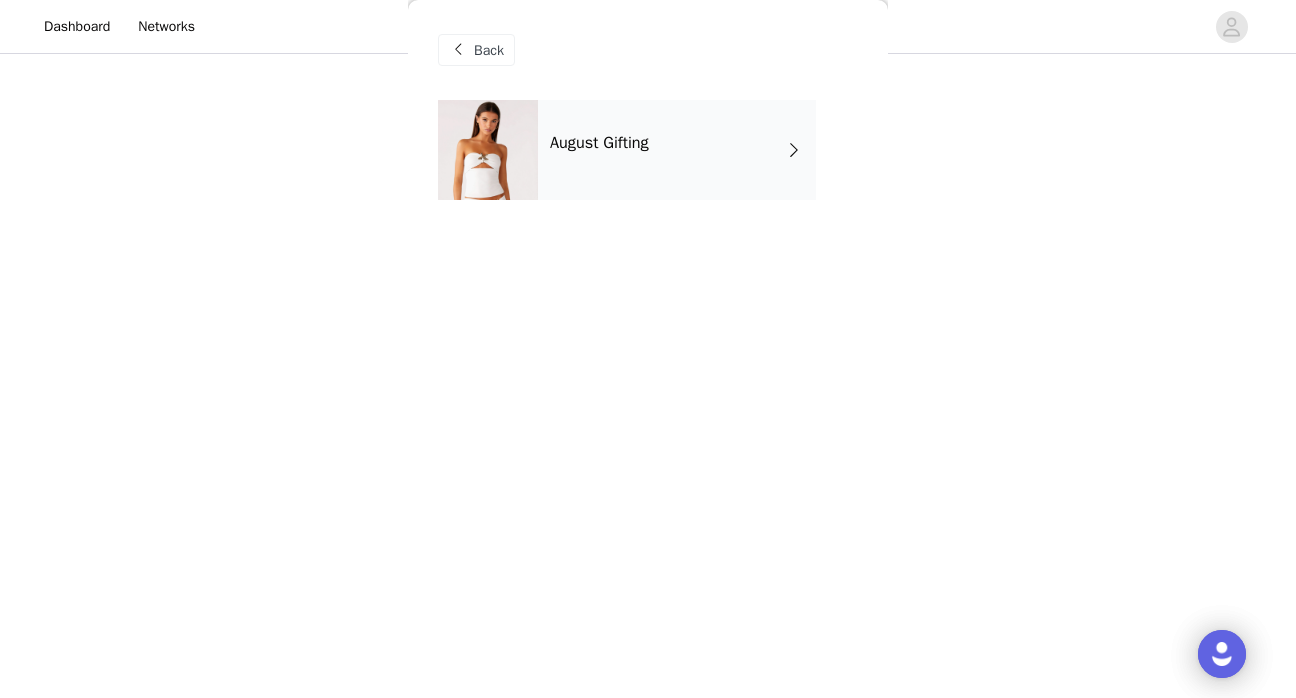 click on "August Gifting" at bounding box center (677, 150) 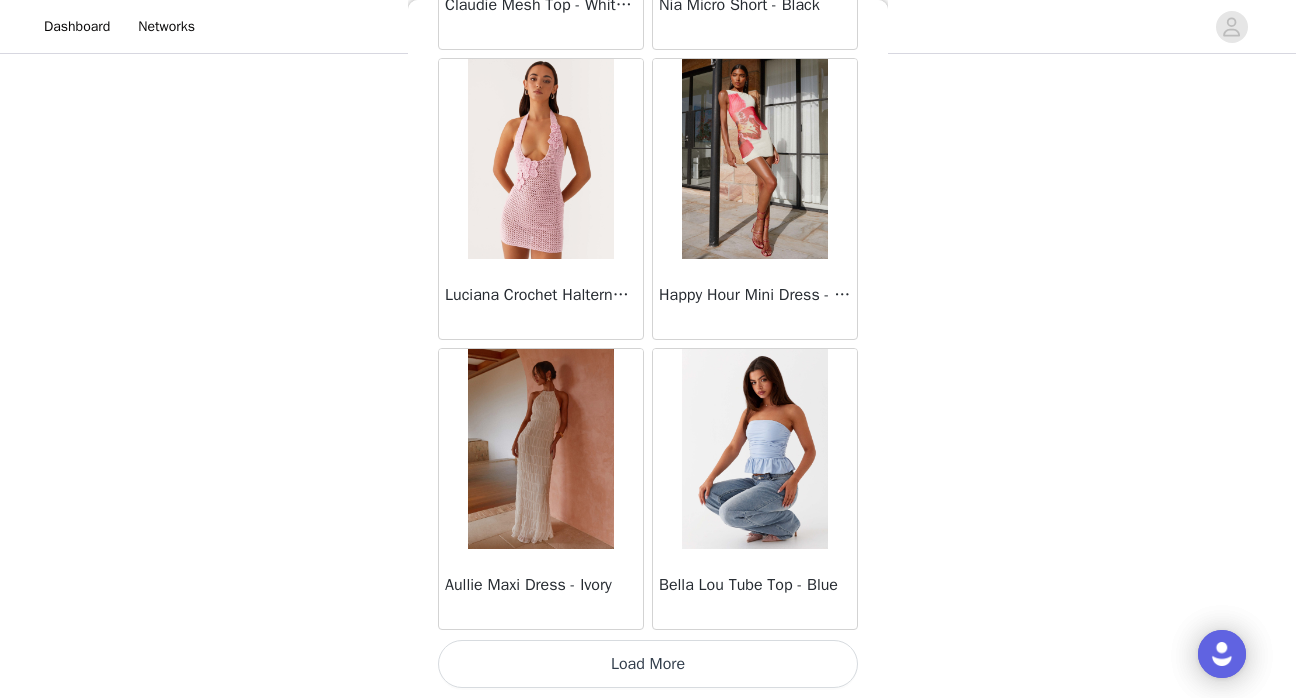 click on "Load More" at bounding box center [648, 664] 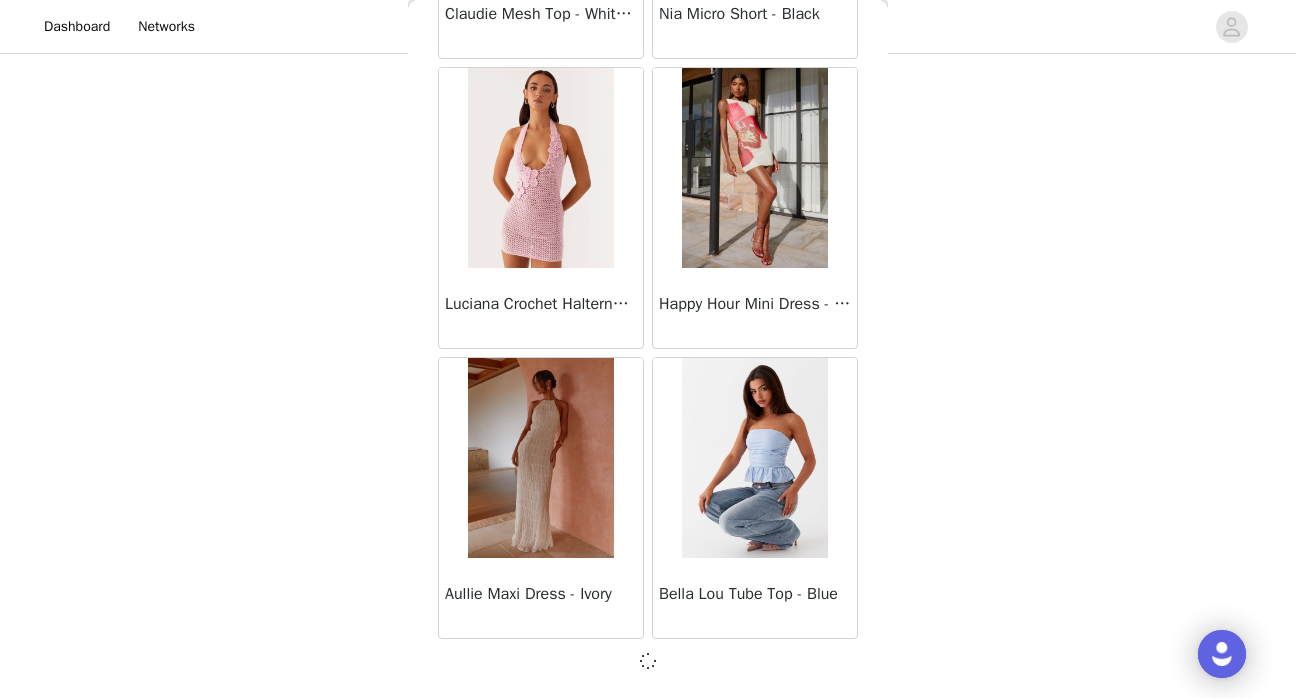 scroll, scrollTop: 2353, scrollLeft: 0, axis: vertical 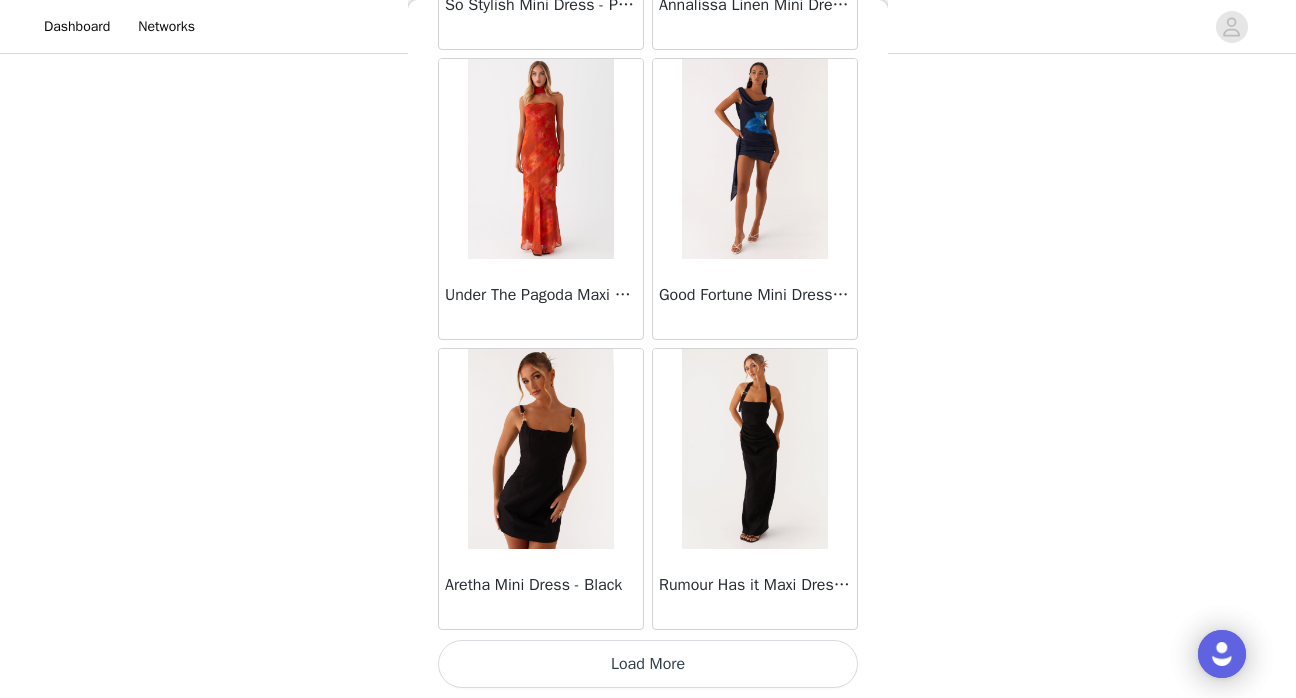 click on "Load More" at bounding box center [648, 664] 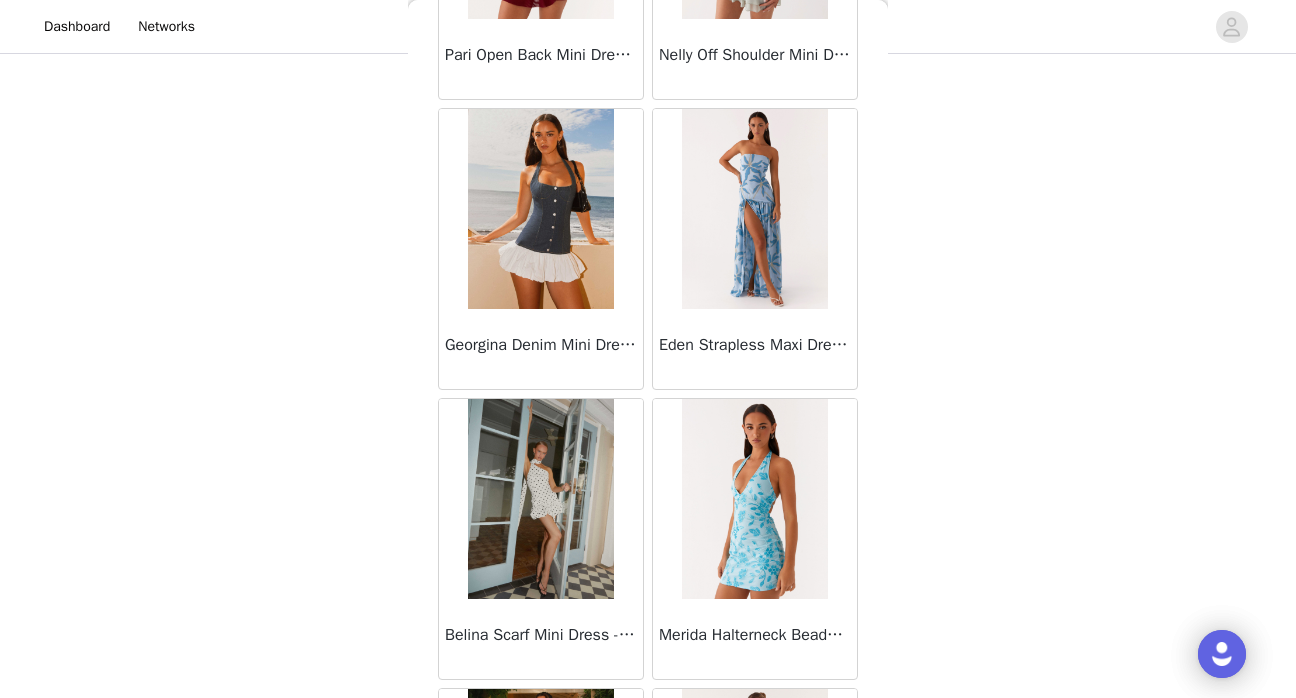 scroll, scrollTop: 8162, scrollLeft: 0, axis: vertical 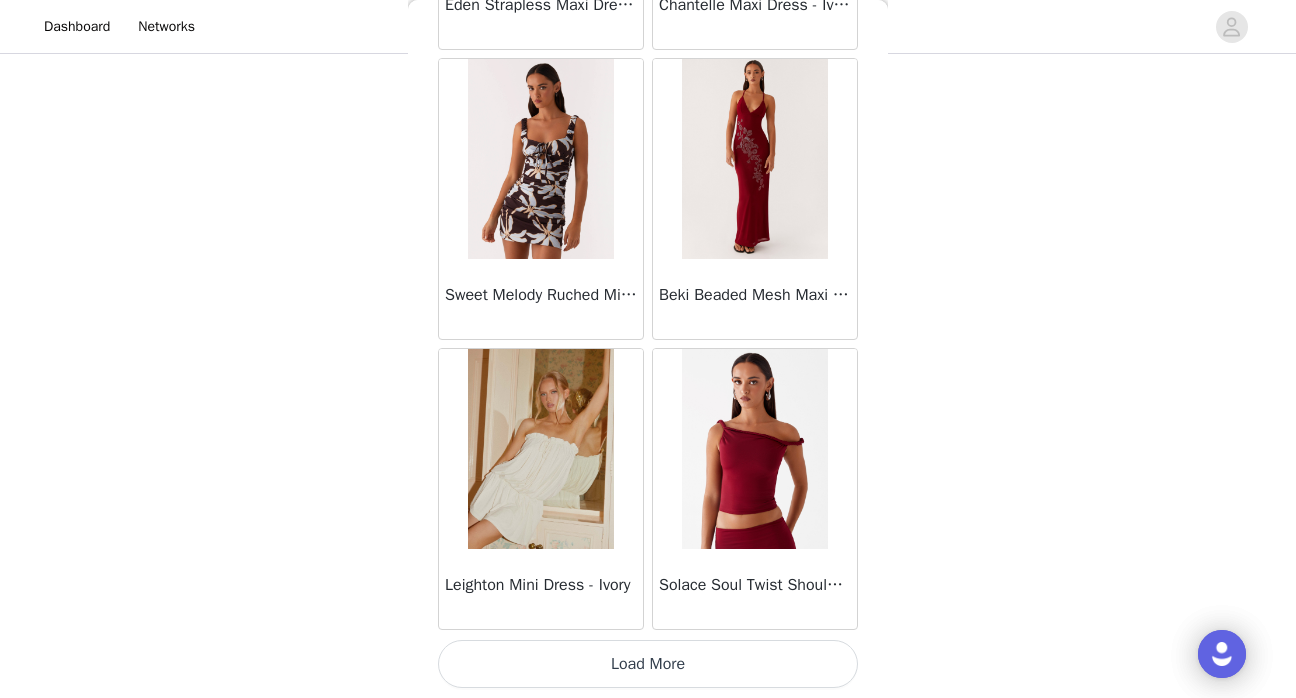 click on "Load More" at bounding box center (648, 664) 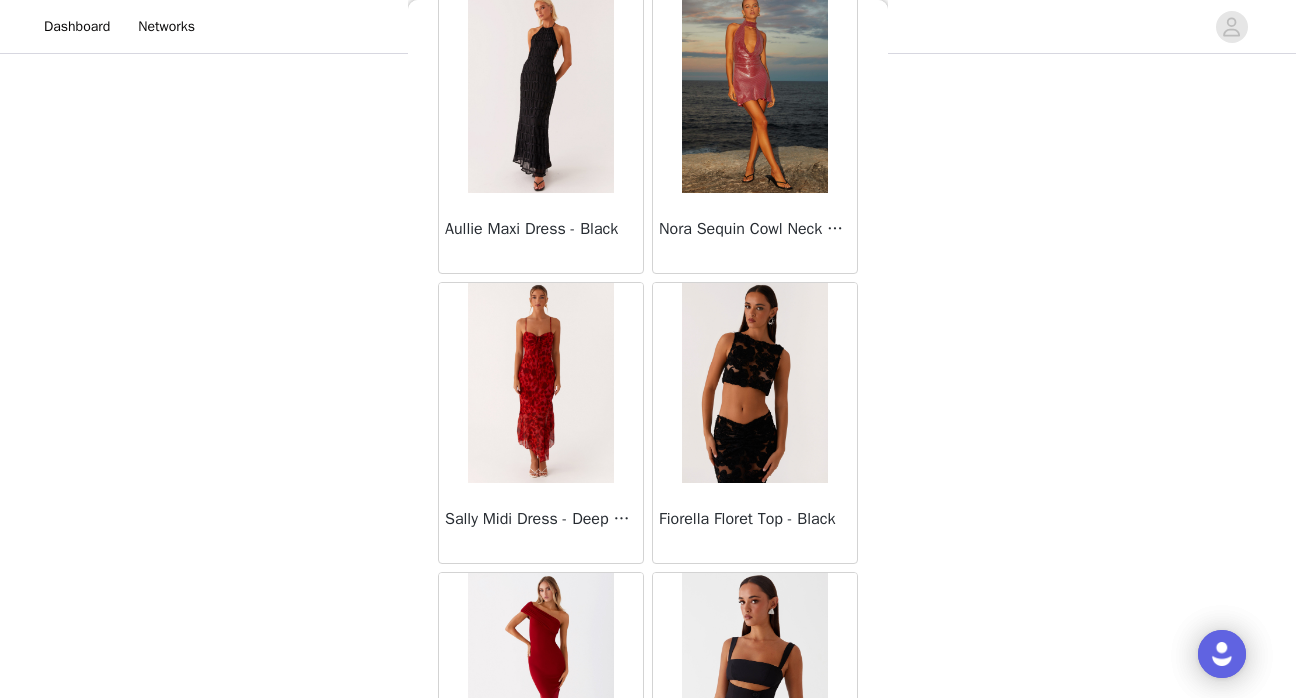 scroll, scrollTop: 11062, scrollLeft: 0, axis: vertical 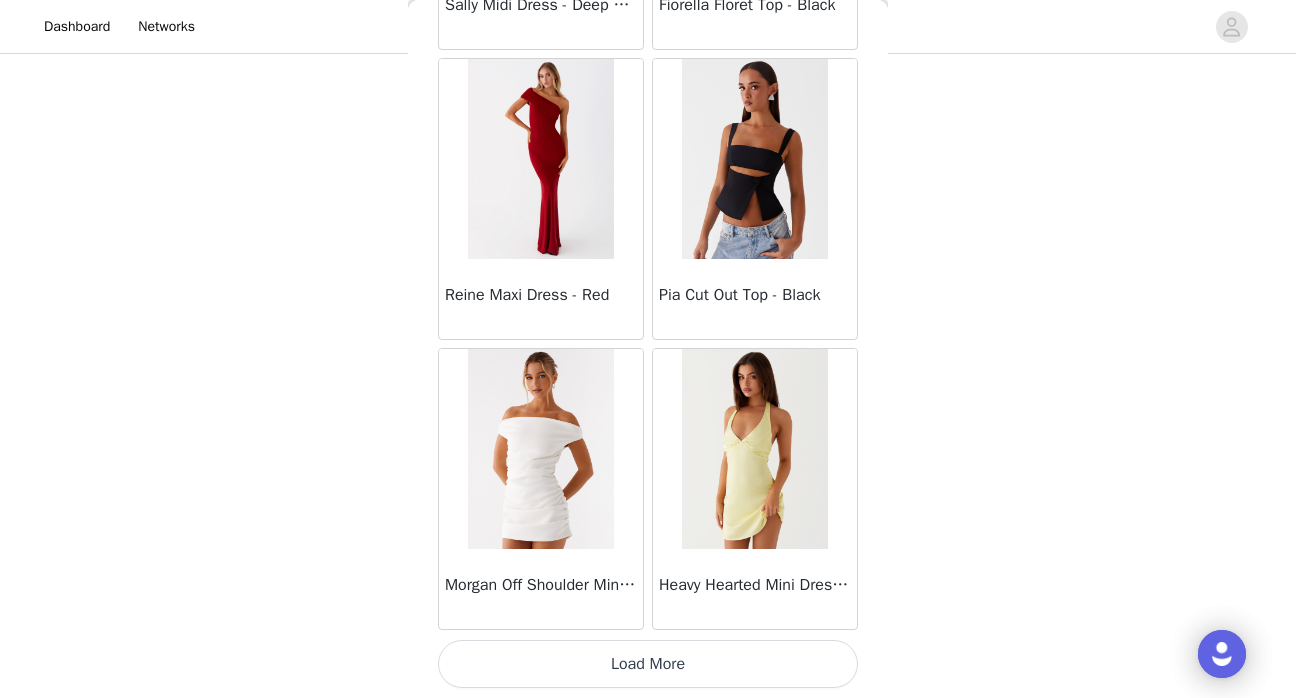 click on "Load More" at bounding box center [648, 664] 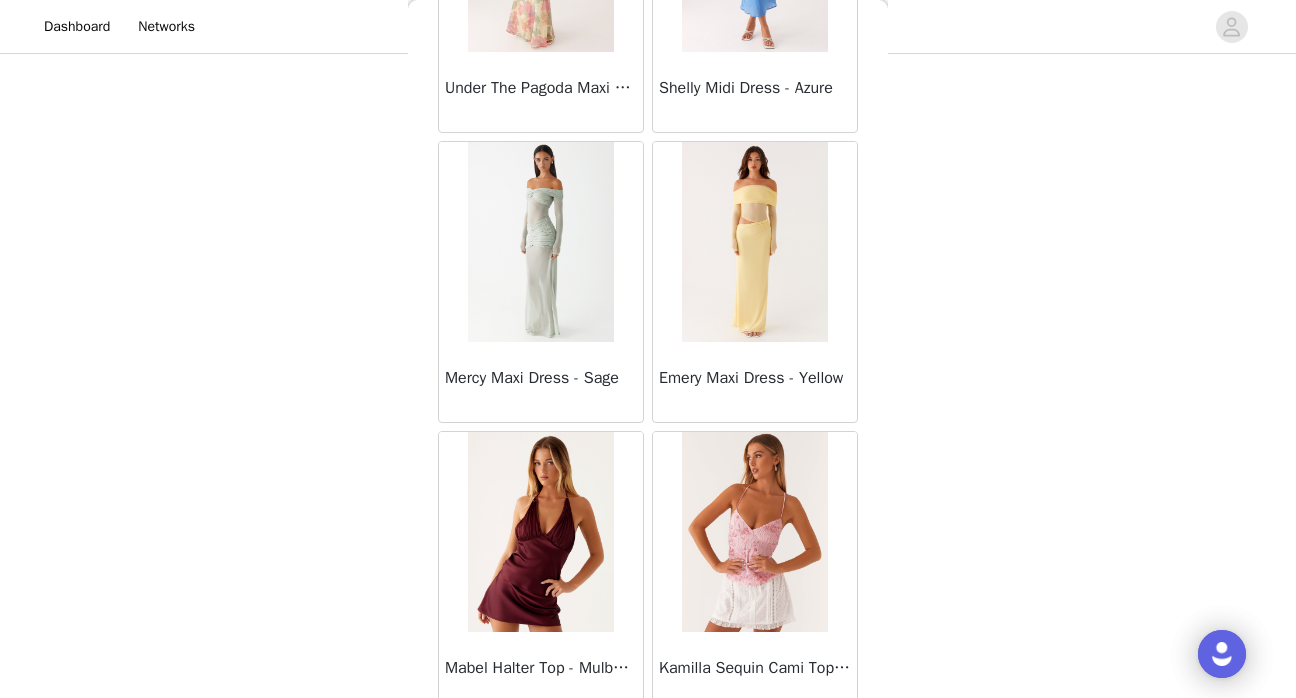 scroll, scrollTop: 13962, scrollLeft: 0, axis: vertical 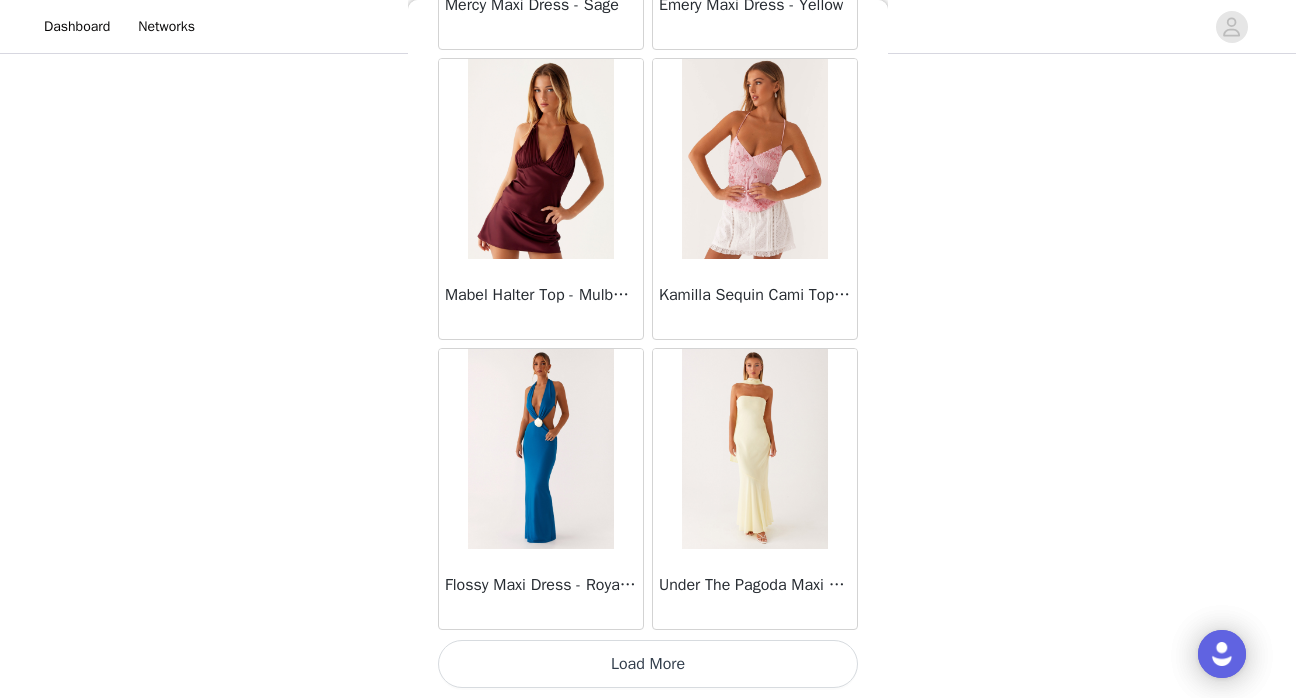 click on "Load More" at bounding box center [648, 664] 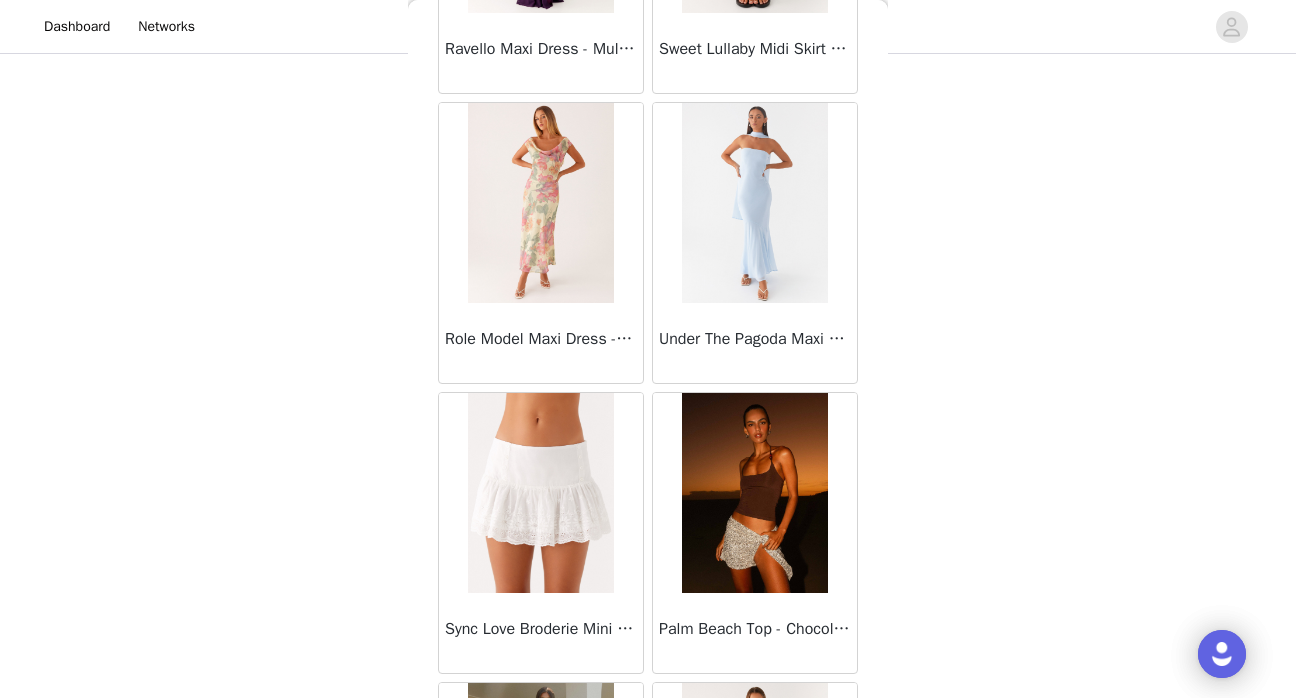 scroll, scrollTop: 16862, scrollLeft: 0, axis: vertical 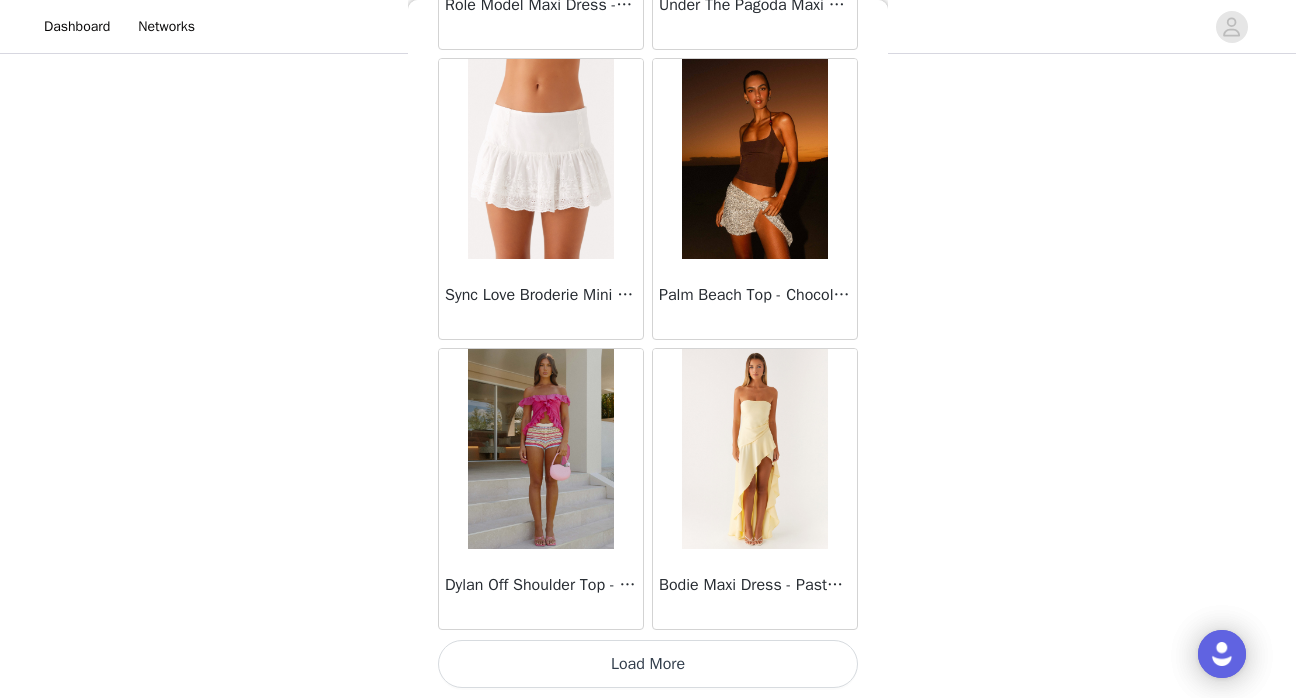 click on "Load More" at bounding box center (648, 664) 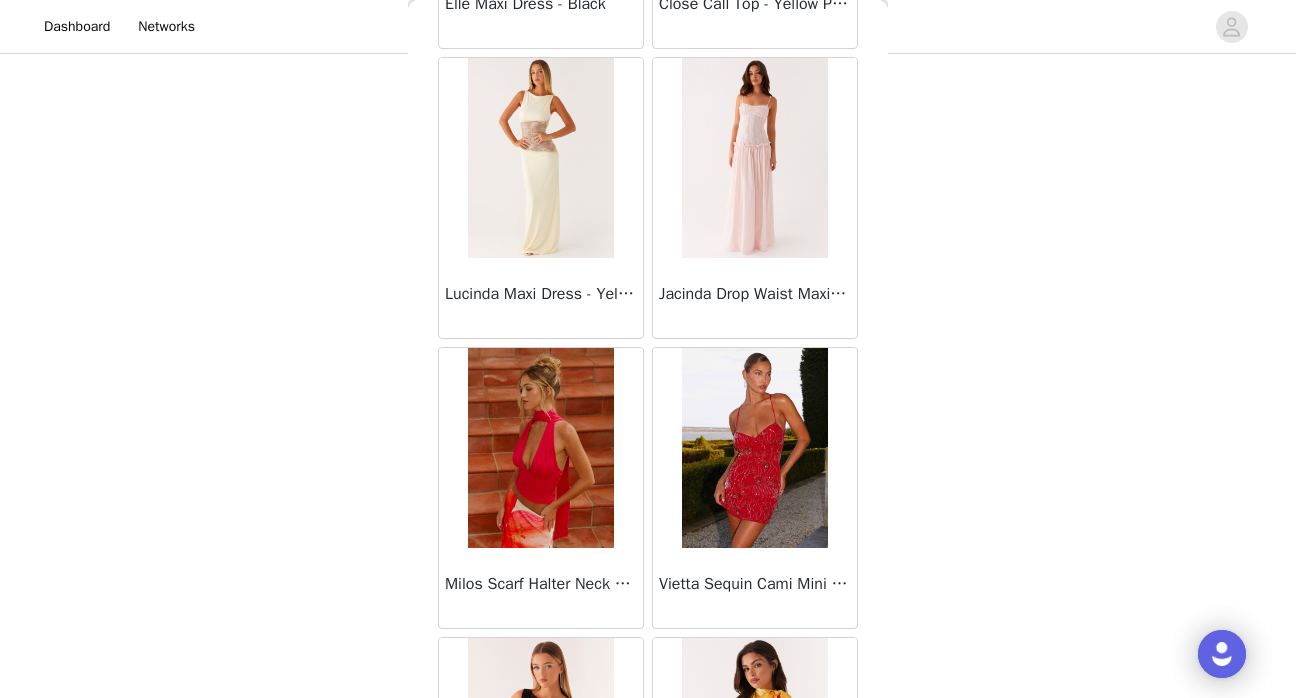 scroll, scrollTop: 19762, scrollLeft: 0, axis: vertical 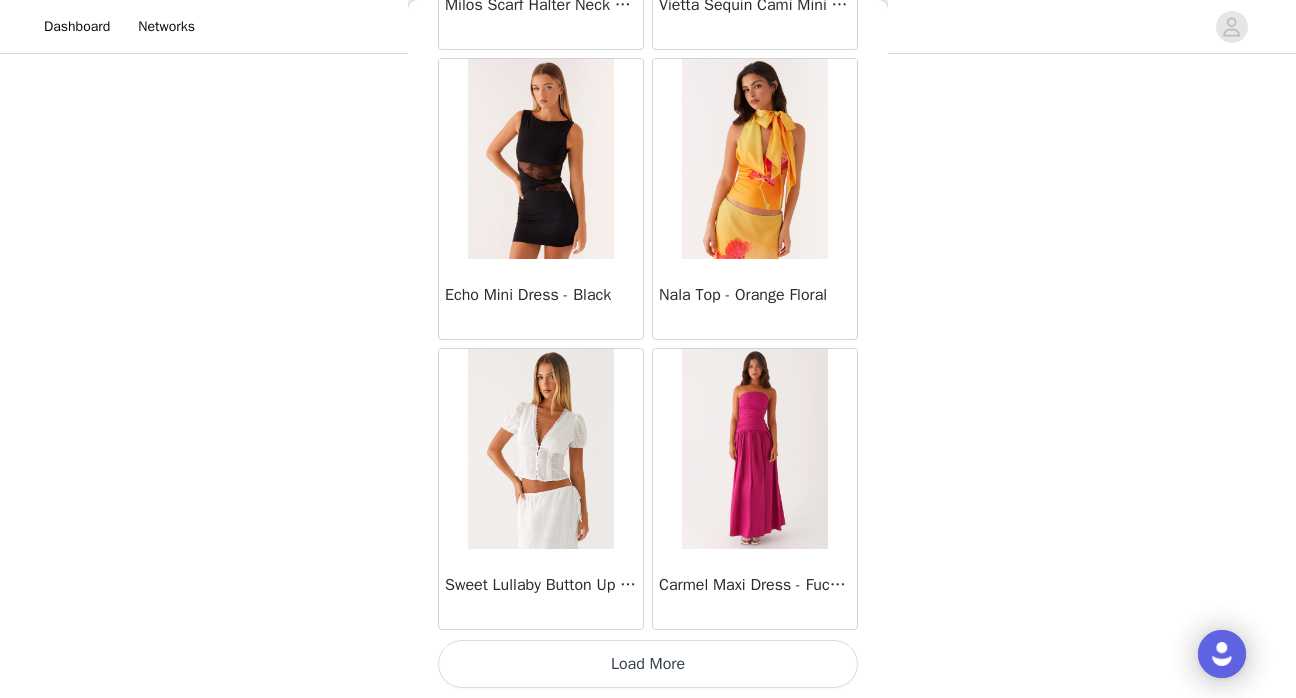 click on "Load More" at bounding box center [648, 664] 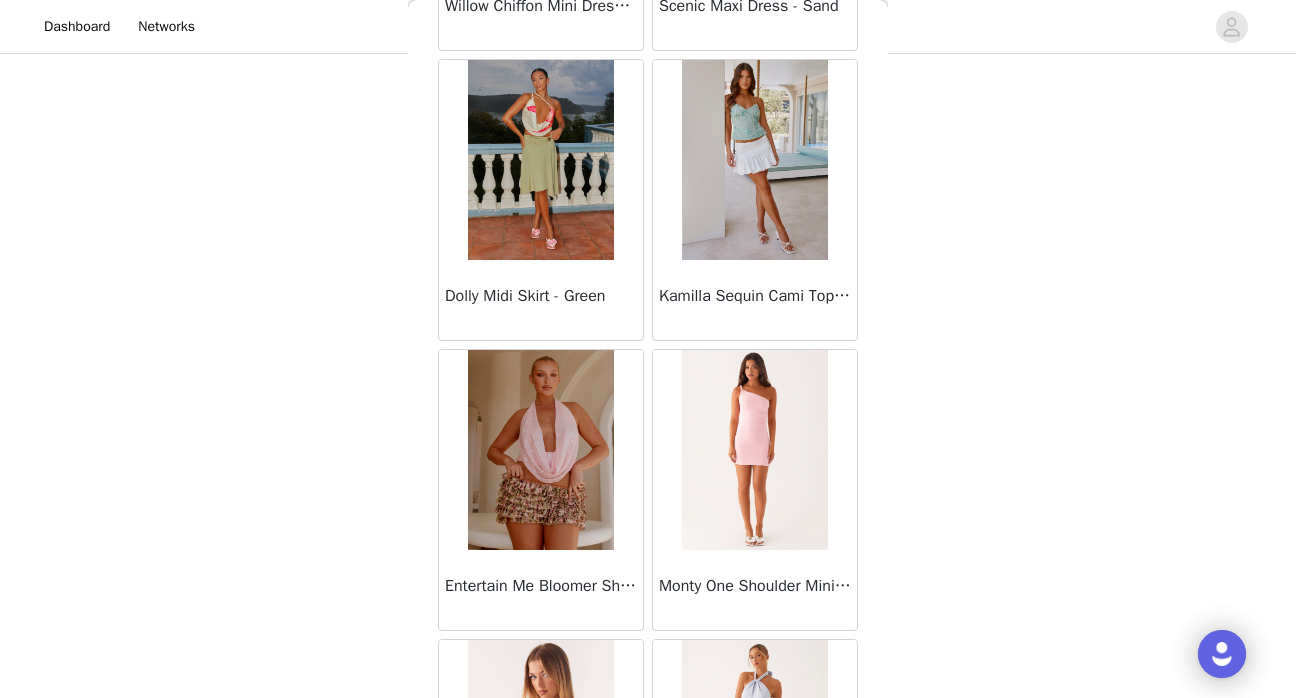 scroll, scrollTop: 22662, scrollLeft: 0, axis: vertical 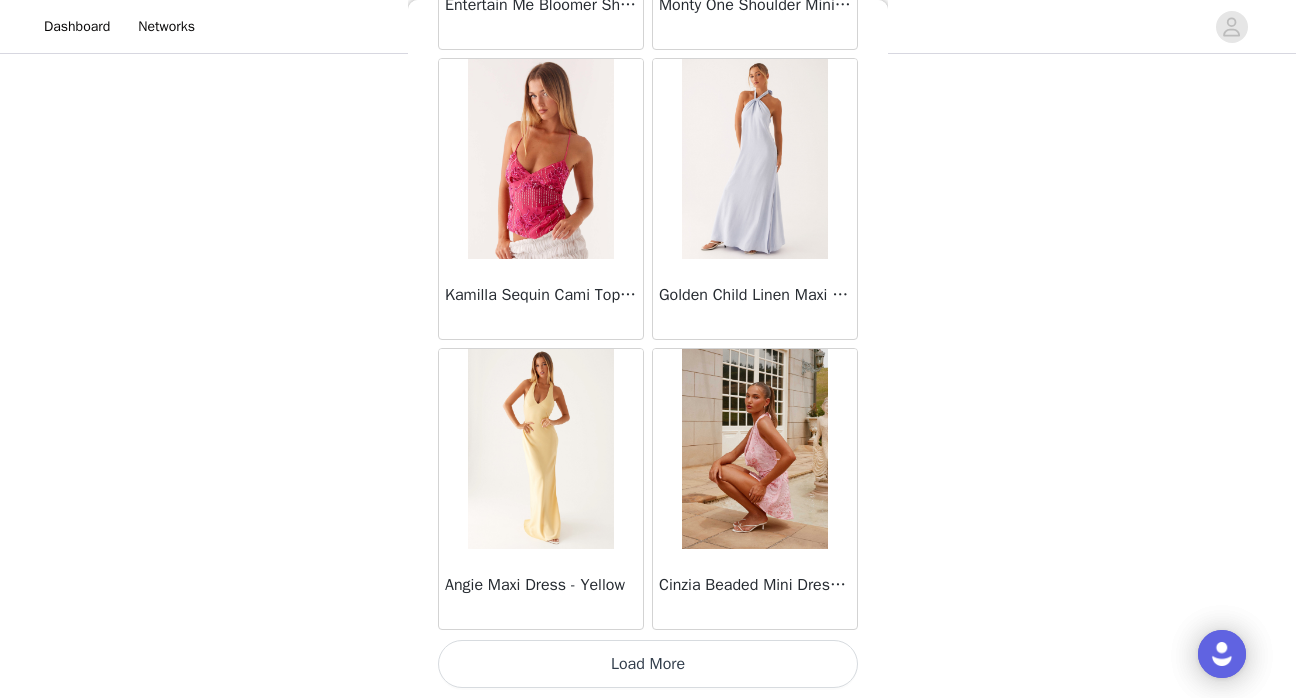 click on "Load More" at bounding box center (648, 664) 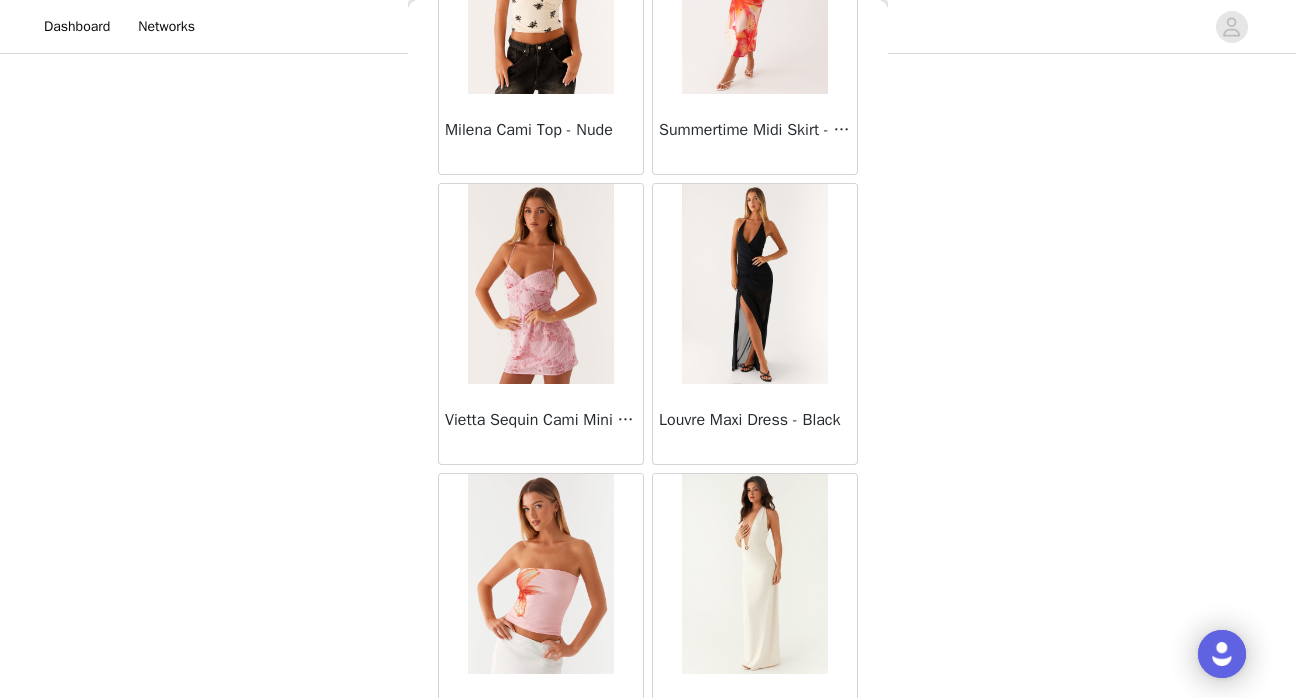 scroll, scrollTop: 25562, scrollLeft: 0, axis: vertical 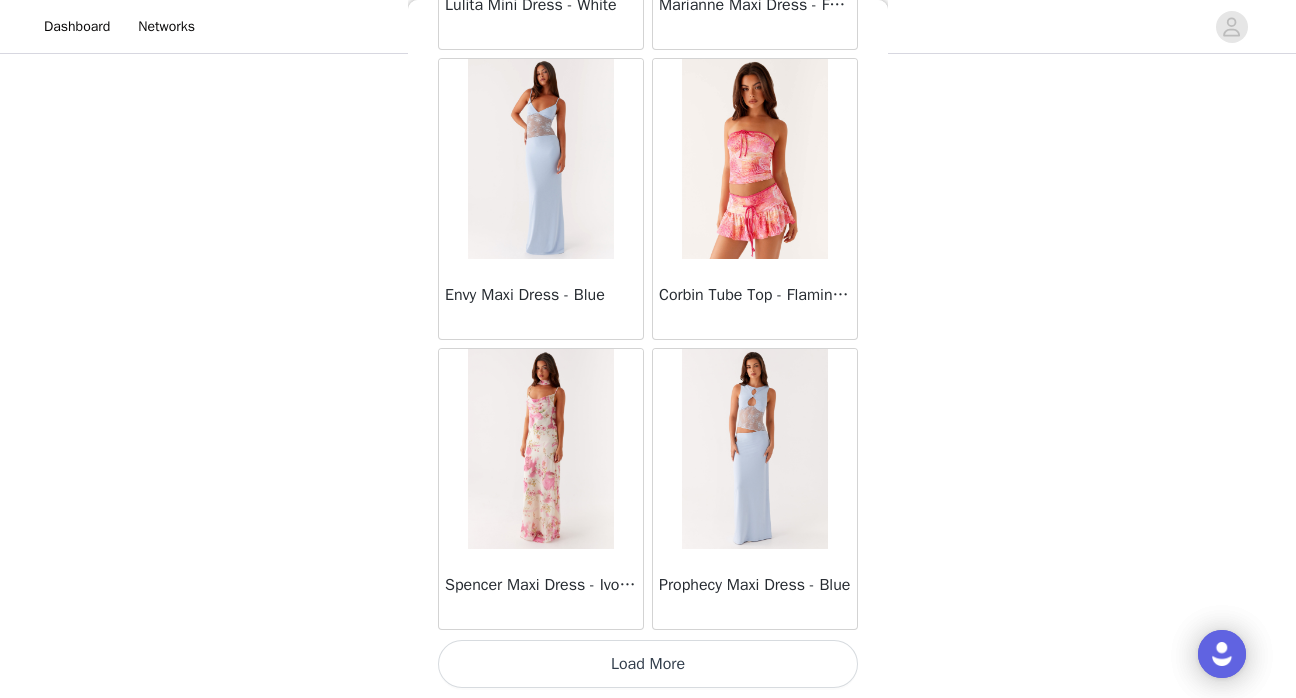 click on "Load More" at bounding box center [648, 664] 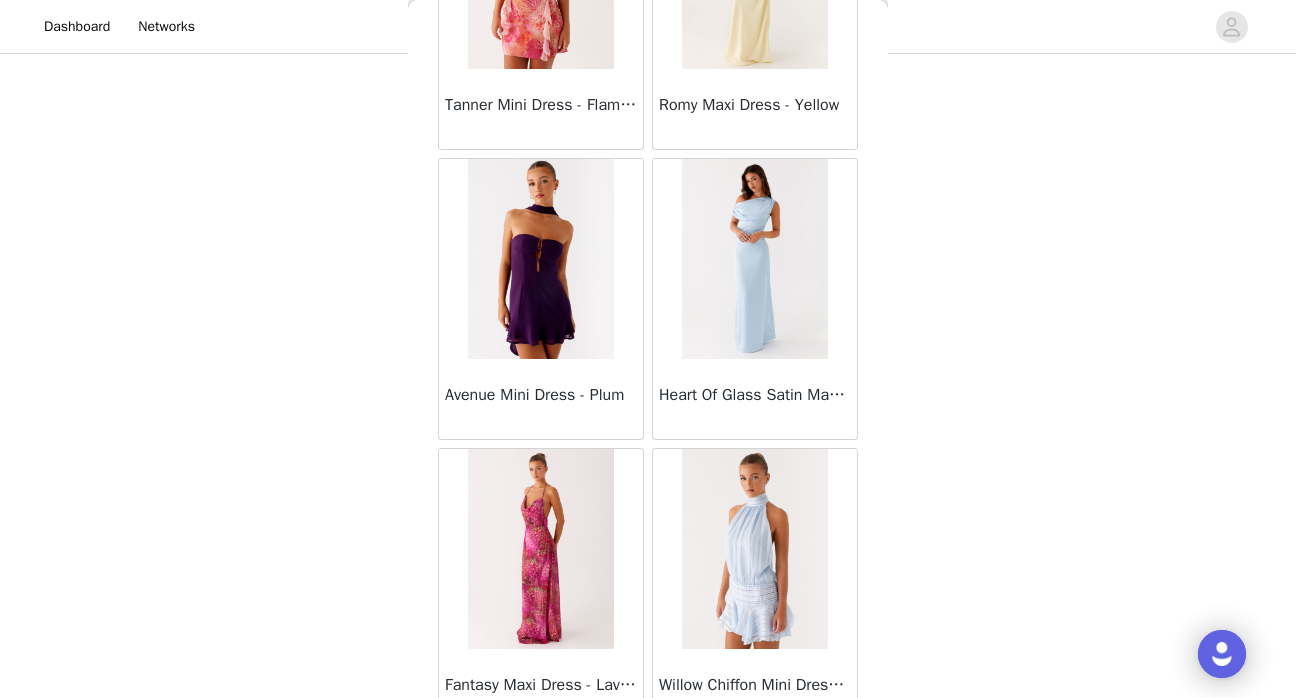scroll, scrollTop: 28462, scrollLeft: 0, axis: vertical 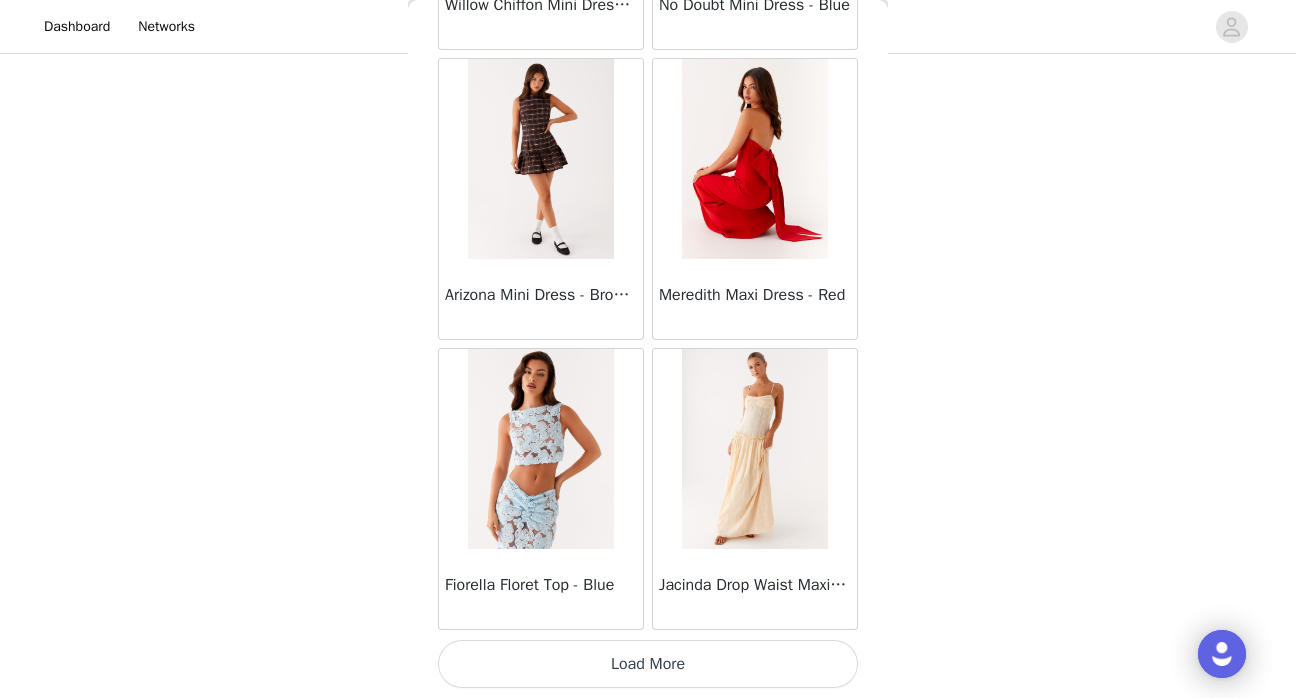 click on "Load More" at bounding box center (648, 664) 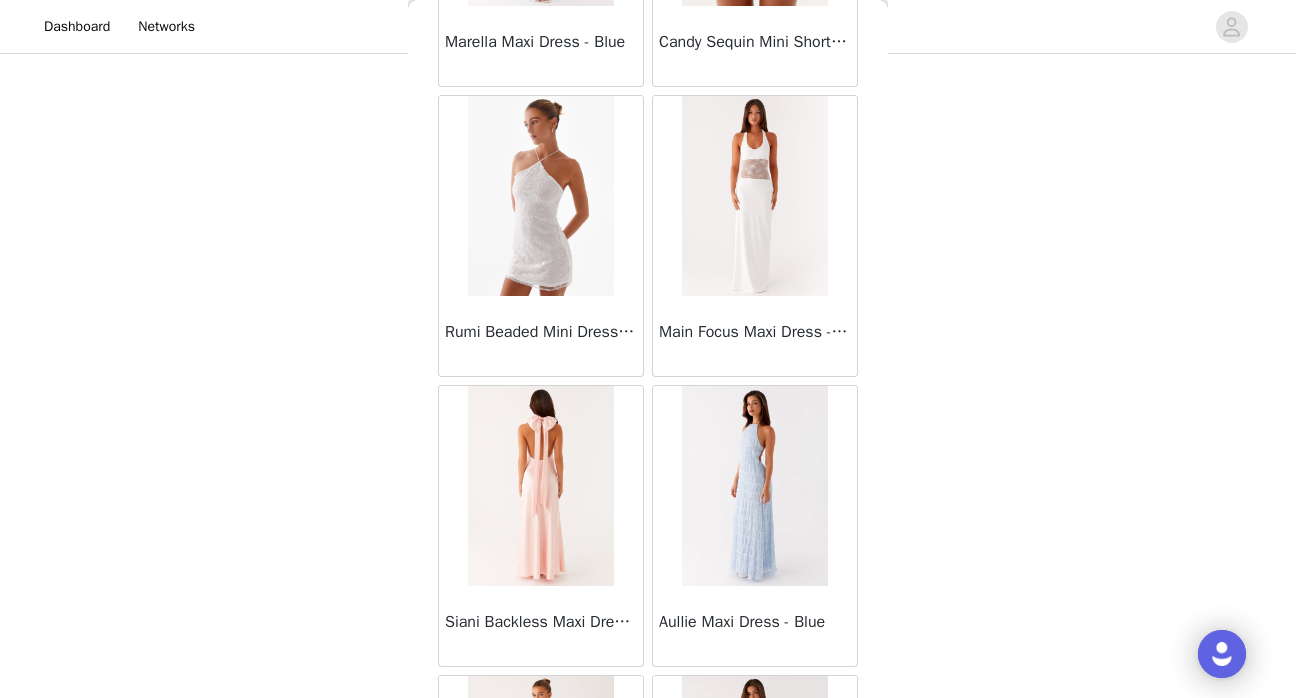 scroll, scrollTop: 31362, scrollLeft: 0, axis: vertical 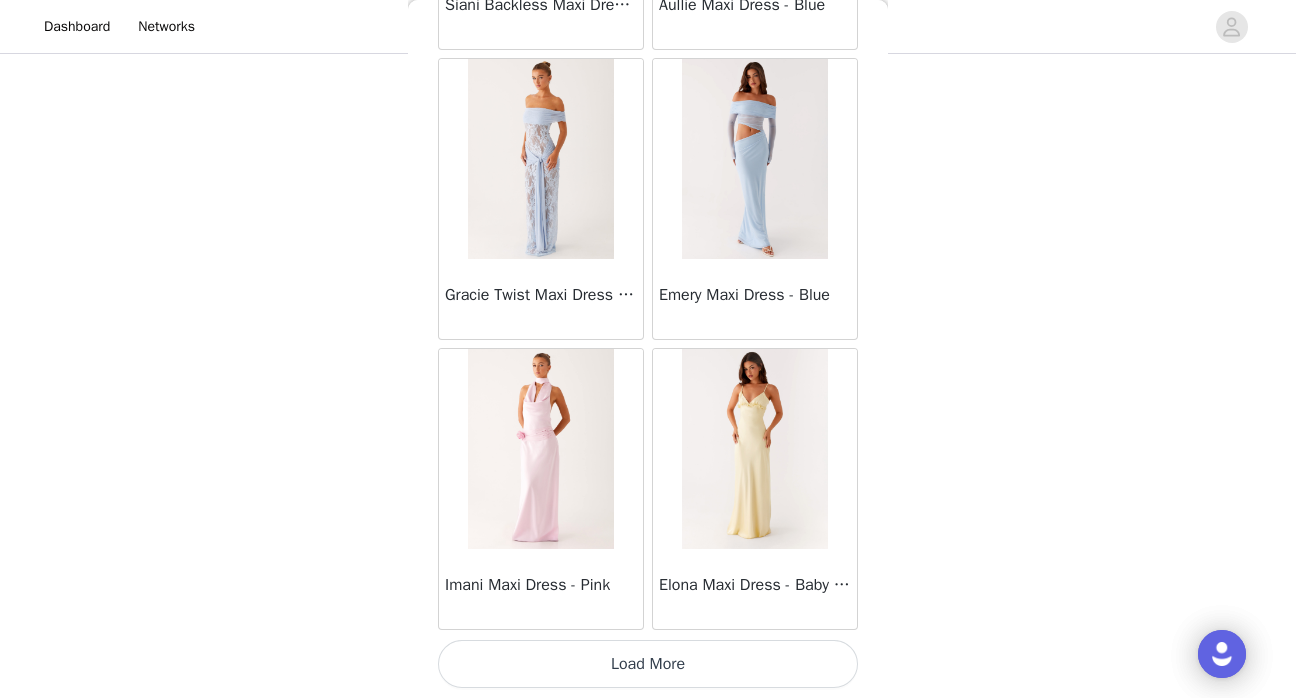 click on "Load More" at bounding box center [648, 664] 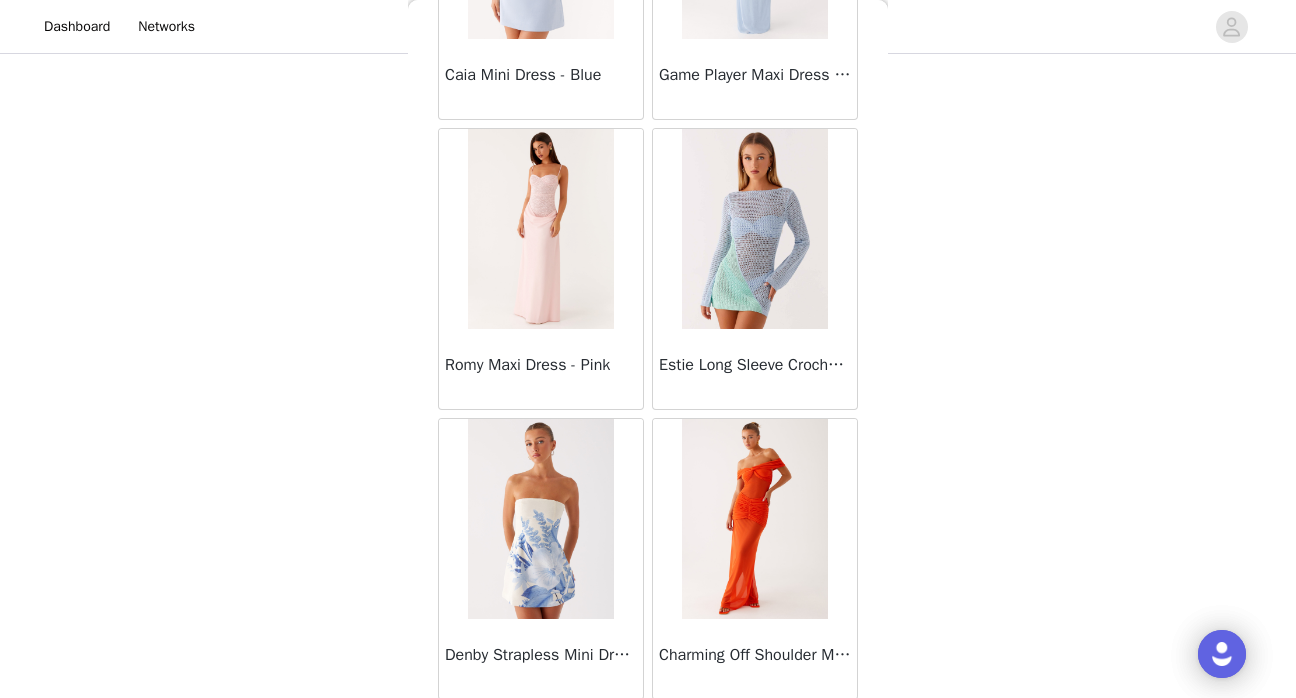 scroll, scrollTop: 34262, scrollLeft: 0, axis: vertical 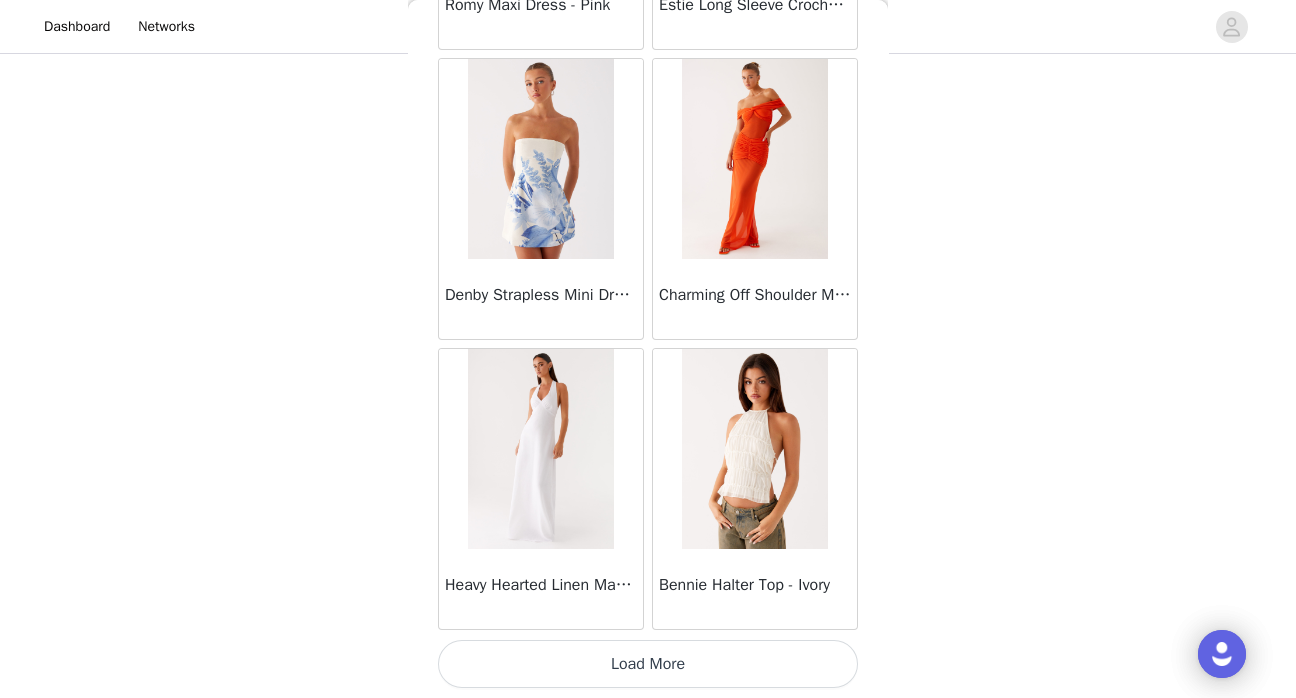 click on "Load More" at bounding box center (648, 664) 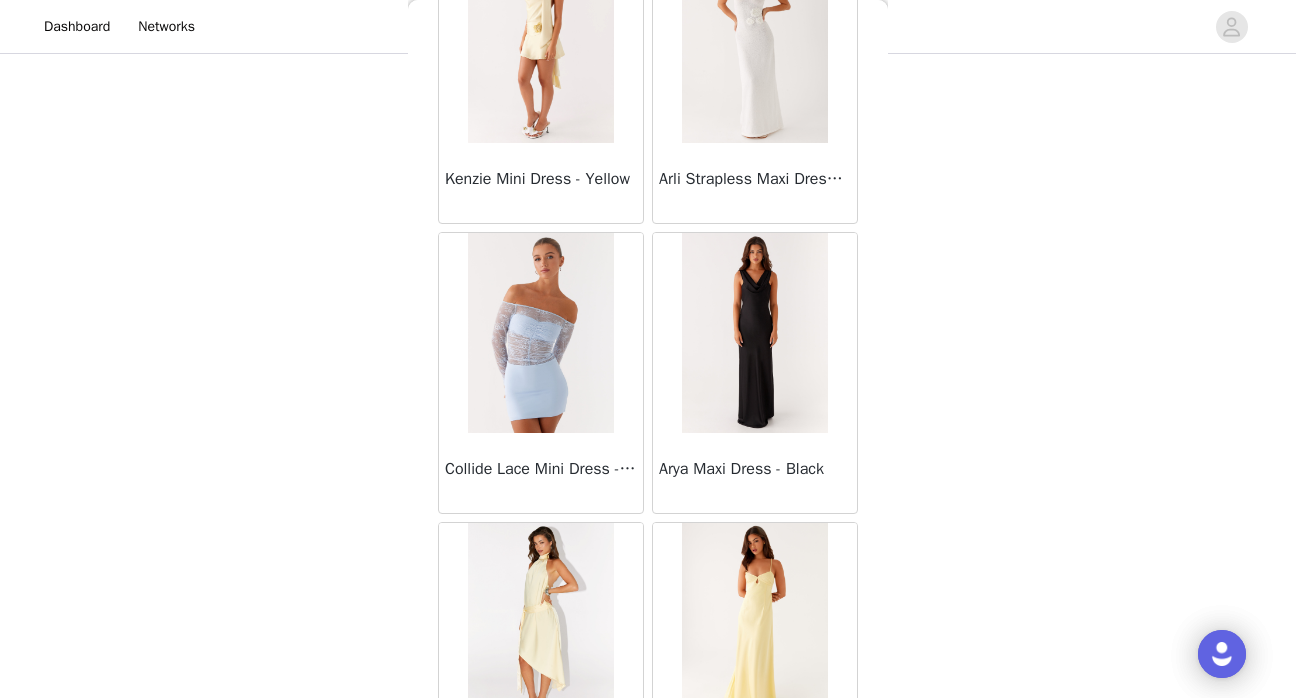 scroll, scrollTop: 37162, scrollLeft: 0, axis: vertical 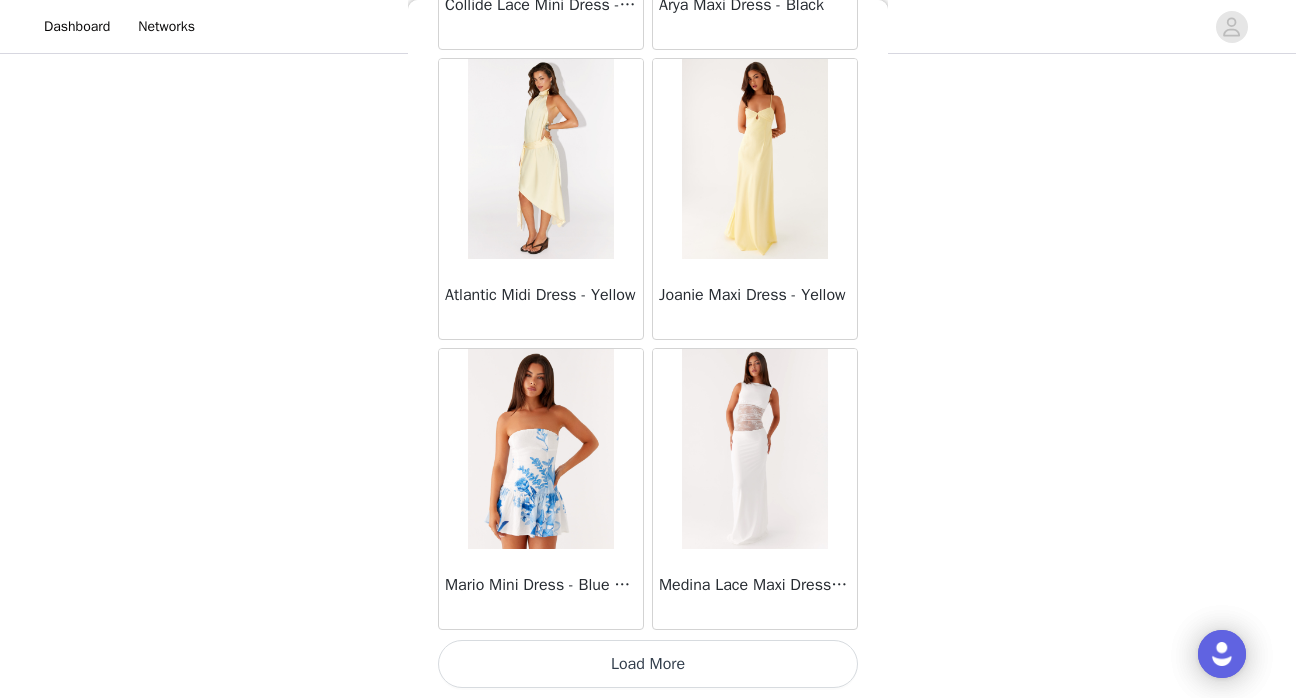 click on "Load More" at bounding box center (648, 664) 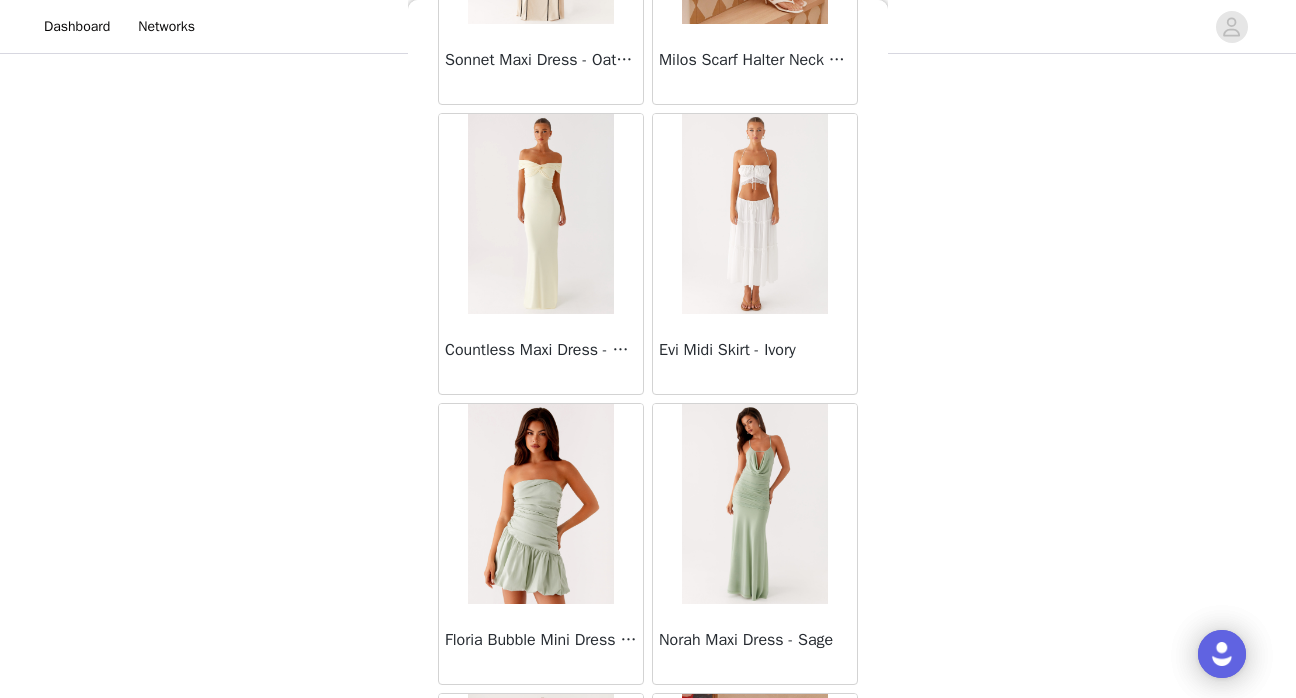 scroll, scrollTop: 40062, scrollLeft: 0, axis: vertical 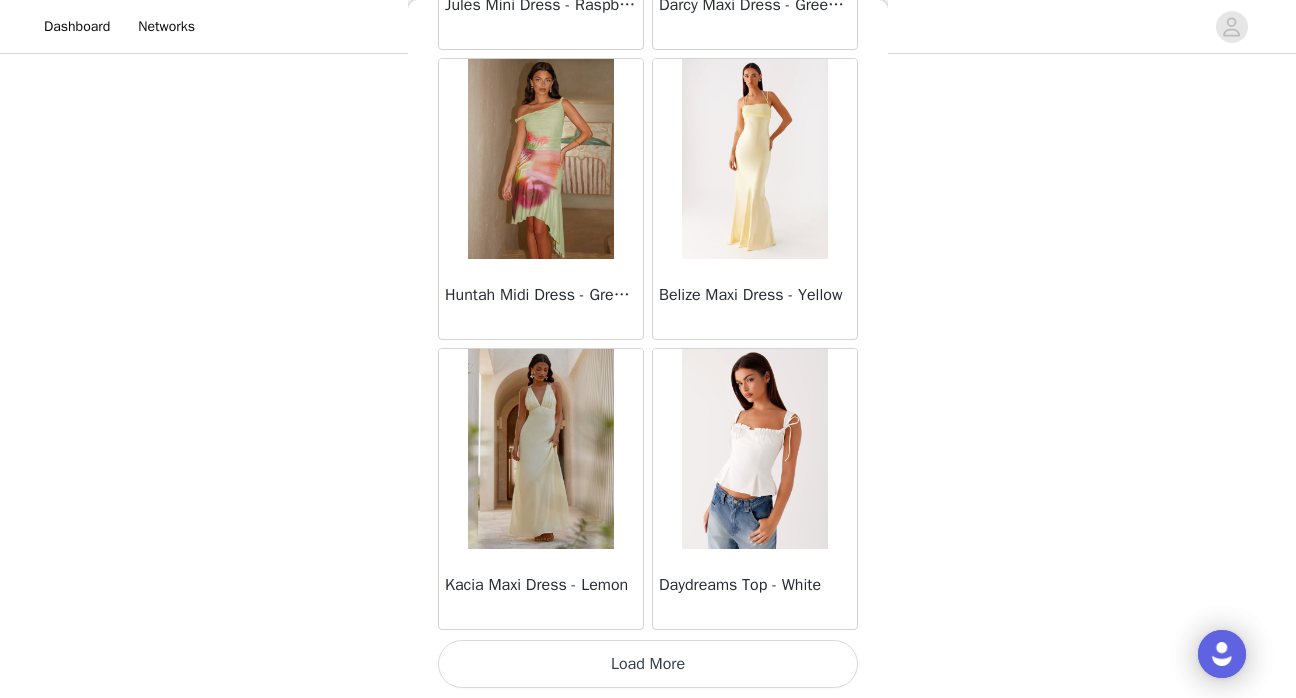 click on "Load More" at bounding box center (648, 664) 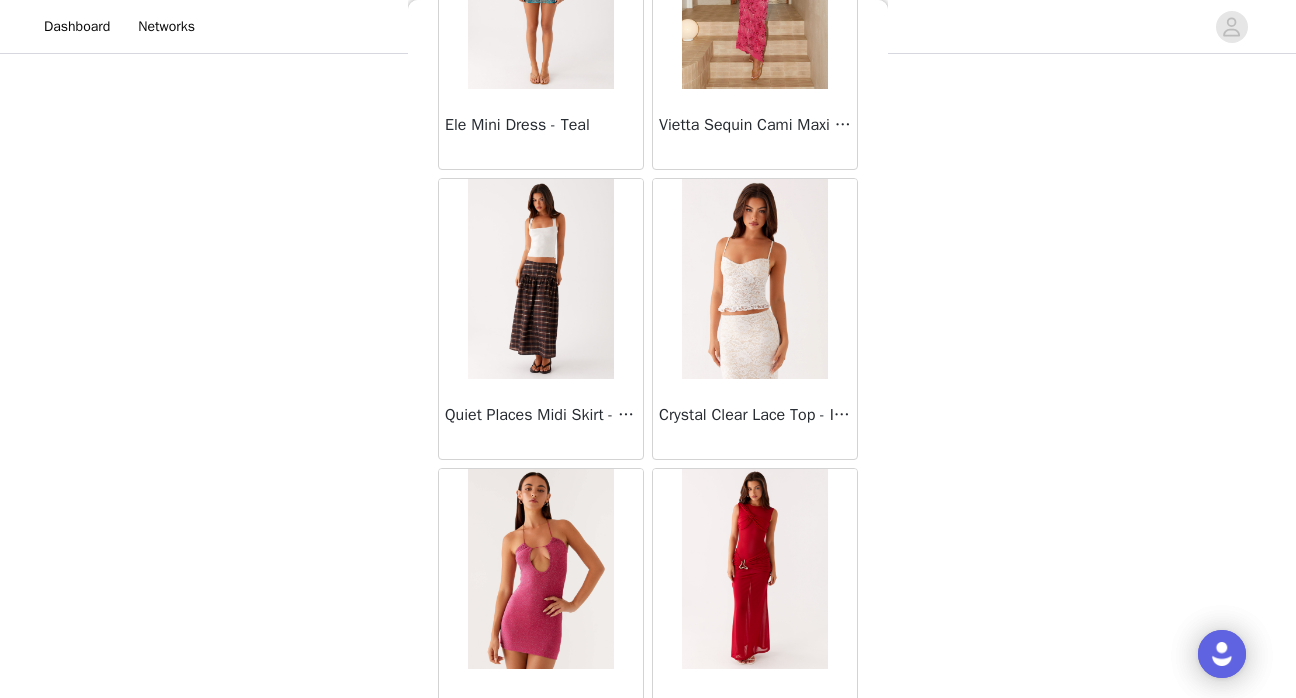 scroll, scrollTop: 42962, scrollLeft: 0, axis: vertical 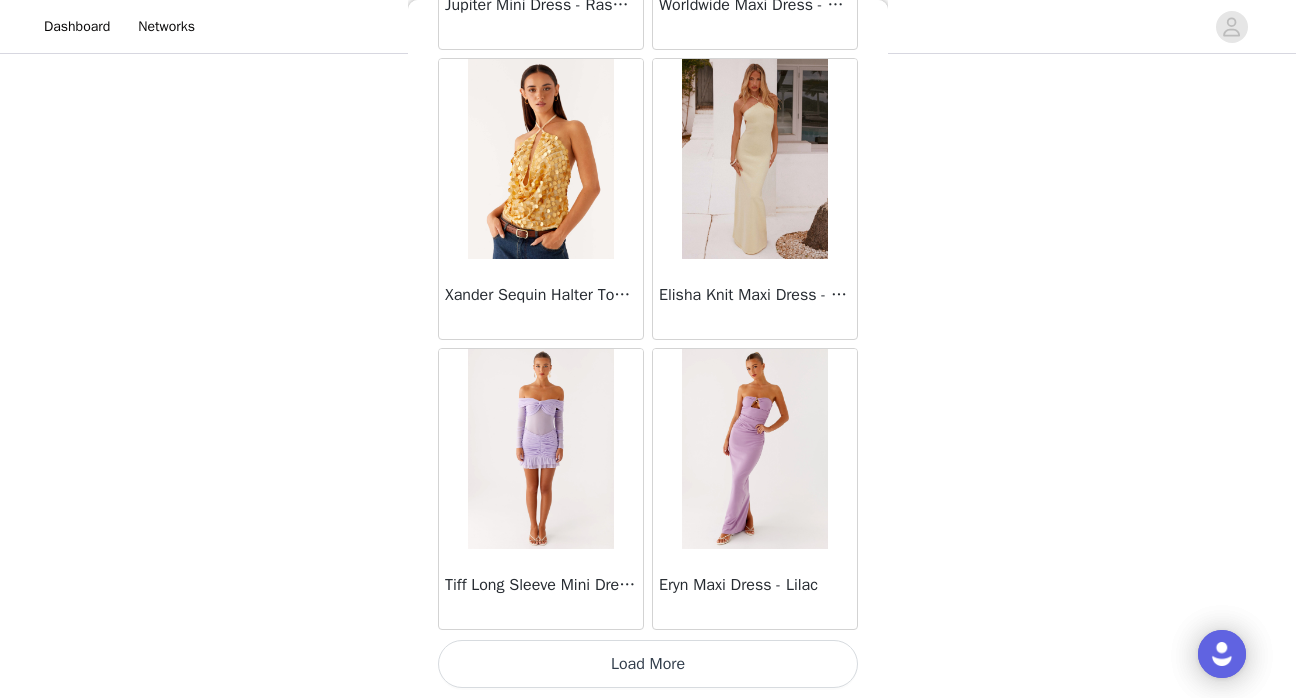 click on "Load More" at bounding box center [648, 664] 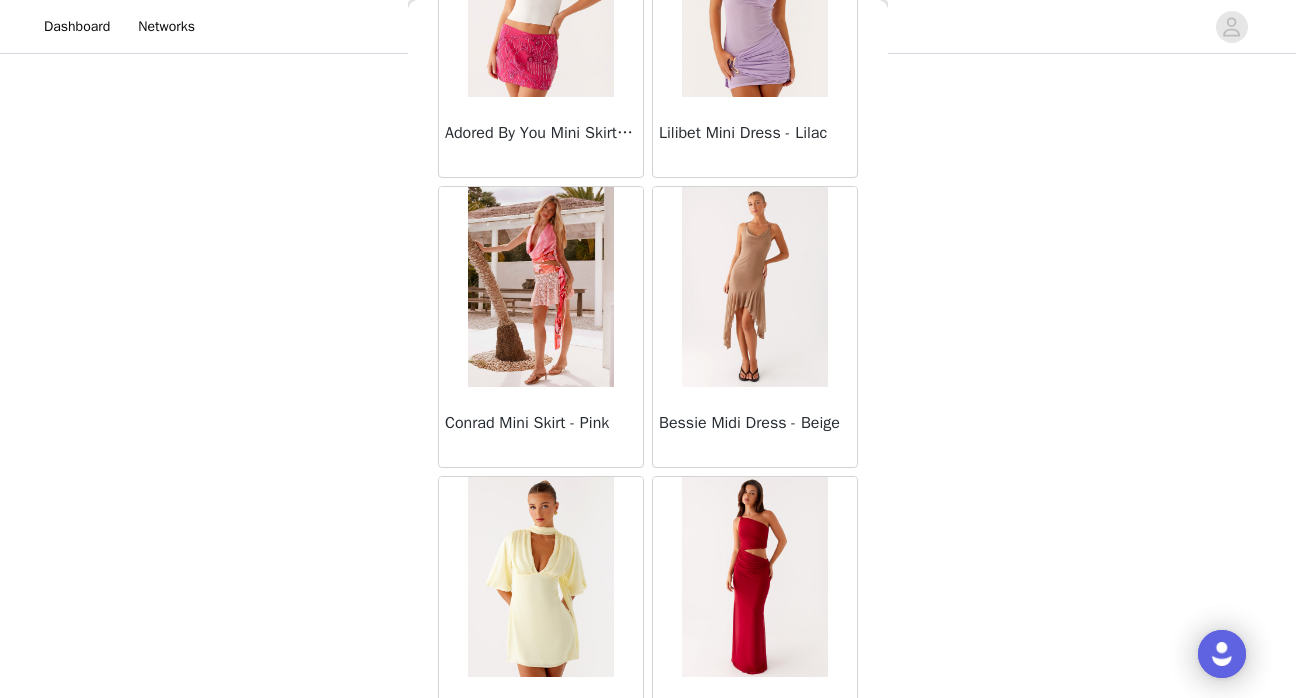 scroll, scrollTop: 45862, scrollLeft: 0, axis: vertical 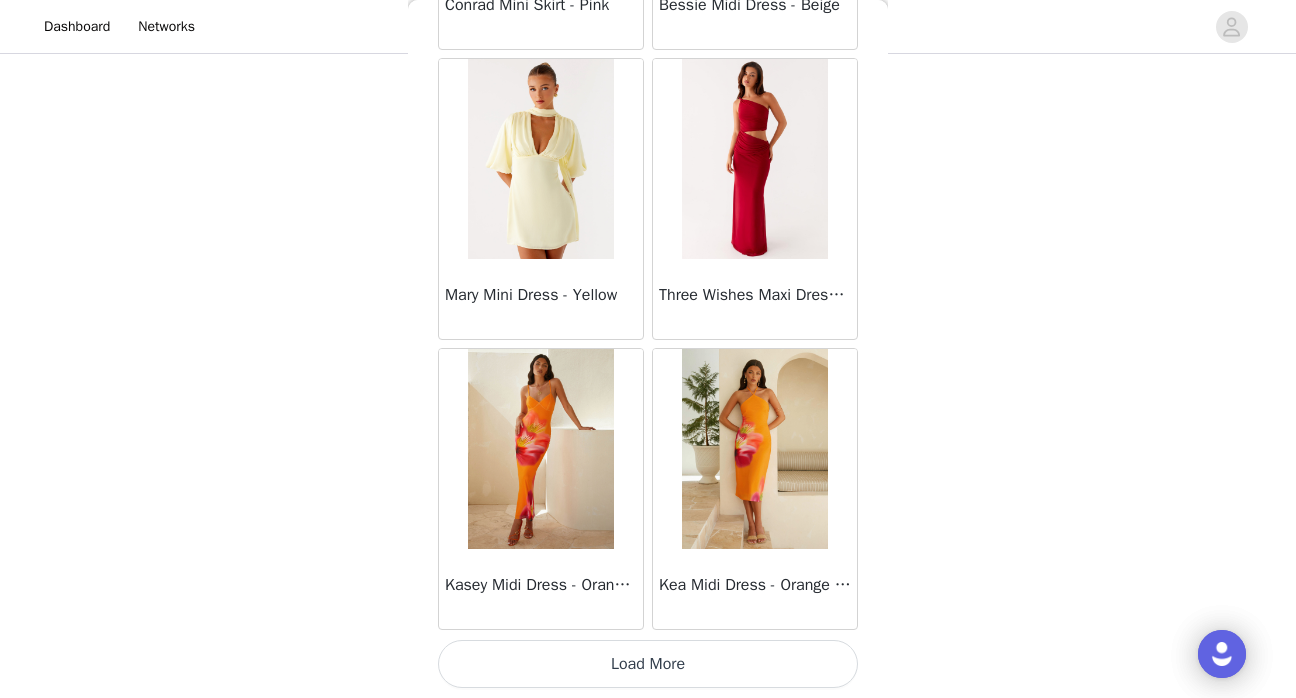 click on "Load More" at bounding box center (648, 664) 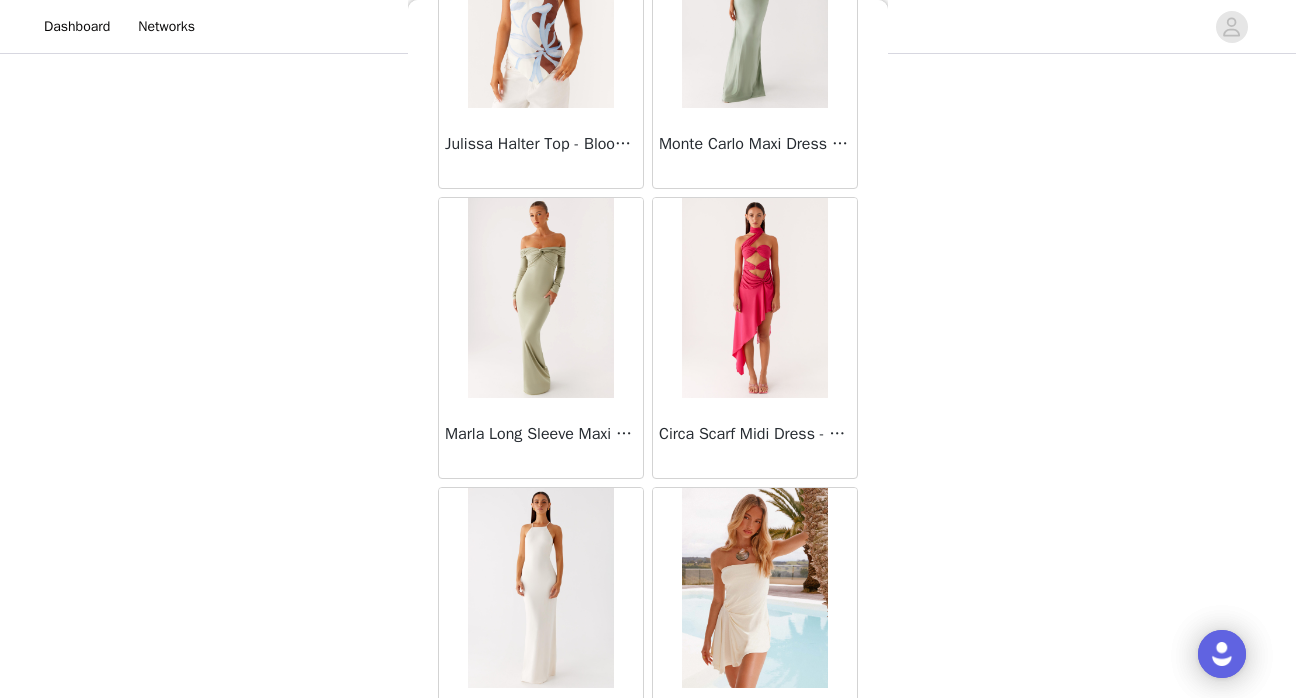 scroll, scrollTop: 47141, scrollLeft: 0, axis: vertical 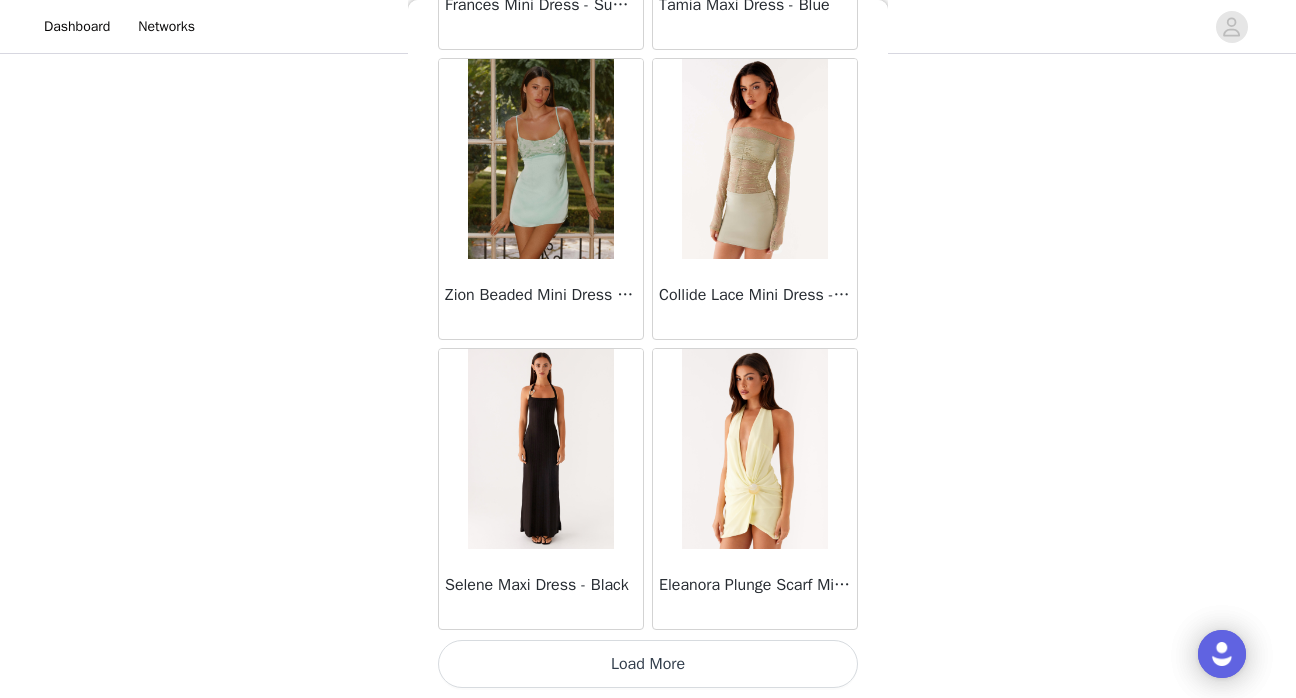 click on "Load More" at bounding box center (648, 664) 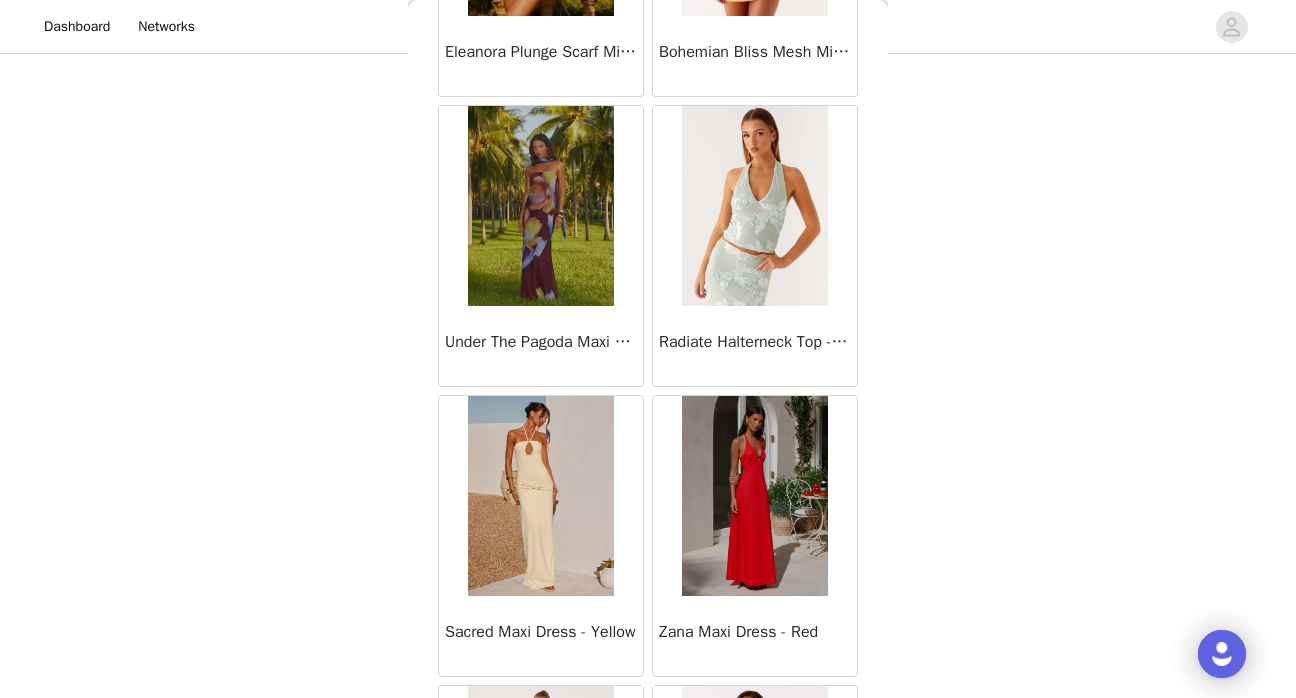 scroll, scrollTop: 51662, scrollLeft: 0, axis: vertical 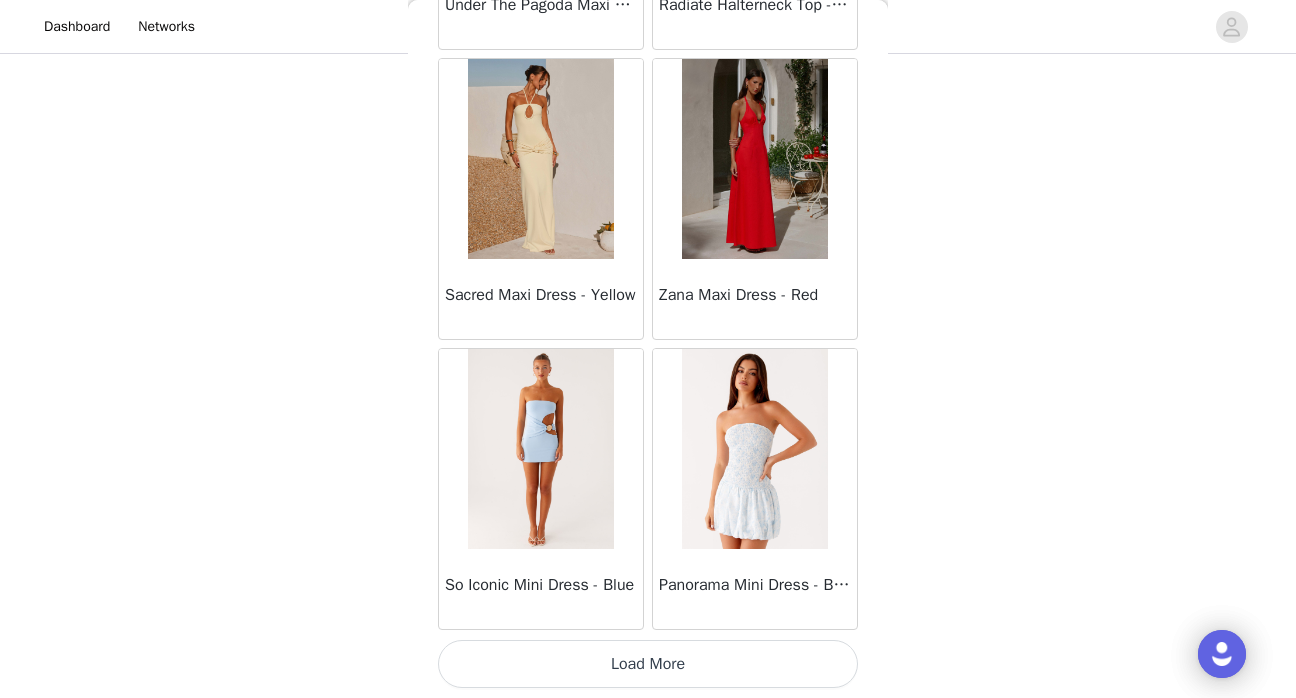 click on "Load More" at bounding box center (648, 664) 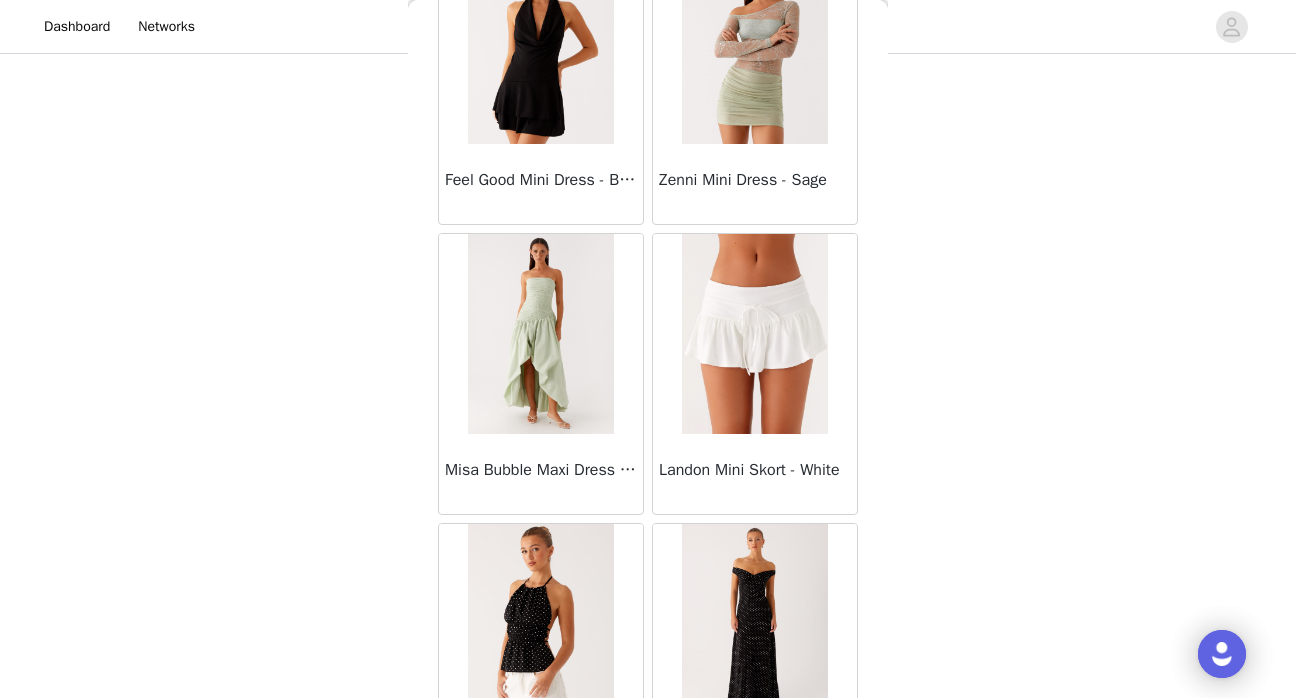 scroll, scrollTop: 54562, scrollLeft: 0, axis: vertical 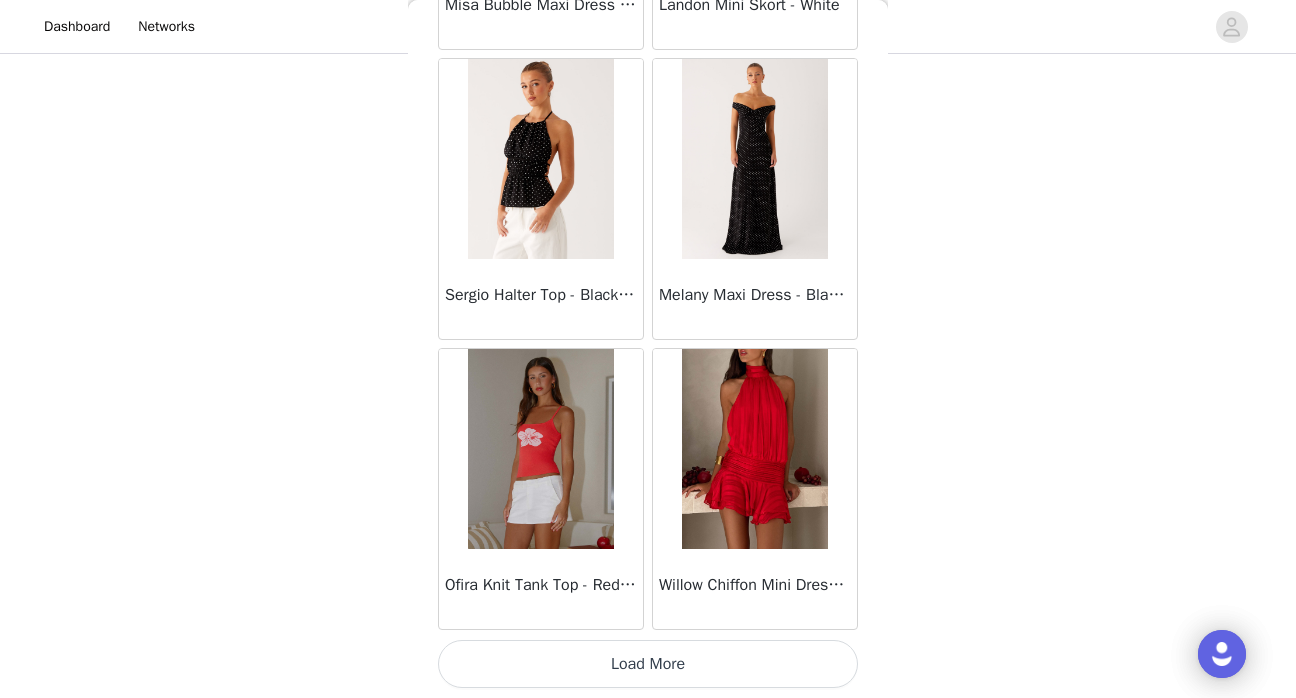 click on "Load More" at bounding box center (648, 664) 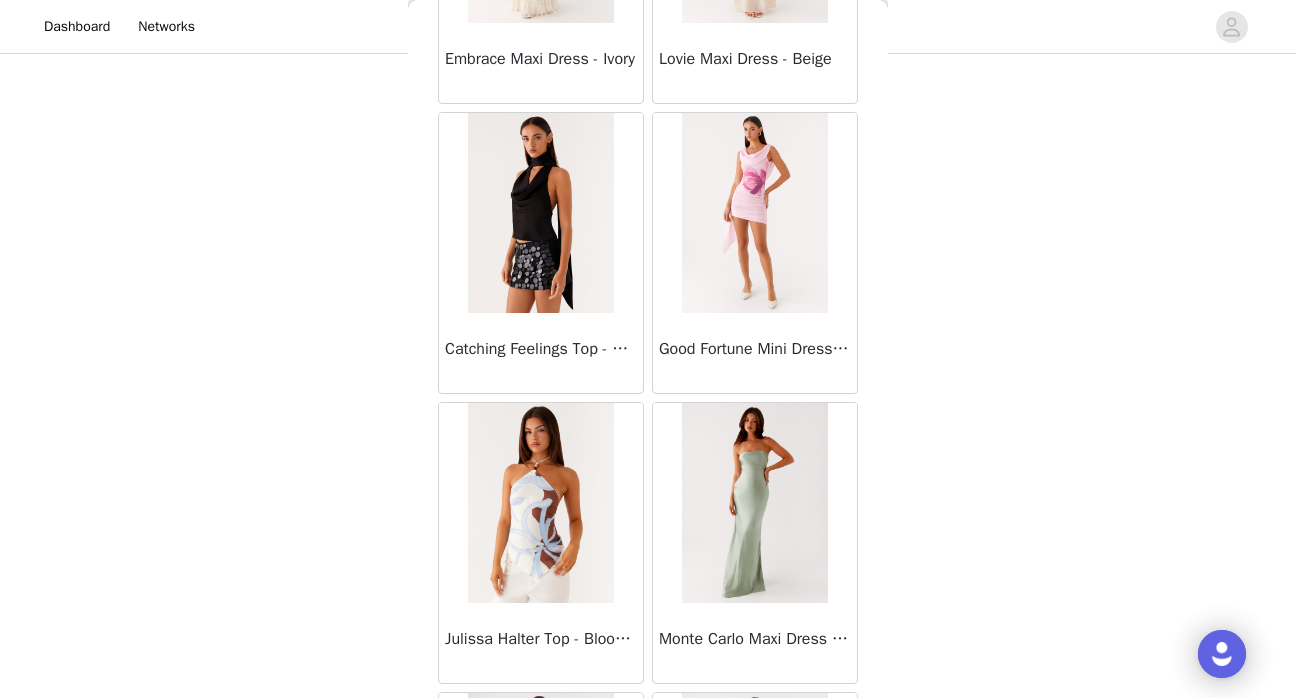 scroll, scrollTop: 32758, scrollLeft: 0, axis: vertical 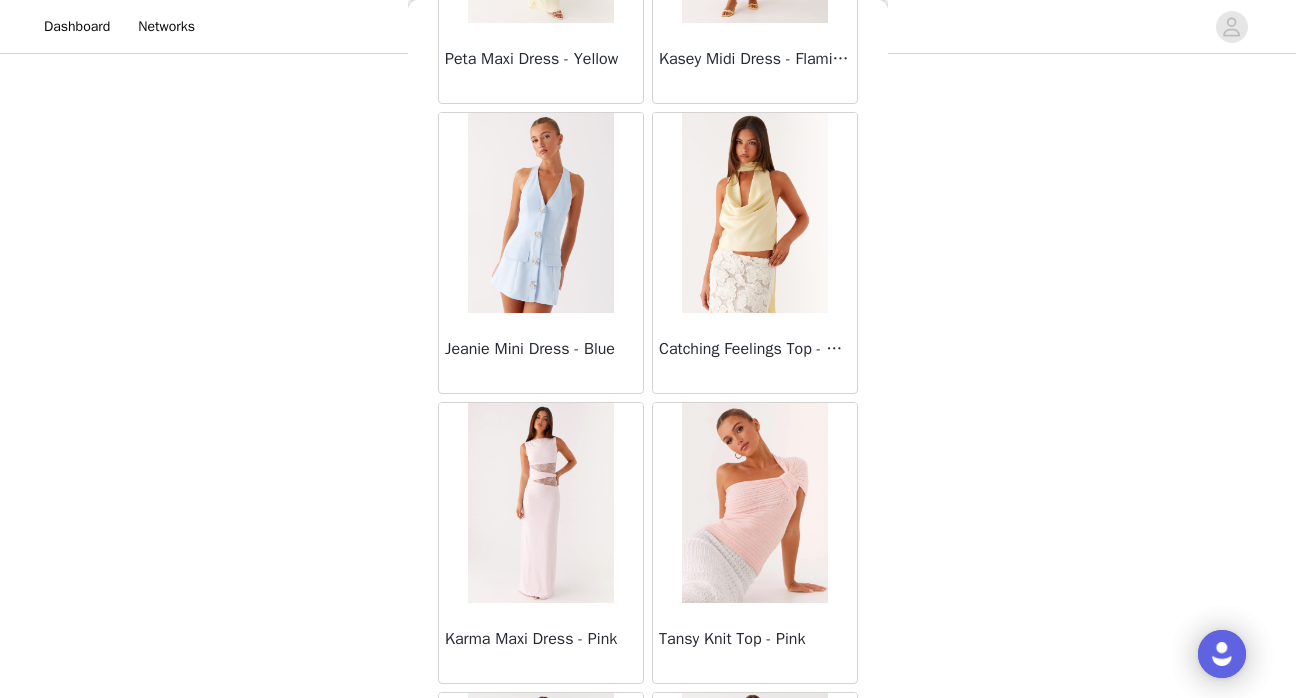 click on "STEP 1 OF 5
Select your styles!
Please note that the sizes are in AU Sizes       3/4 Selected           Willow Chiffon Mini Dress - Blue           Blue, AU 6       Edit   Remove     Breanne Top - Black Polka Dot           Black Polka Dot, AU 8       Edit   Remove     Movie Star Mini Skirt - Pink           Pink, AU 8       Edit   Remove     Add Product       Back       Sweetpea Mini Dress - Yellow       Manifest Mini Dress - Amber       Raquel Off Shoulder Long Sleeve Top - Pink       Julianna Linen Mini Dress - Black       Radiate Halterneck Top - Pink       Arden Mesh Mini Dress - White       Cheryl Bustier Halter Top - Cherry Red       Under The Pagoda Maxi Dress - Deep Red Floral       Sweetest Pie T-Shirt - Black Gingham       That Girl Maxi Dress - Pink       Peppermayo Exclusive Heavy Hearted Mini - Black       Songbird Maxi Dress - Blue Black Floral       Viviana Mini Dress - Lavender" at bounding box center [648, 131] 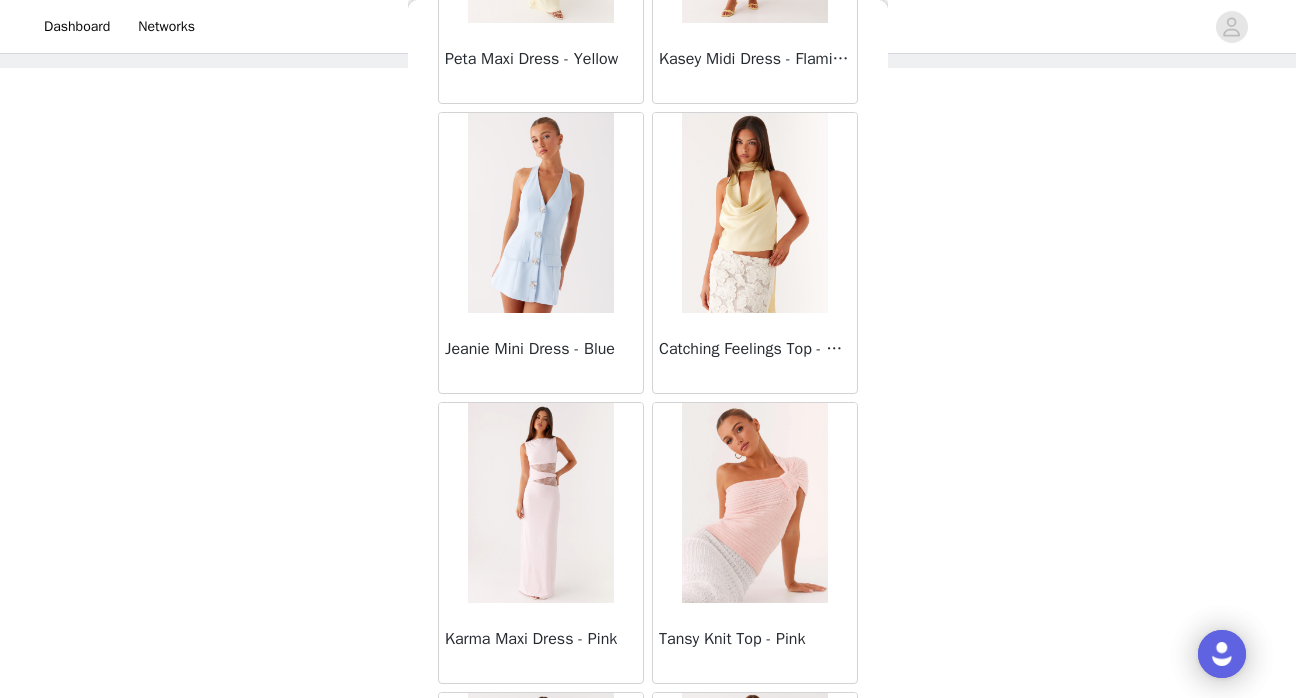 scroll, scrollTop: 235, scrollLeft: 0, axis: vertical 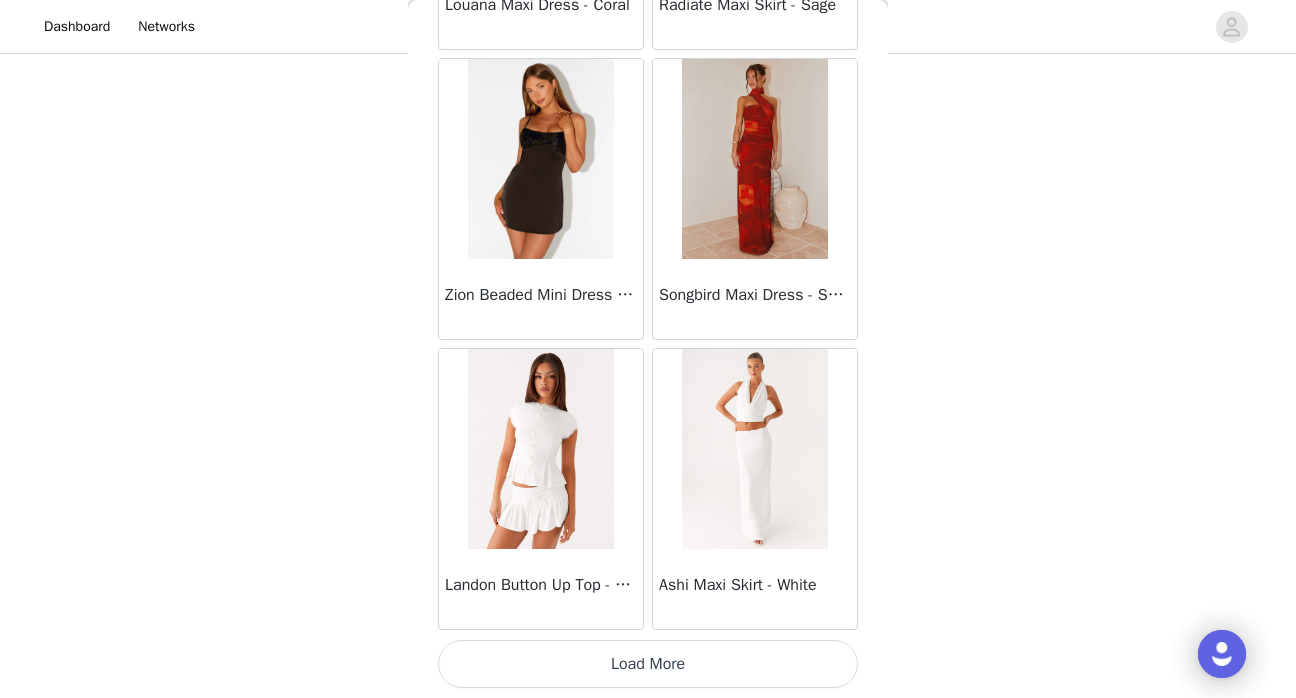 click on "Load More" at bounding box center [648, 664] 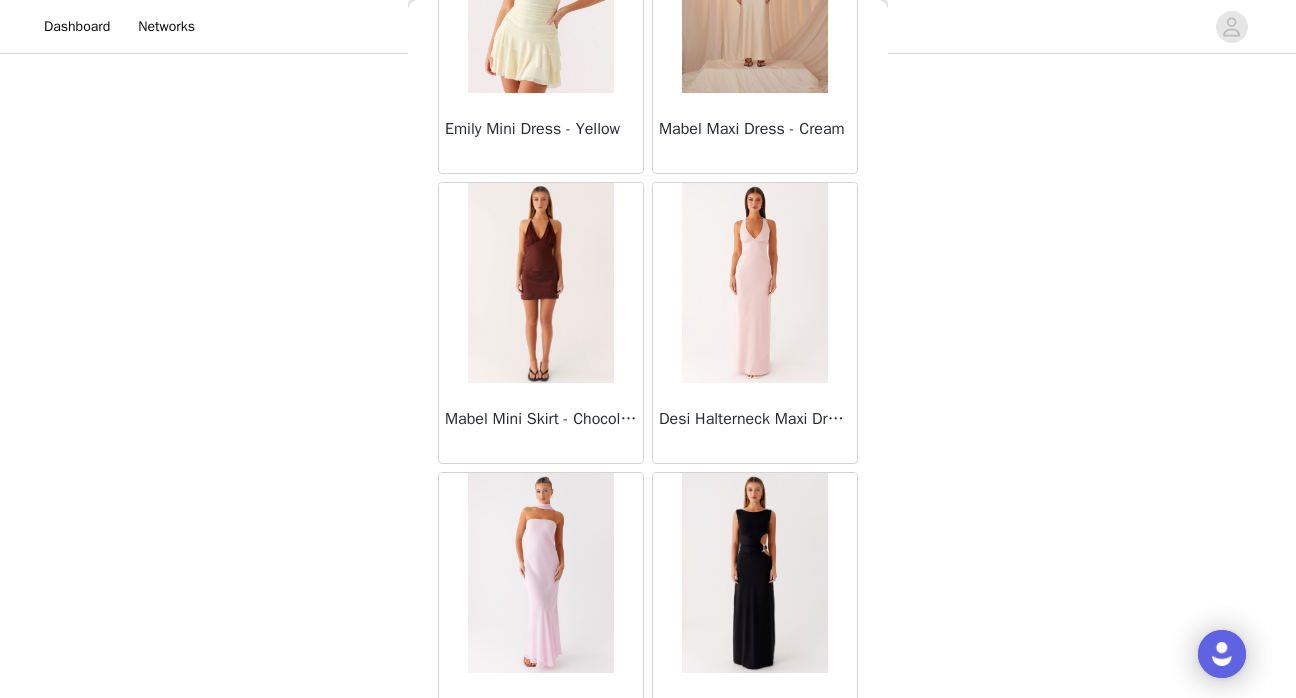 scroll, scrollTop: 60362, scrollLeft: 0, axis: vertical 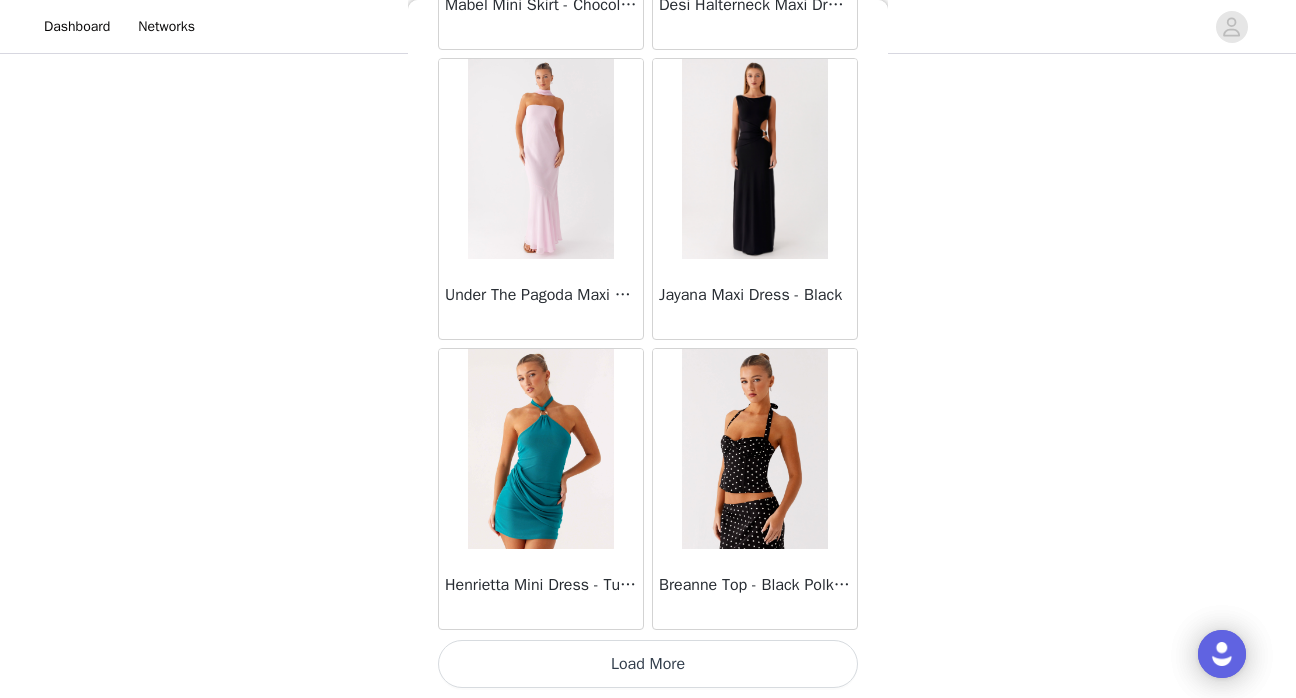 click on "Load More" at bounding box center [648, 664] 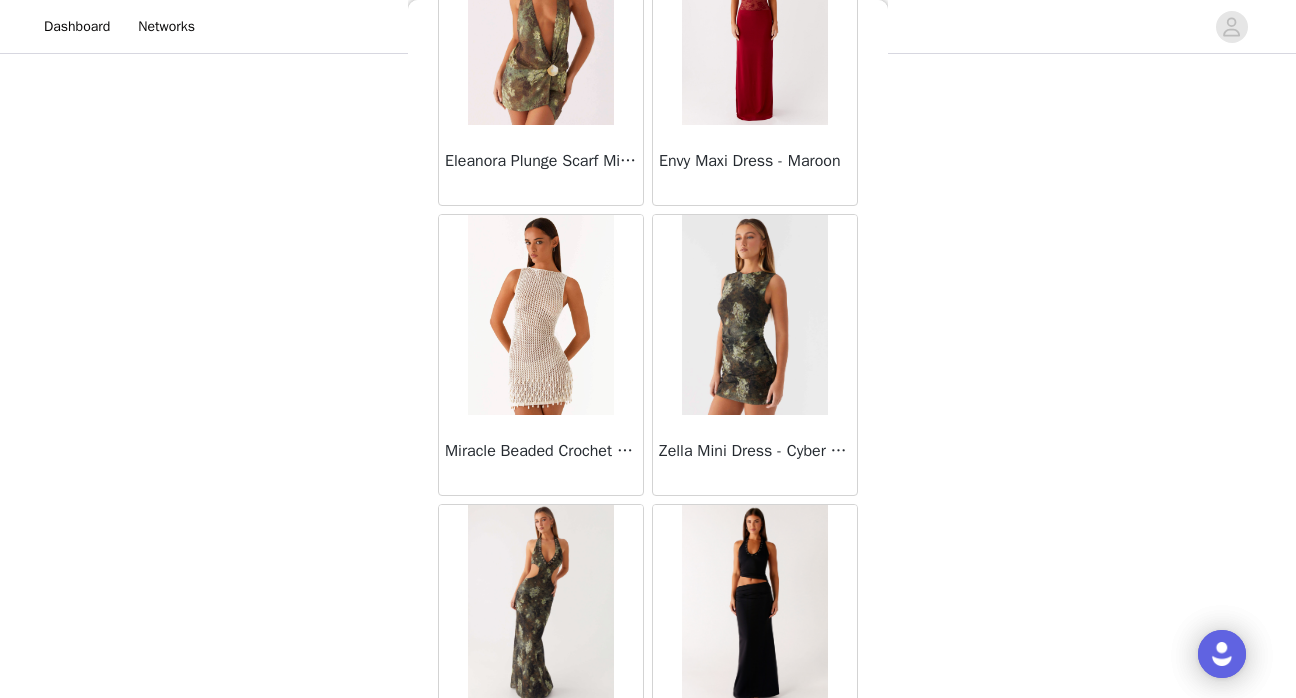 scroll, scrollTop: 63262, scrollLeft: 0, axis: vertical 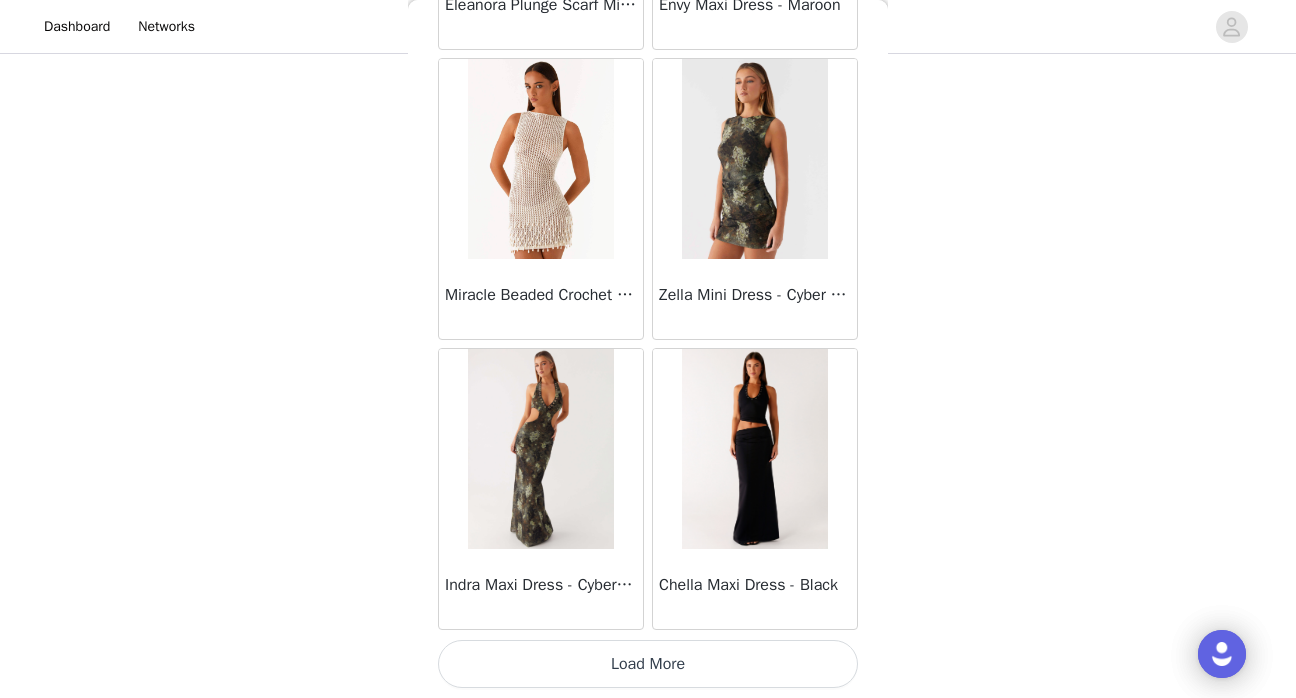 click on "Load More" at bounding box center (648, 664) 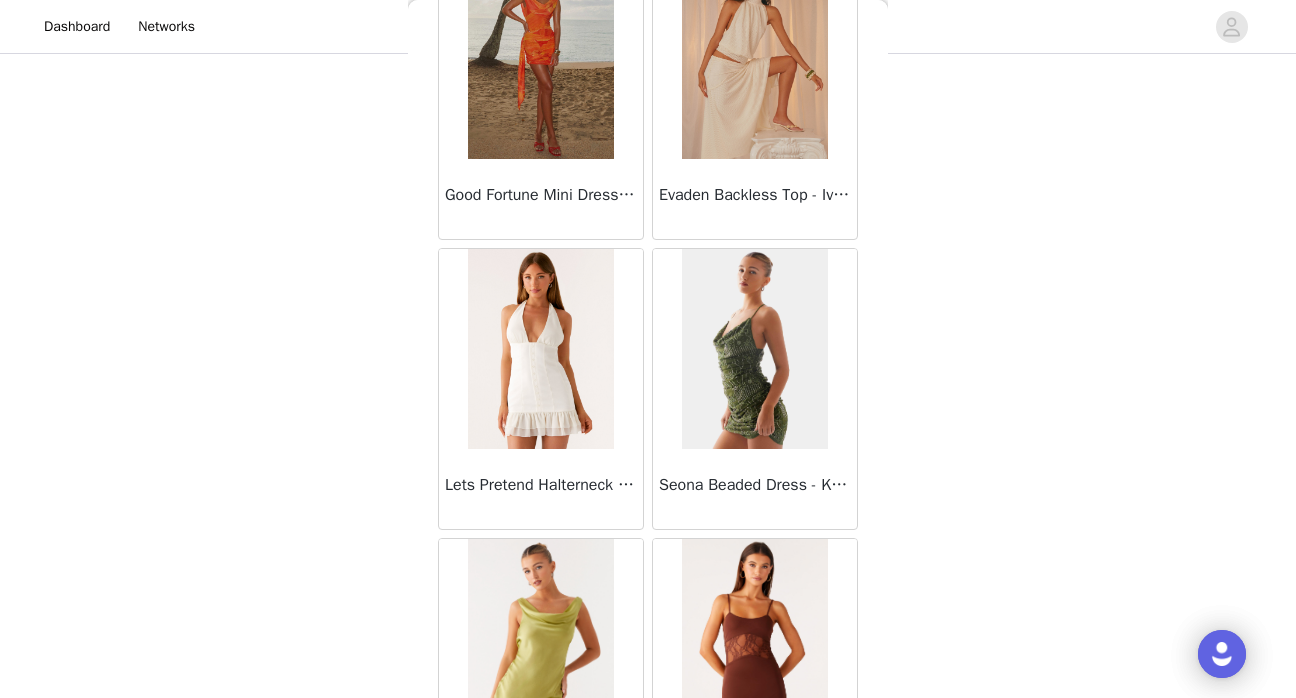 scroll, scrollTop: 65447, scrollLeft: 0, axis: vertical 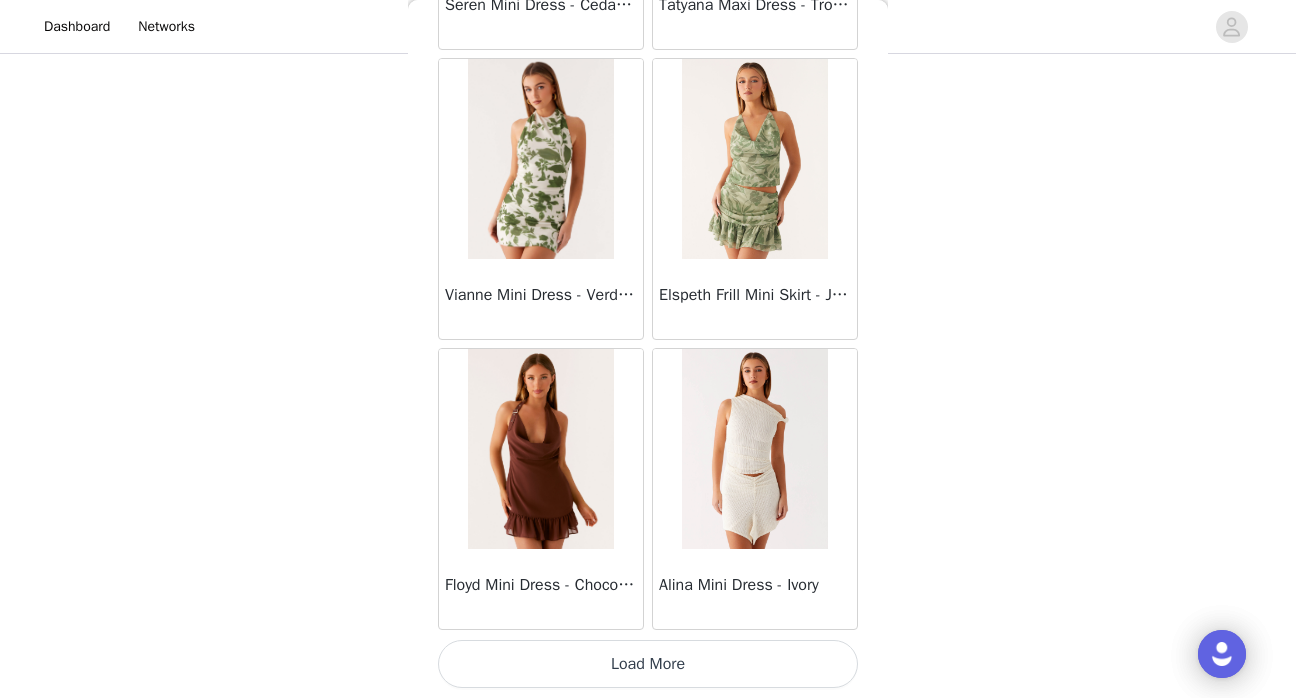 click on "Load More" at bounding box center [648, 664] 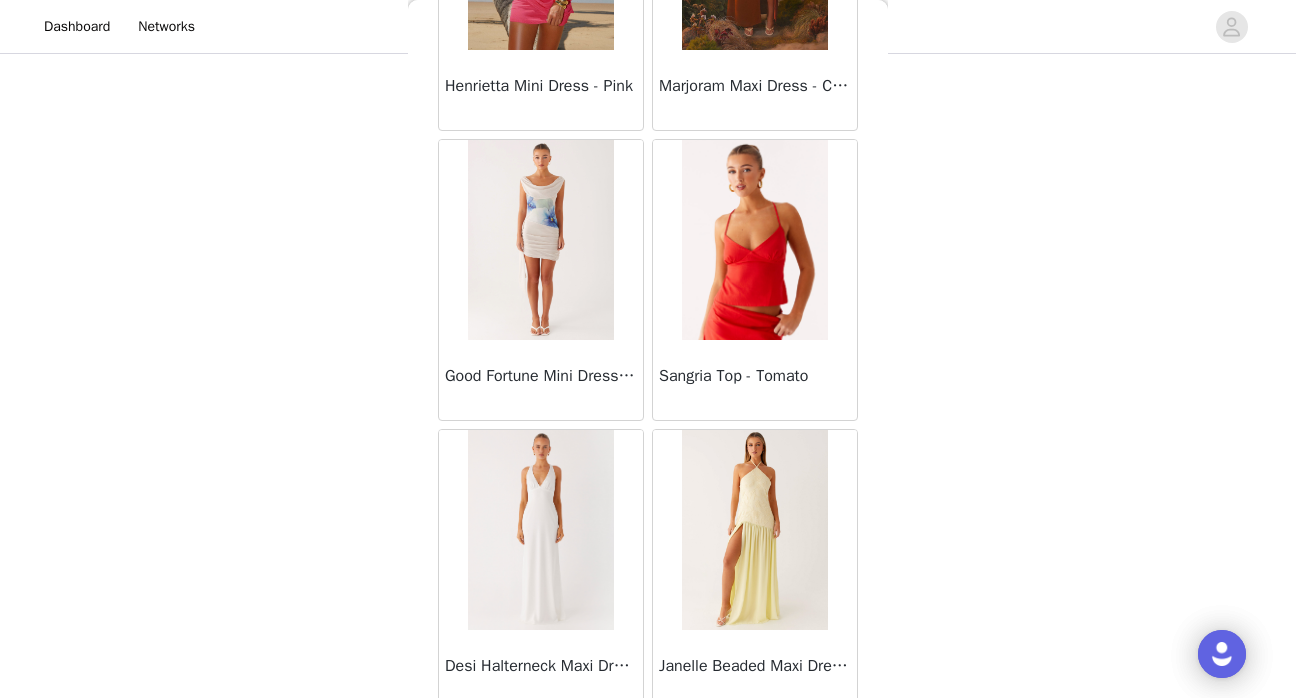 scroll, scrollTop: 69062, scrollLeft: 0, axis: vertical 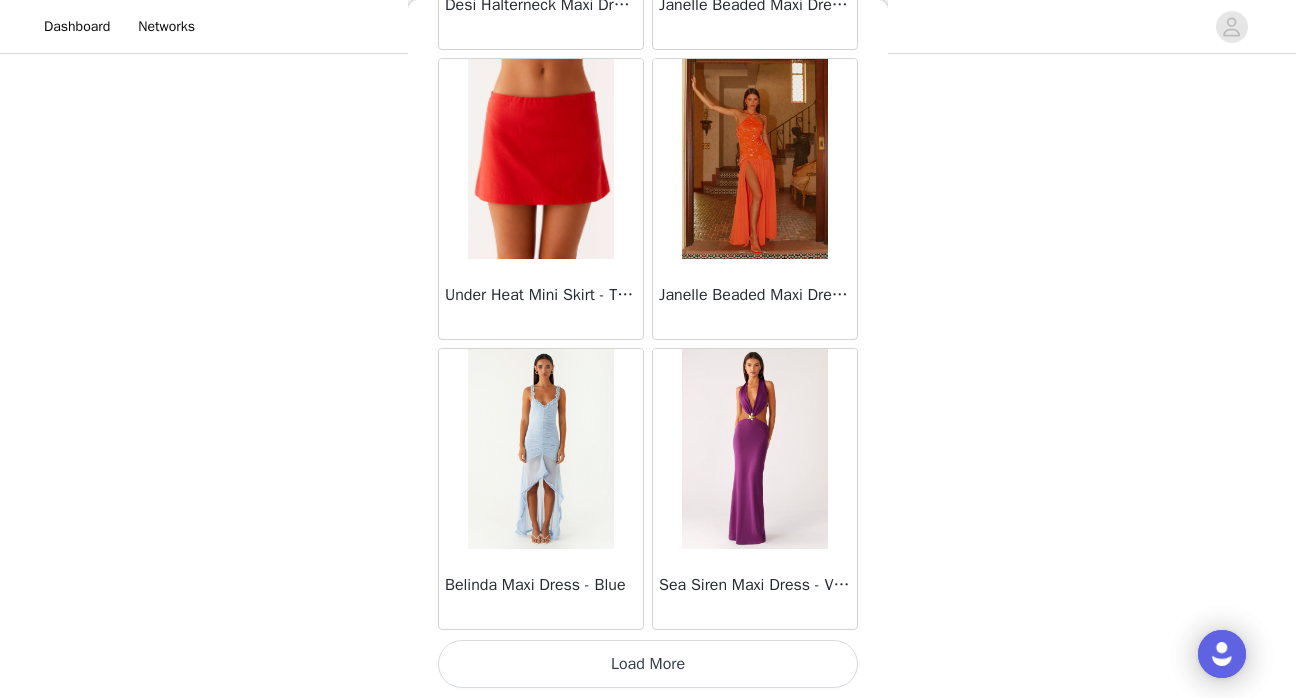 click on "Load More" at bounding box center [648, 664] 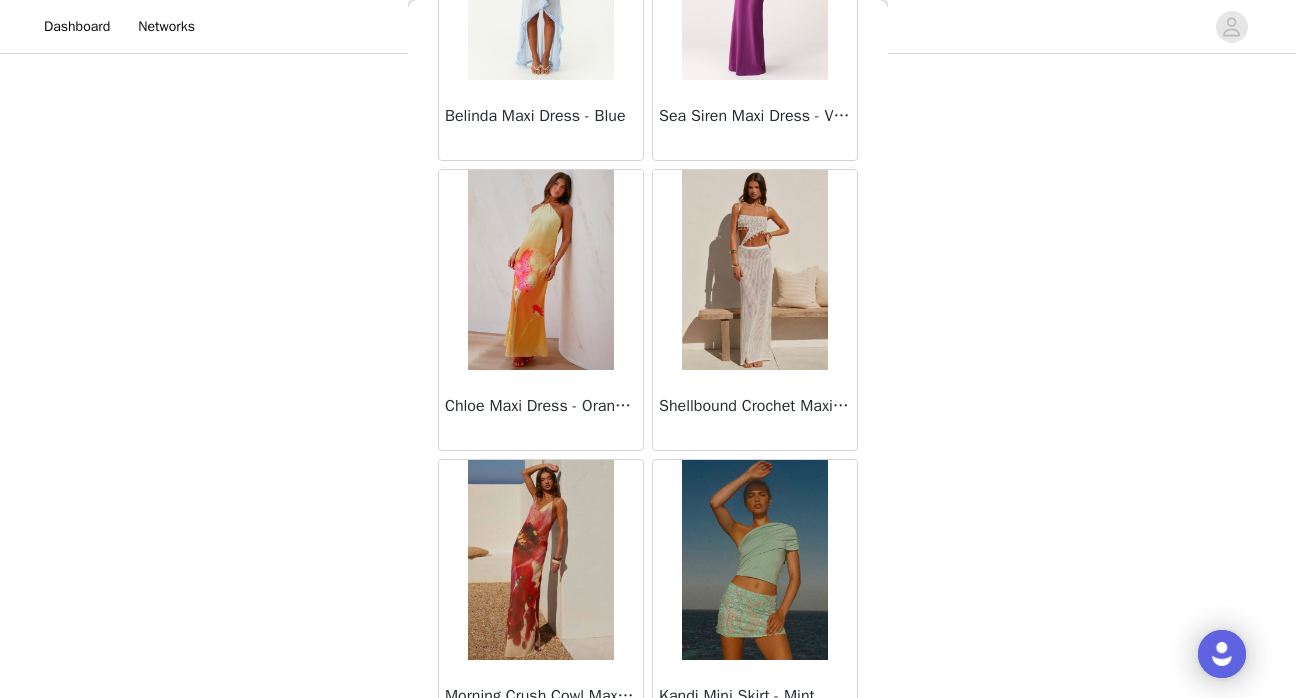 scroll, scrollTop: 71962, scrollLeft: 0, axis: vertical 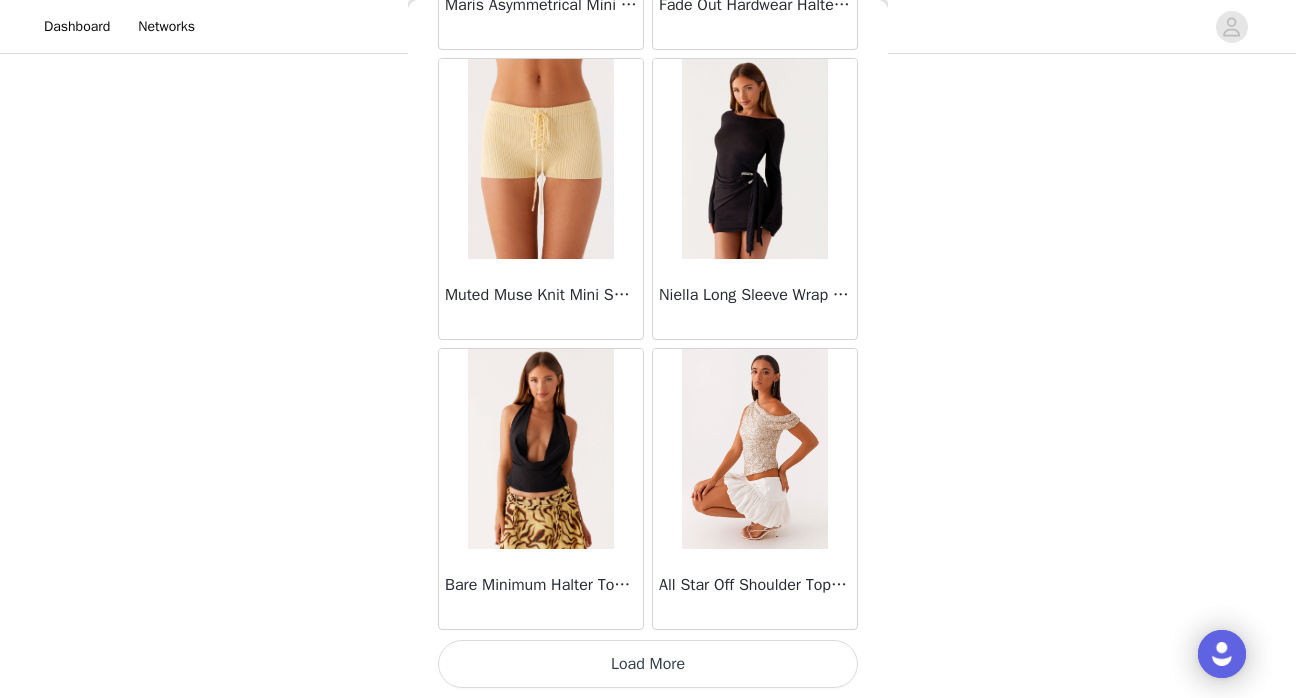 click on "Load More" at bounding box center (648, 664) 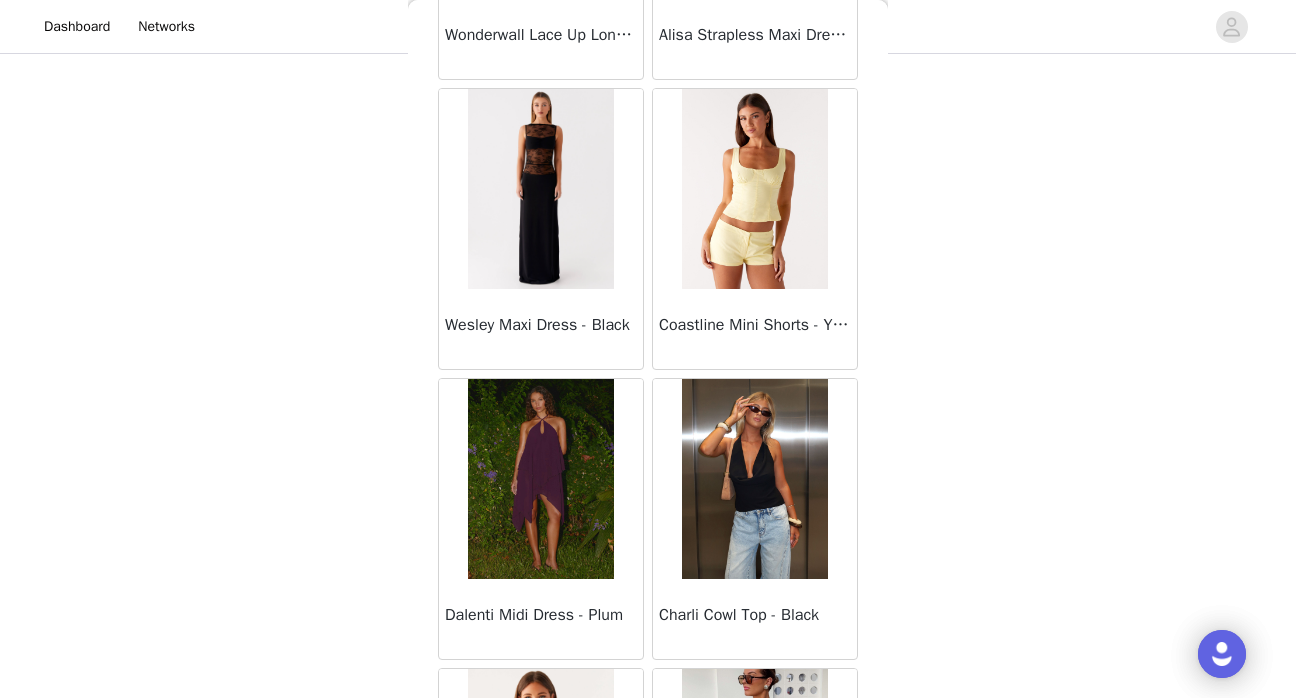 scroll, scrollTop: 74862, scrollLeft: 0, axis: vertical 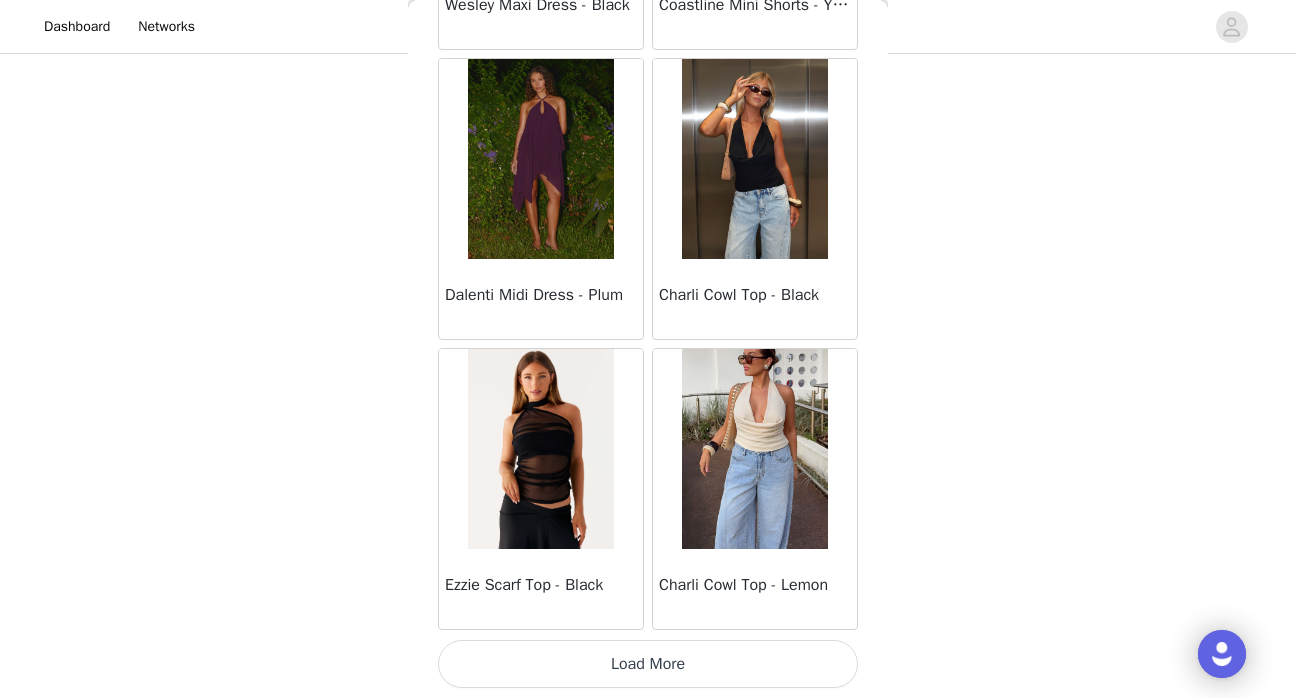 click on "Load More" at bounding box center [648, 664] 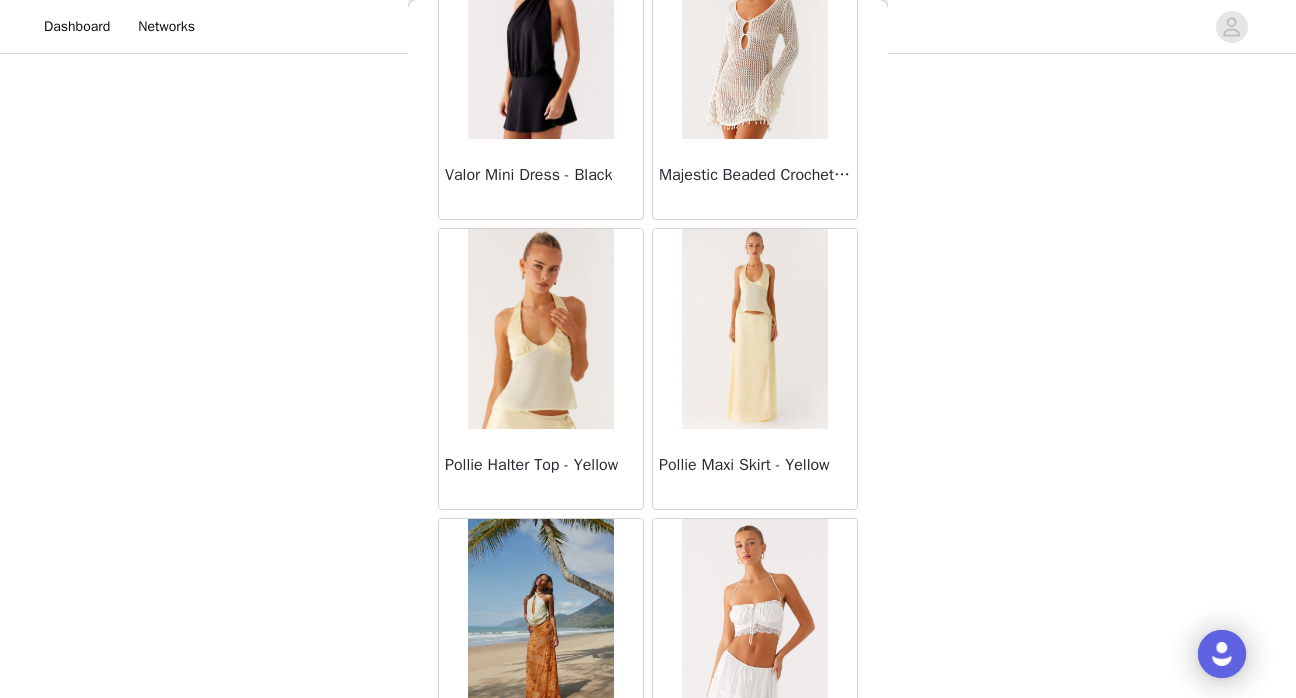 scroll, scrollTop: 77762, scrollLeft: 0, axis: vertical 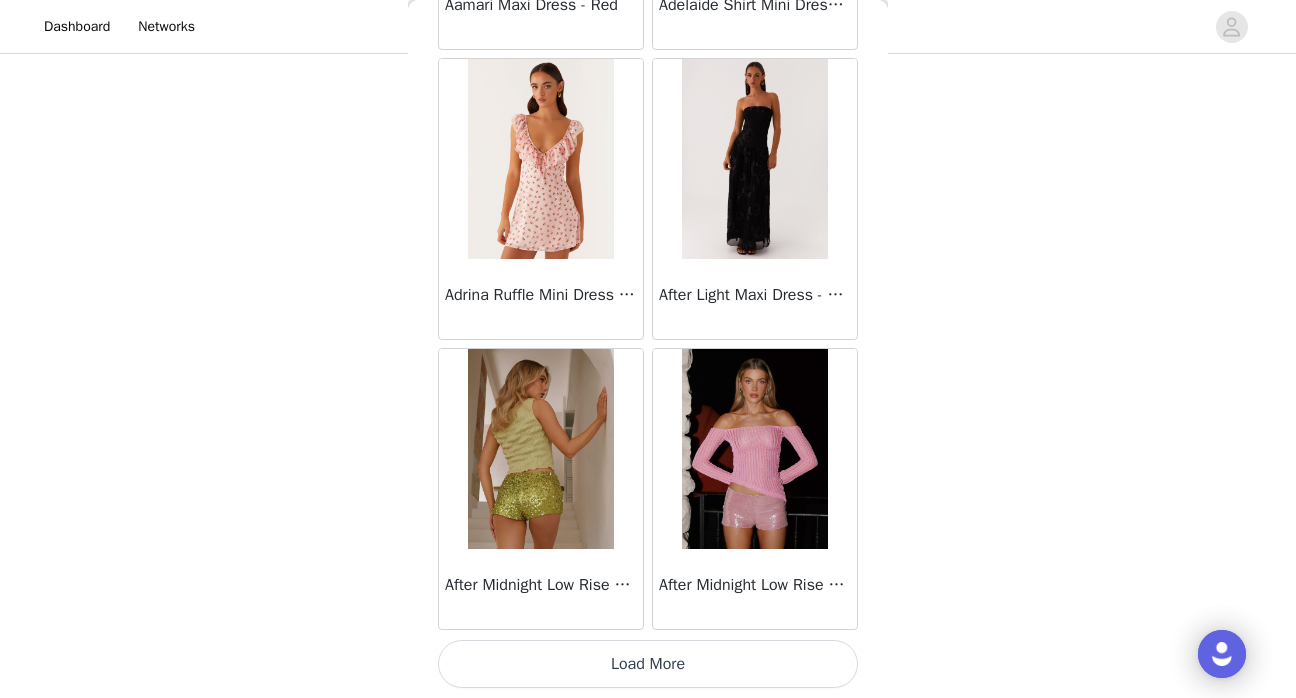 click on "Load More" at bounding box center (648, 664) 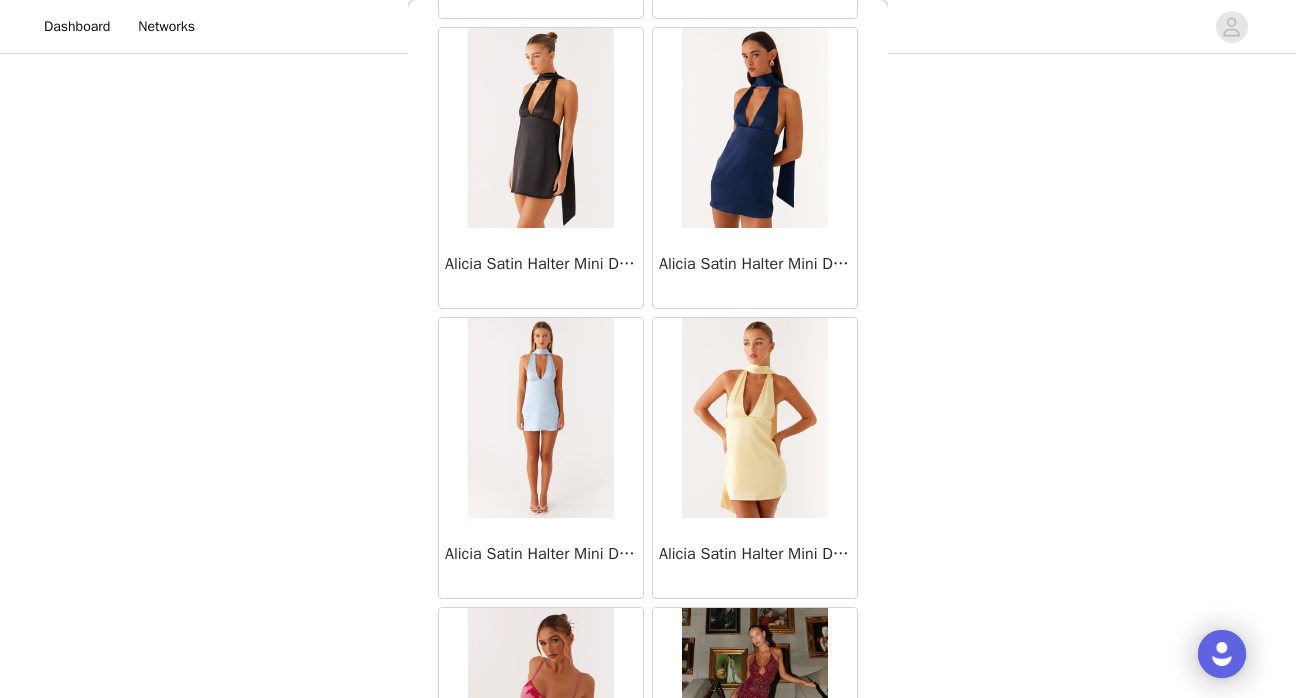 scroll, scrollTop: 80662, scrollLeft: 0, axis: vertical 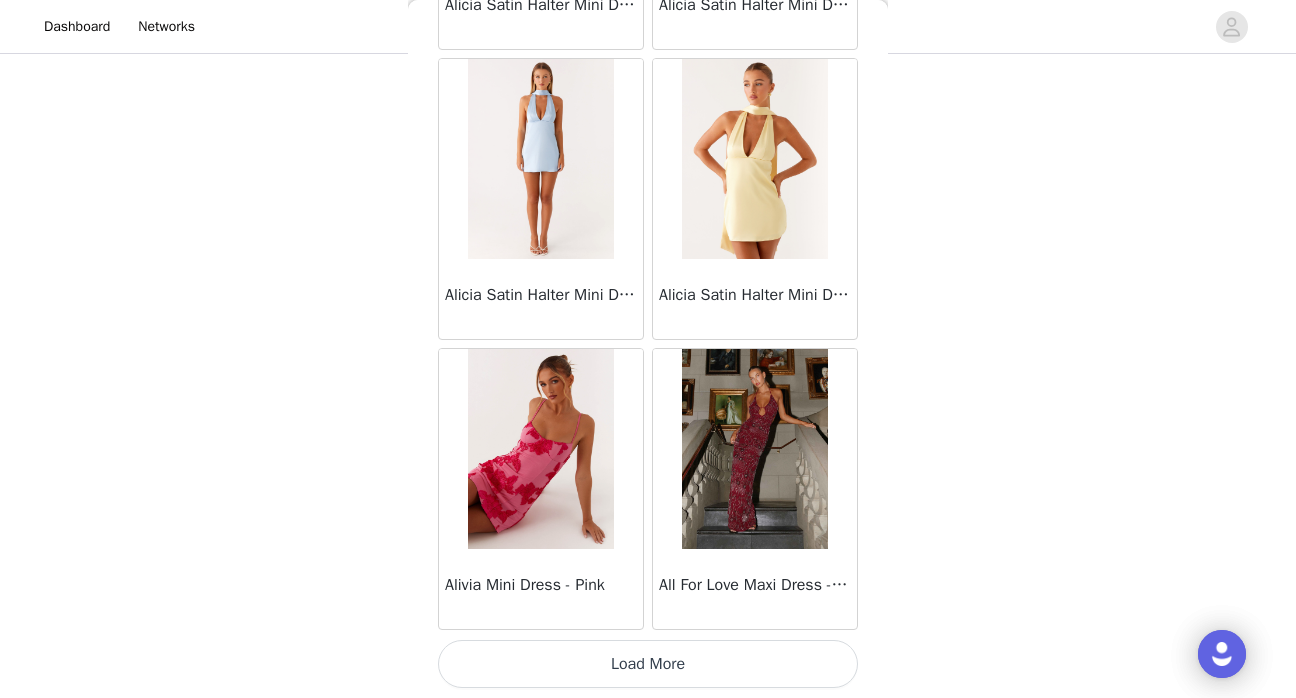 click on "Load More" at bounding box center [648, 664] 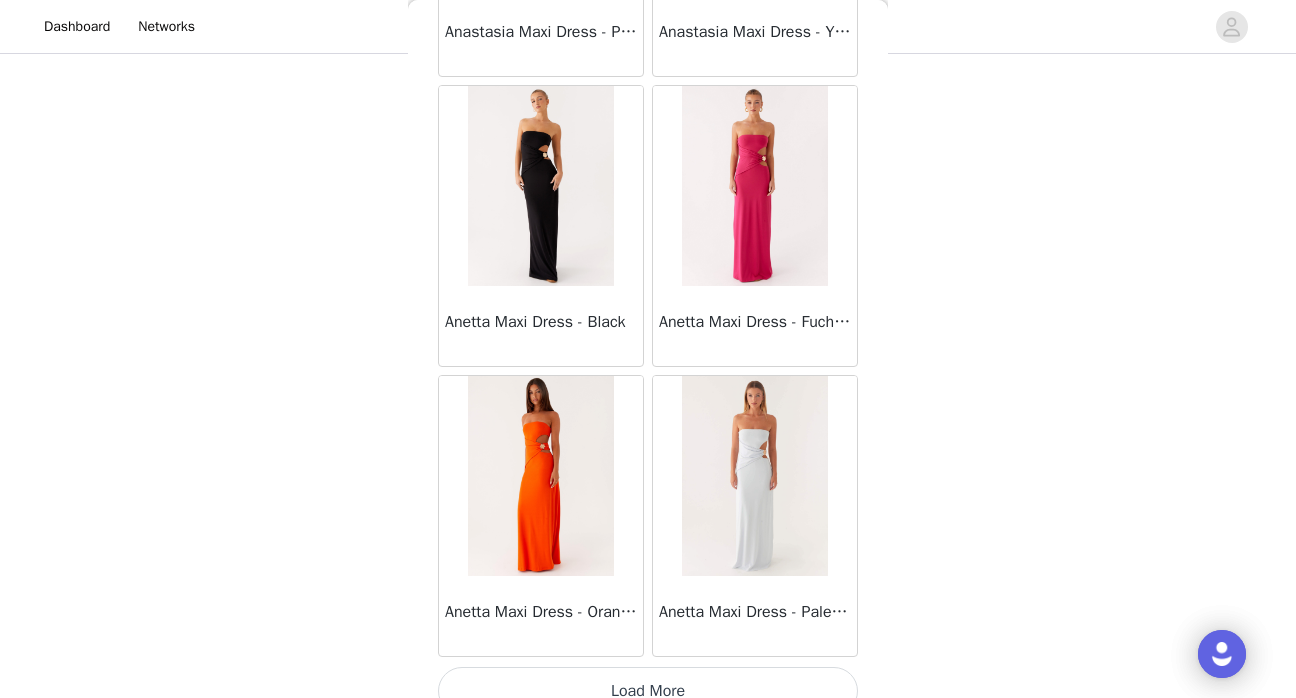 scroll, scrollTop: 83562, scrollLeft: 0, axis: vertical 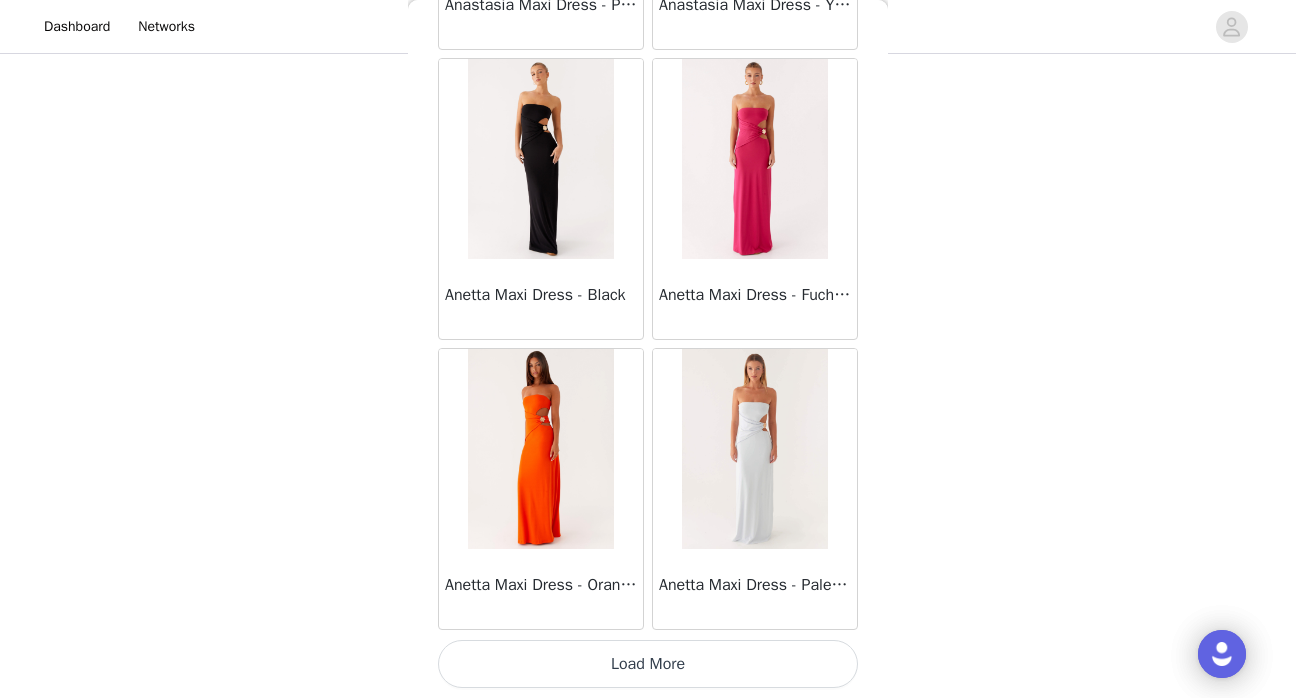 click on "Load More" at bounding box center [648, 664] 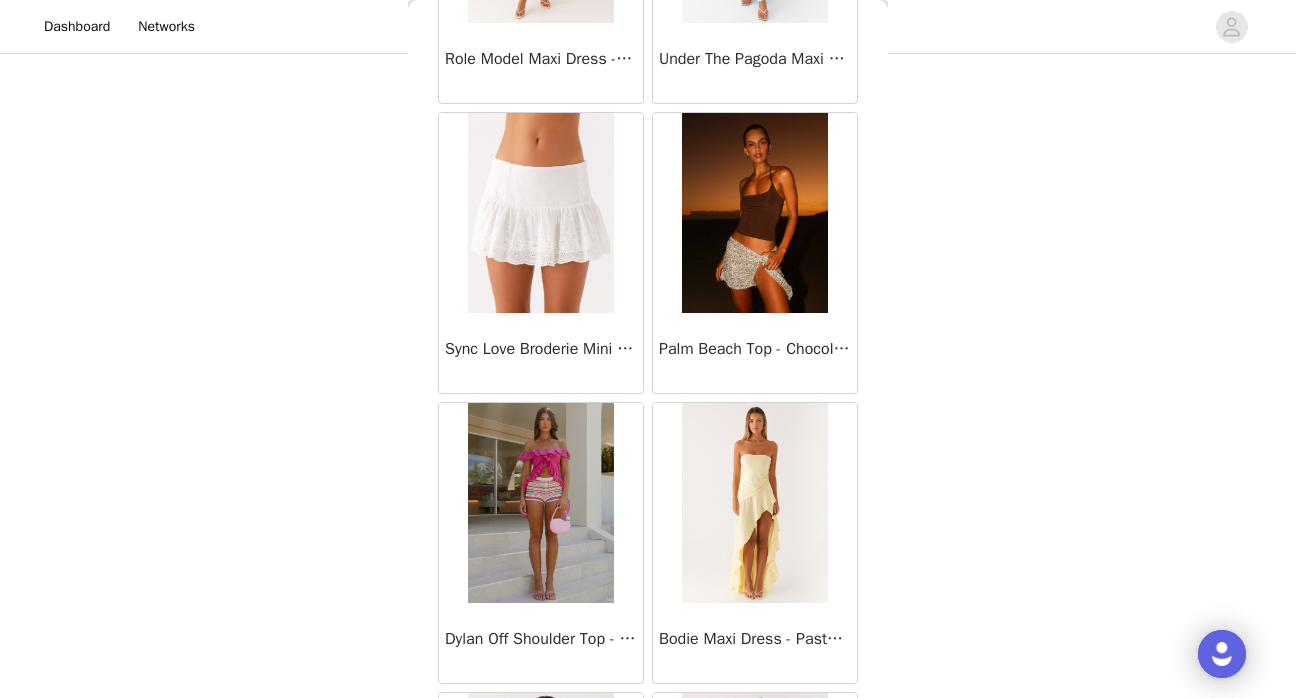 scroll, scrollTop: 16228, scrollLeft: 0, axis: vertical 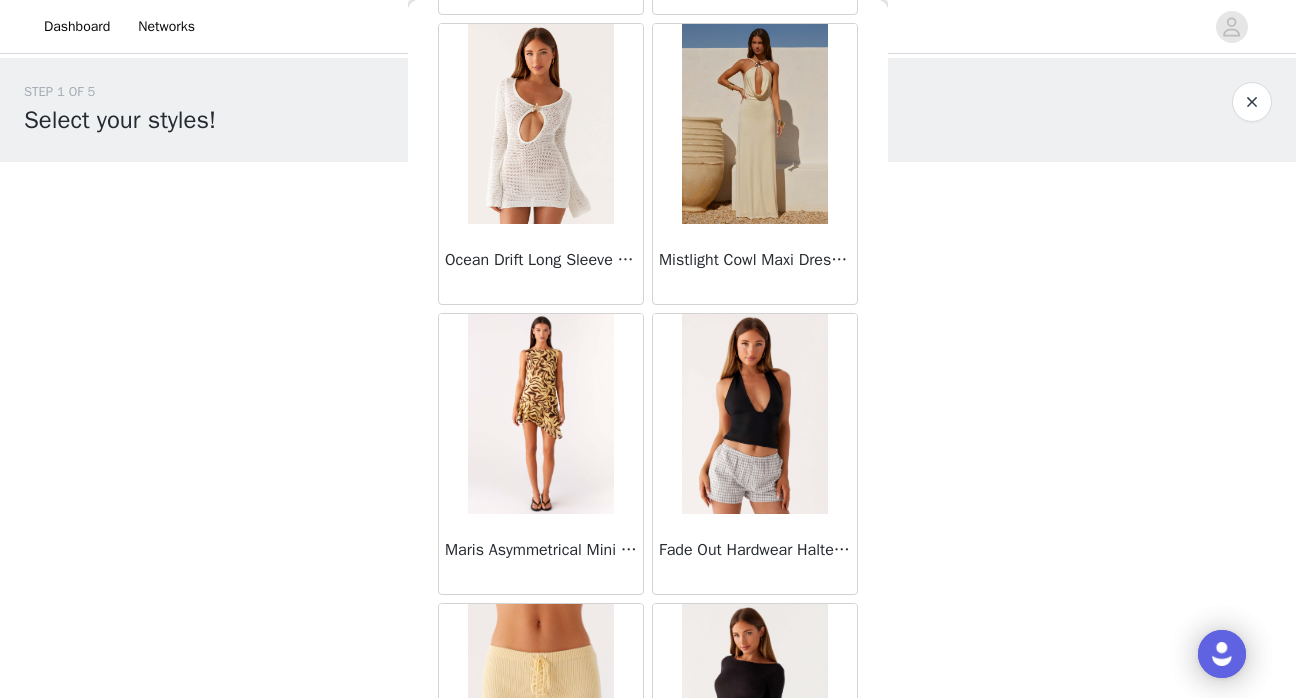 click at bounding box center (540, 124) 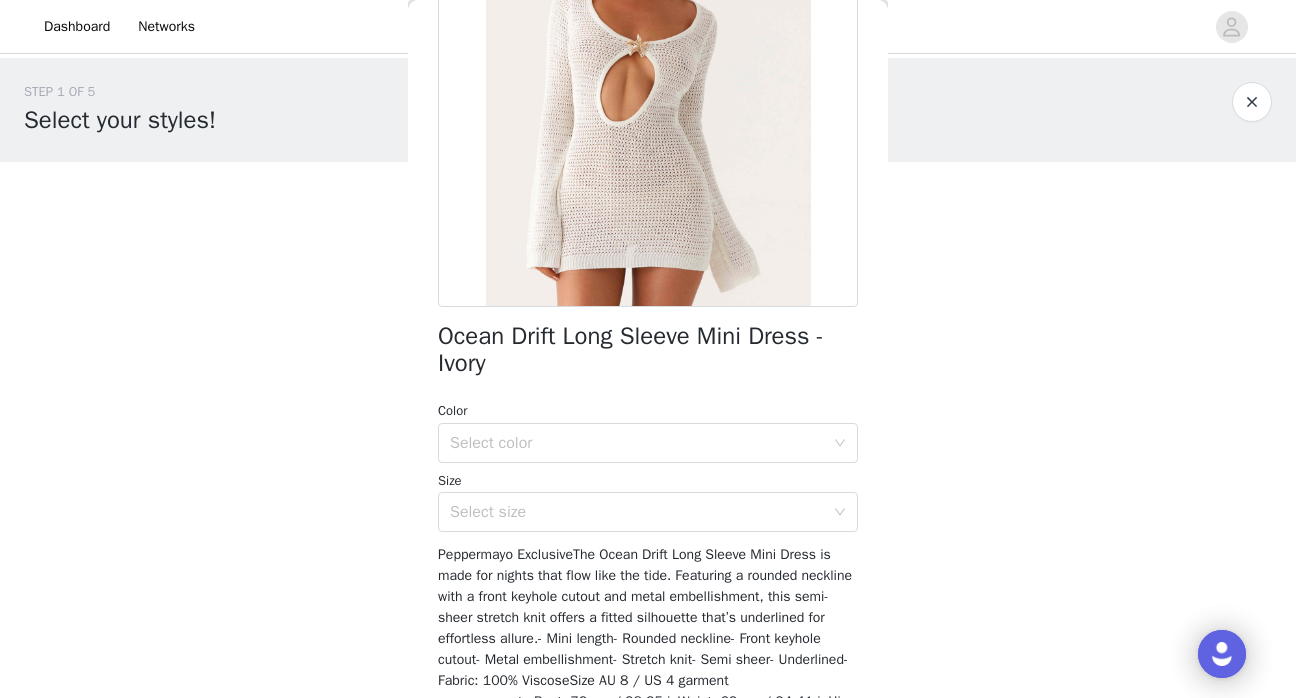 scroll, scrollTop: 268, scrollLeft: 0, axis: vertical 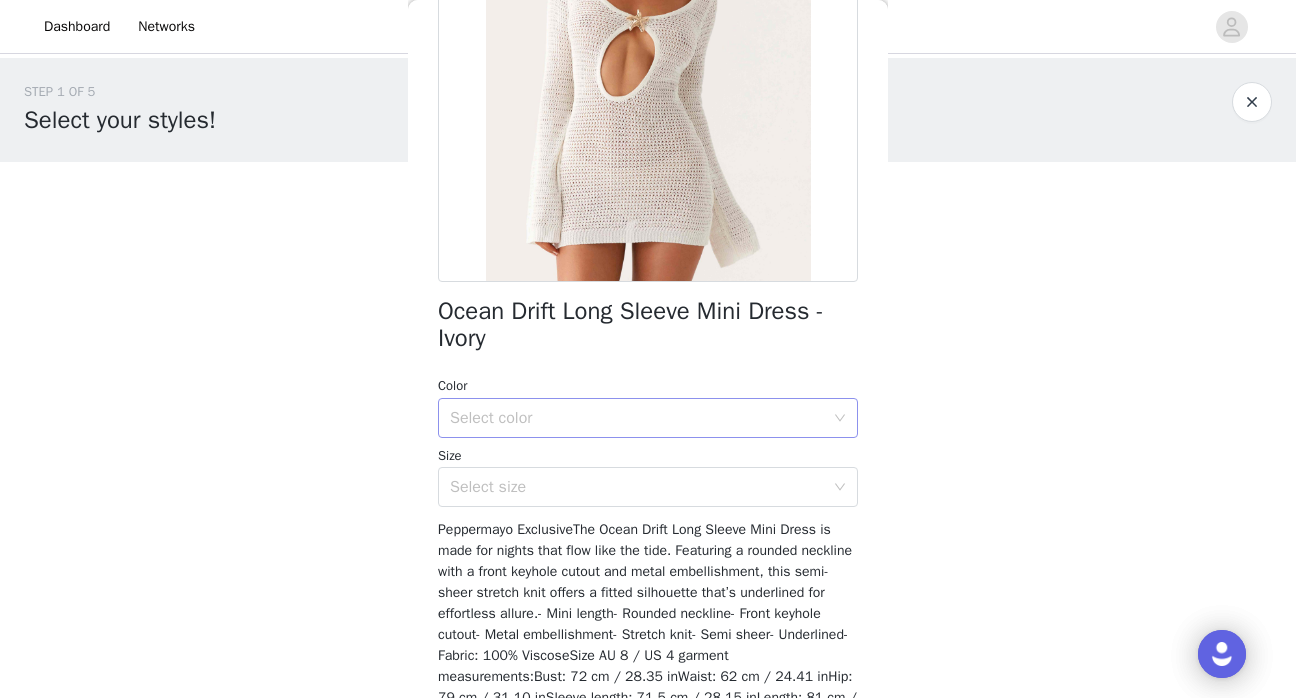 click on "Select color" at bounding box center [641, 418] 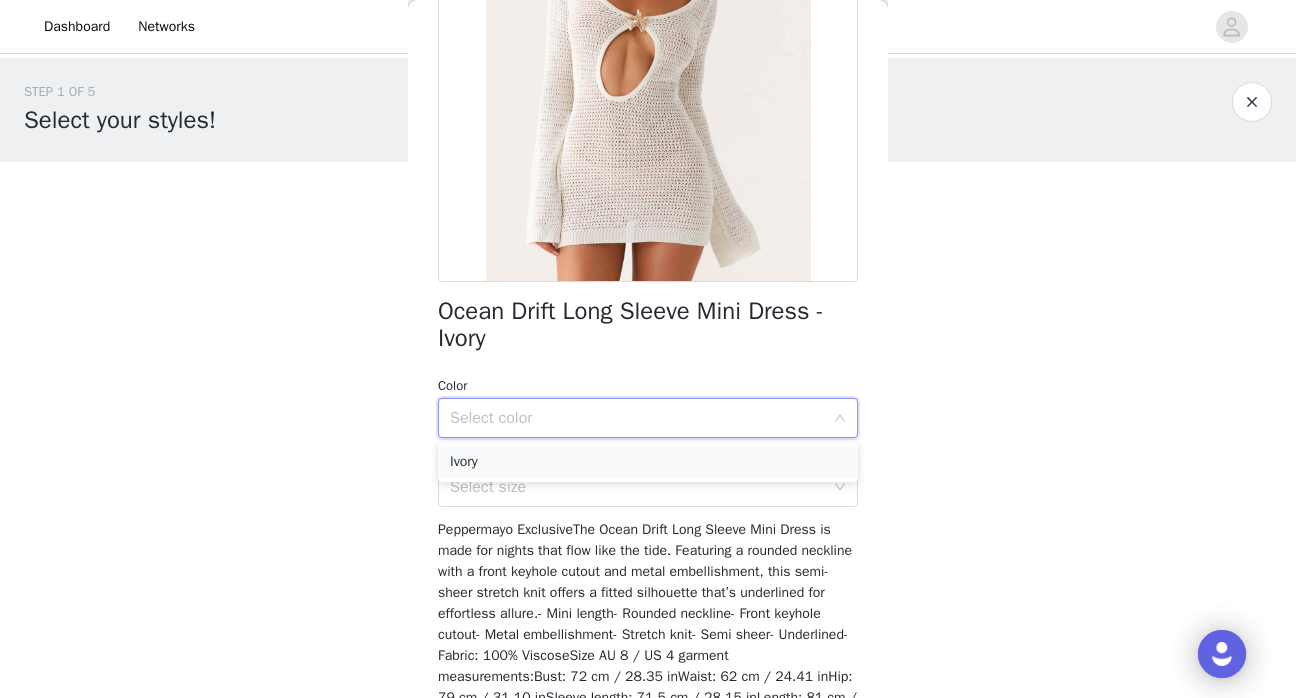 click on "Ivory" at bounding box center [648, 462] 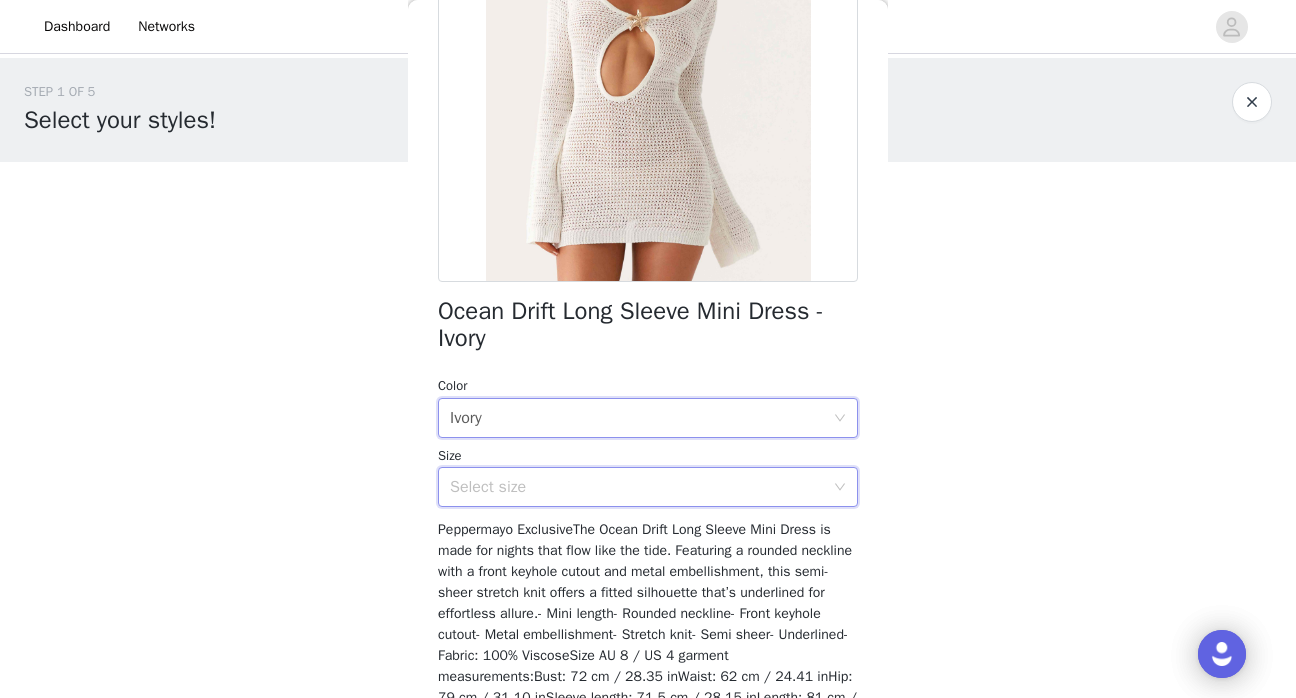 click on "Select size" at bounding box center [641, 487] 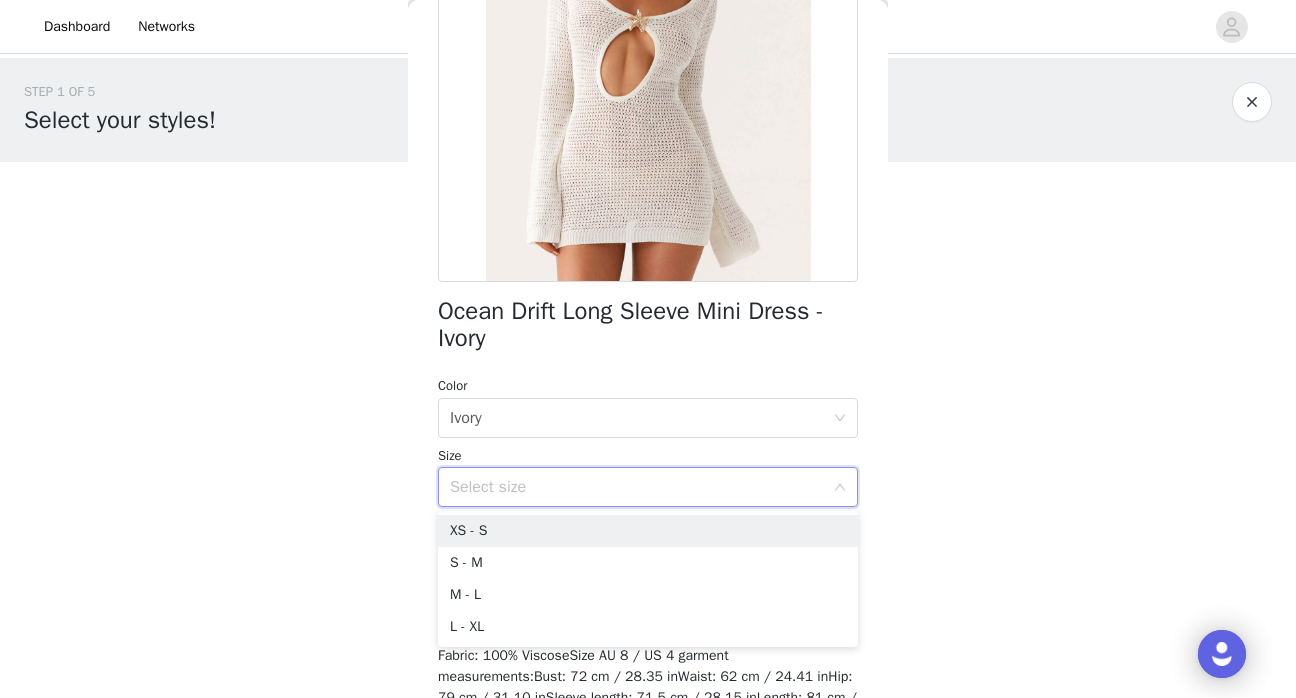 scroll, scrollTop: 404, scrollLeft: 0, axis: vertical 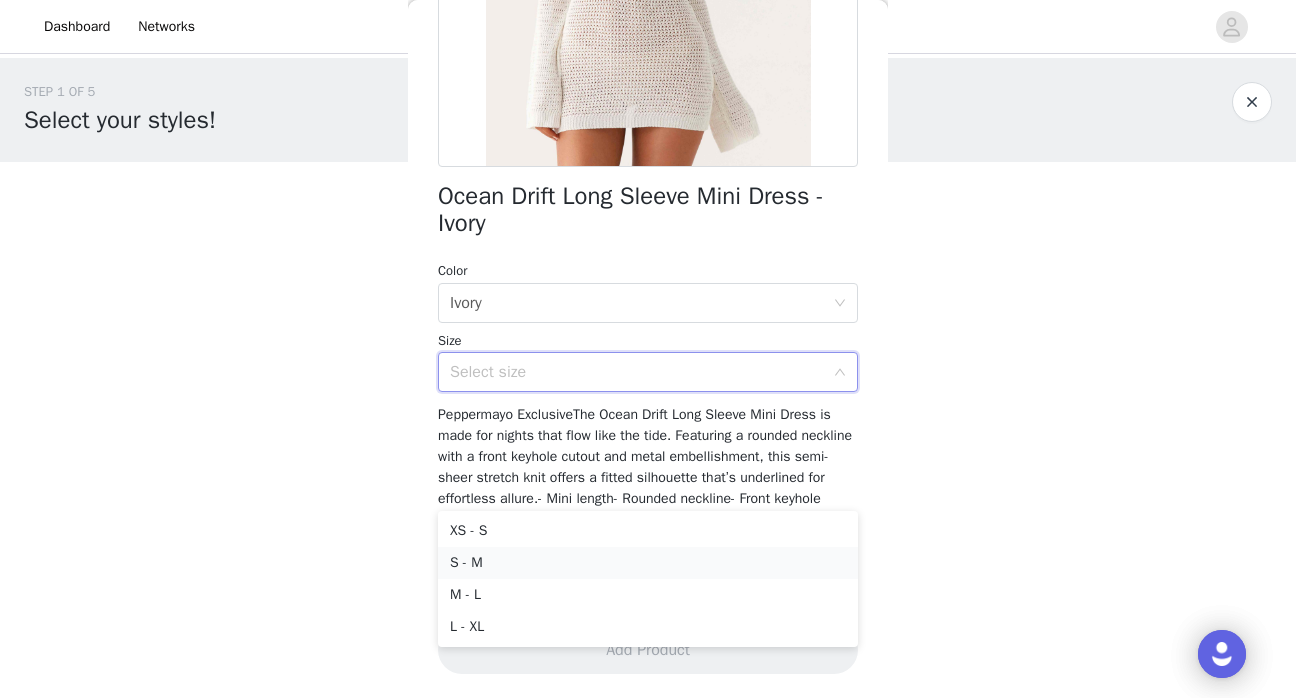 click on "S - M" at bounding box center (648, 563) 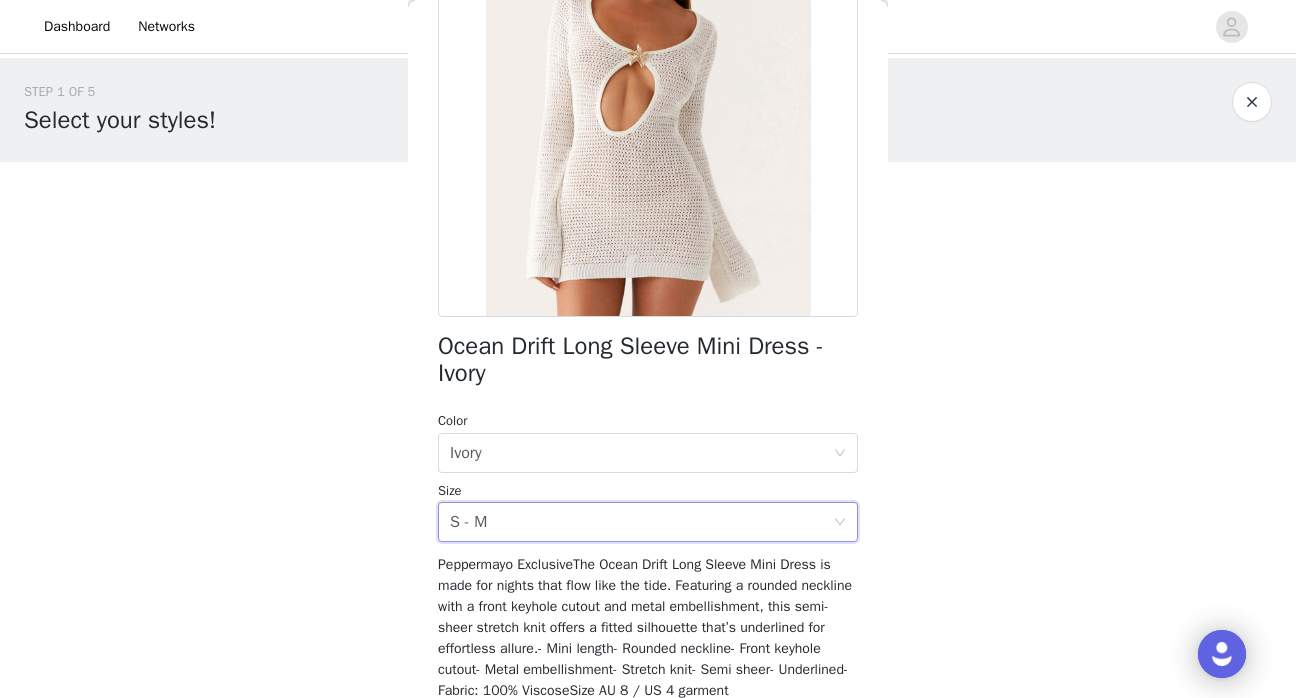 scroll, scrollTop: 404, scrollLeft: 0, axis: vertical 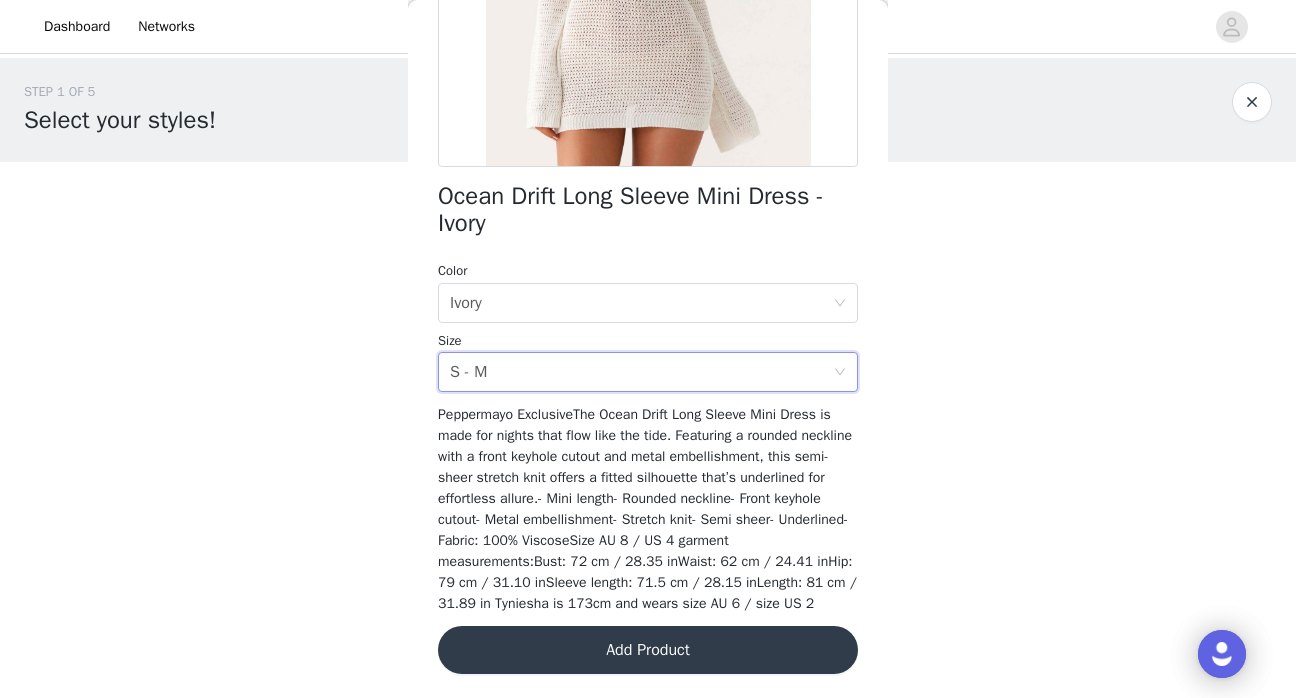 click on "Ocean Drift Long Sleeve Mini Dress - Ivory               Color   Select color Ivory Size   Select size S - M   Peppermayo ExclusiveThe Ocean Drift Long Sleeve Mini Dress is made for nights that flow like the tide. Featuring a rounded neckline with a front keyhole cutout and metal embellishment, this semi-sheer stretch knit offers a fitted silhouette that’s underlined for effortless allure.- Mini length- Rounded neckline- Front keyhole cutout- Metal embellishment- Stretch knit- Semi sheer- Underlined- Fabric: 100% ViscoseSize AU 8 / US 4 garment measurements:Bust: 72 cm / 28.35 inWaist: 62 cm / 24.41 inHip: 79 cm / 31.10 inSleeve length: 71.5 cm / 28.15 inLength: 81 cm / 31.89 in Tyniesha is 173cm and wears size AU 6 / size US 2   Add Product" at bounding box center (648, 207) 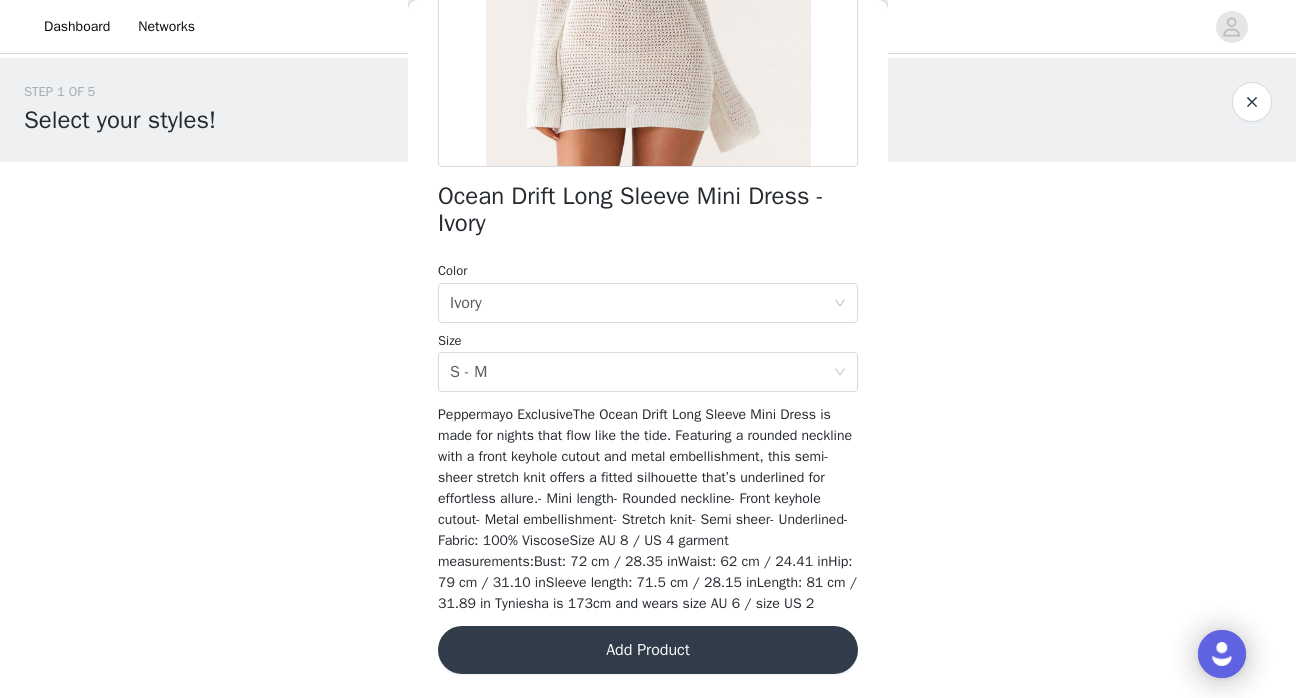 click on "Ocean Drift Long Sleeve Mini Dress - Ivory               Color   Select color Ivory Size   Select size S - M   Peppermayo ExclusiveThe Ocean Drift Long Sleeve Mini Dress is made for nights that flow like the tide. Featuring a rounded neckline with a front keyhole cutout and metal embellishment, this semi-sheer stretch knit offers a fitted silhouette that’s underlined for effortless allure.- Mini length- Rounded neckline- Front keyhole cutout- Metal embellishment- Stretch knit- Semi sheer- Underlined- Fabric: 100% ViscoseSize AU 8 / US 4 garment measurements:Bust: 72 cm / 28.35 inWaist: 62 cm / 24.41 inHip: 79 cm / 31.10 inSleeve length: 71.5 cm / 28.15 inLength: 81 cm / 31.89 in Tyniesha is 173cm and wears size AU 6 / size US 2   Add Product" at bounding box center (648, 207) 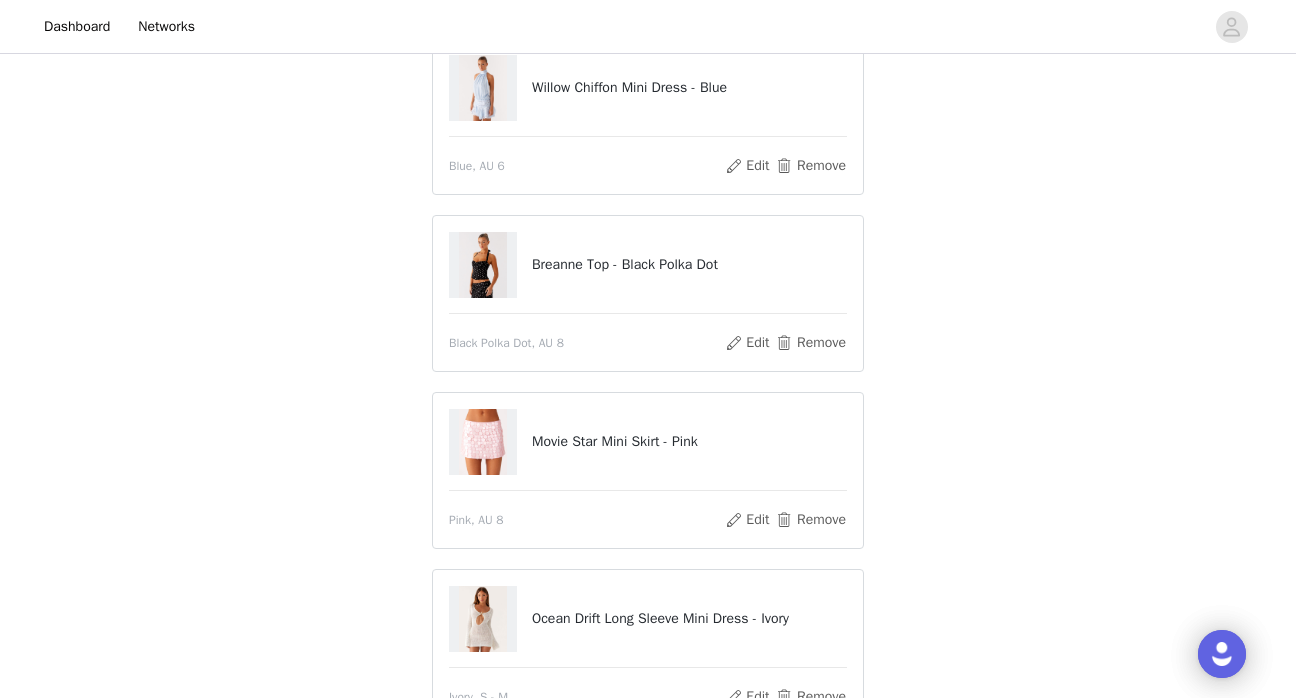 scroll, scrollTop: 399, scrollLeft: 0, axis: vertical 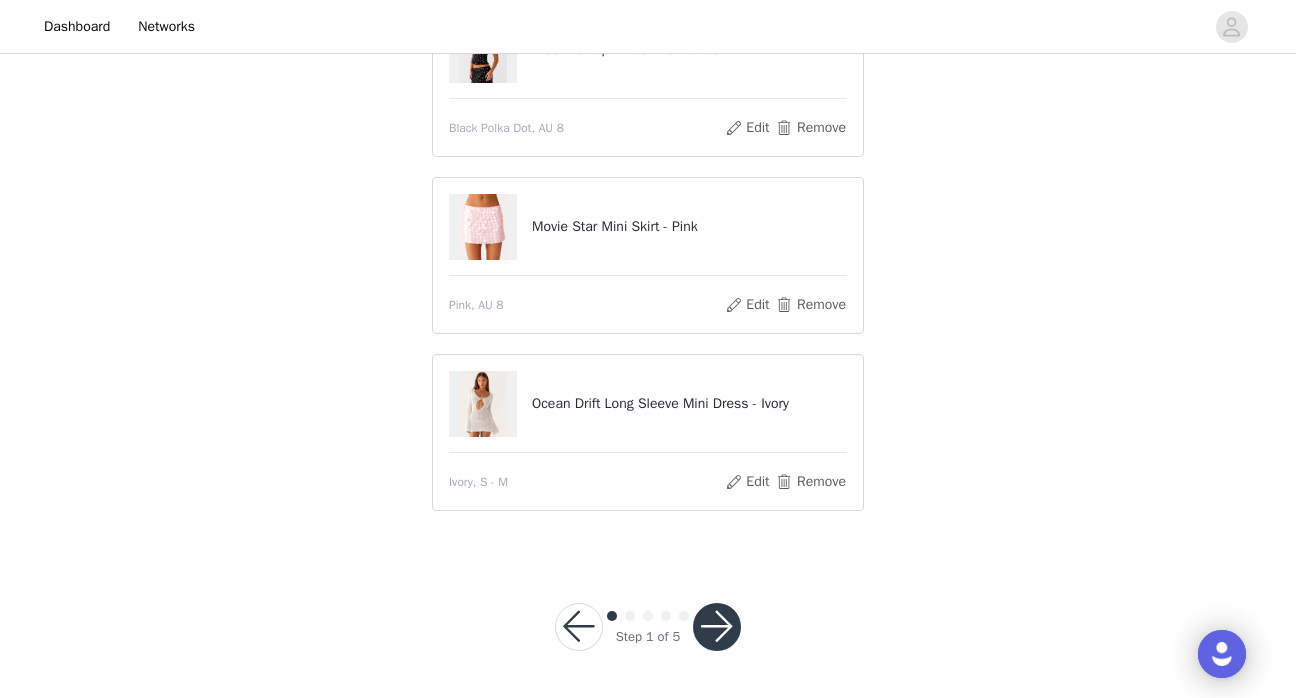 click at bounding box center [717, 627] 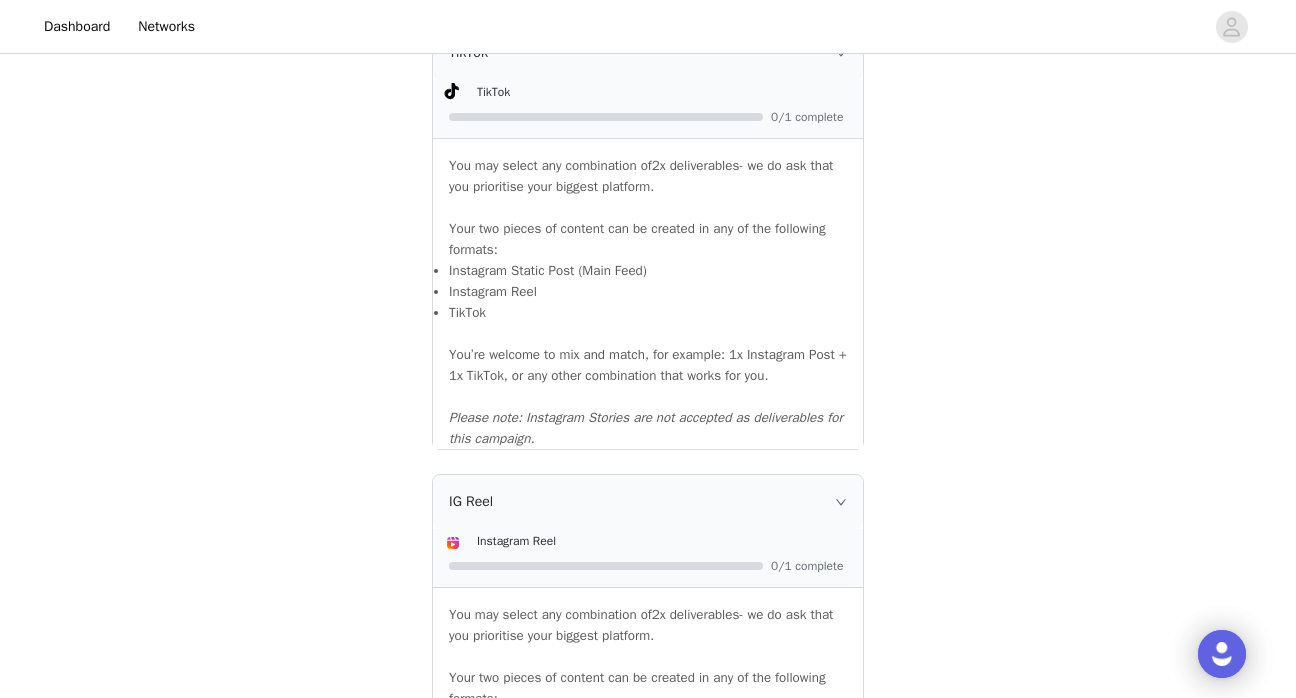 scroll, scrollTop: 1408, scrollLeft: 0, axis: vertical 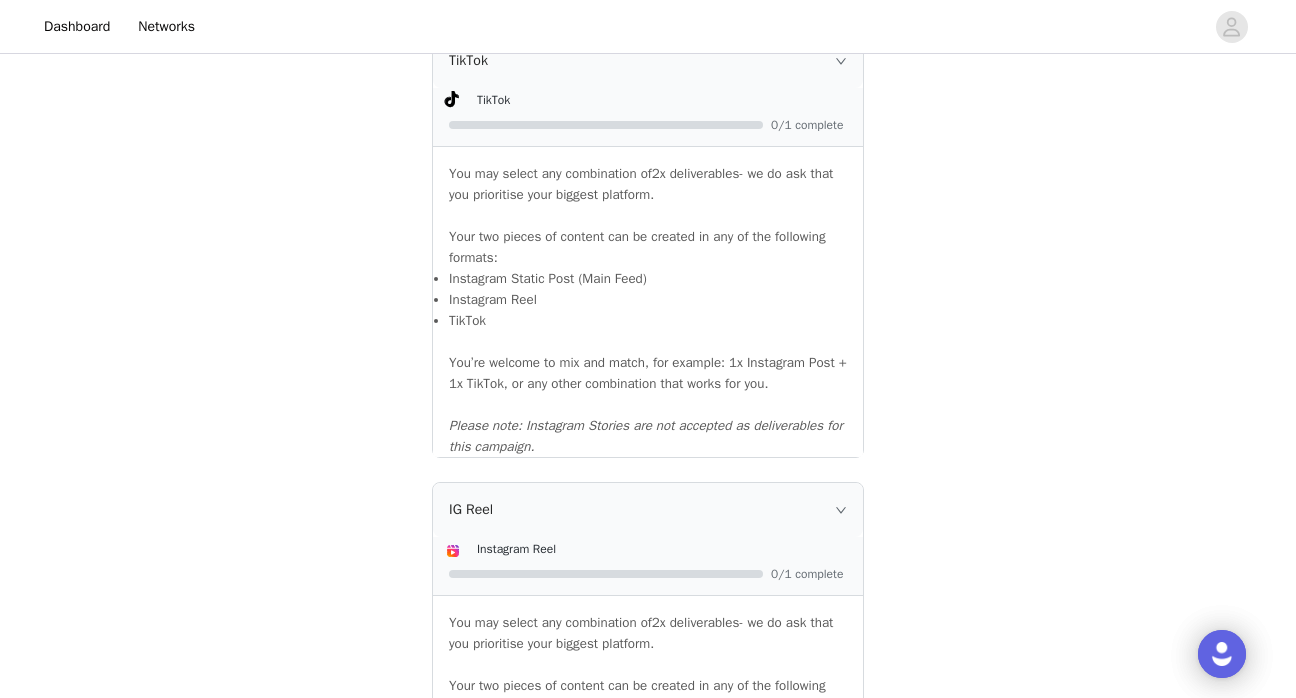 click on "IG Reel" at bounding box center (648, 510) 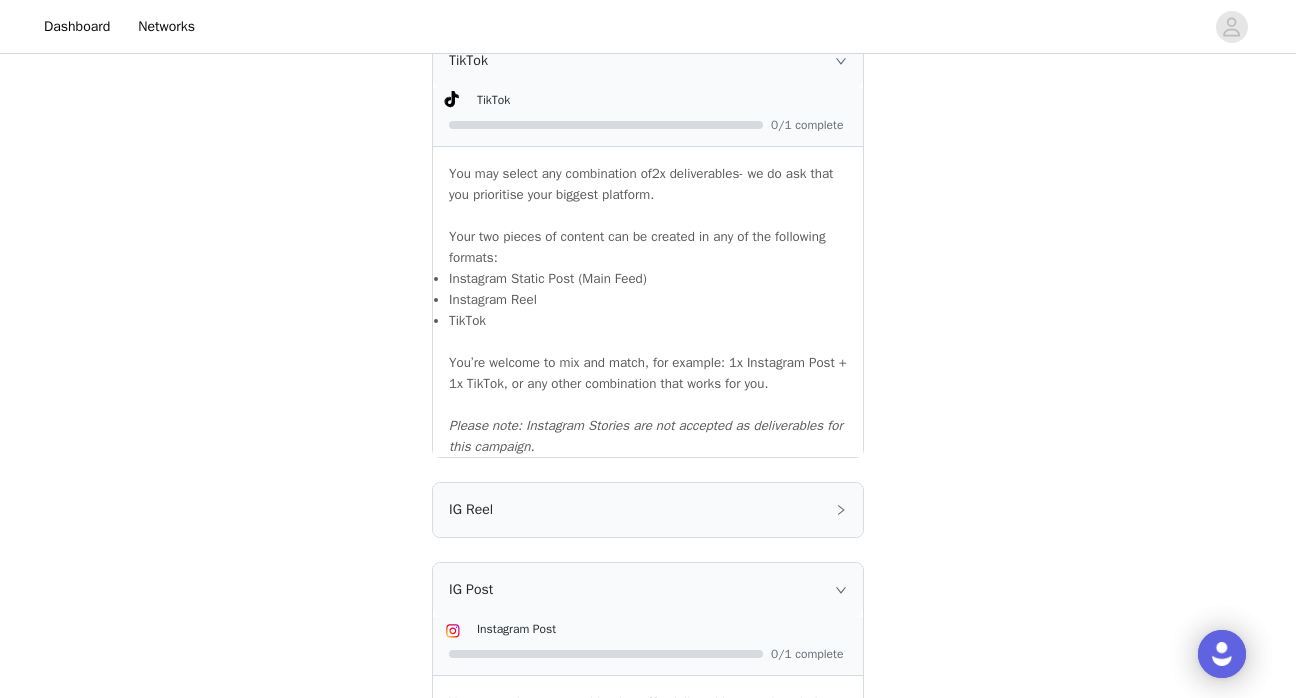 scroll, scrollTop: 1635, scrollLeft: 0, axis: vertical 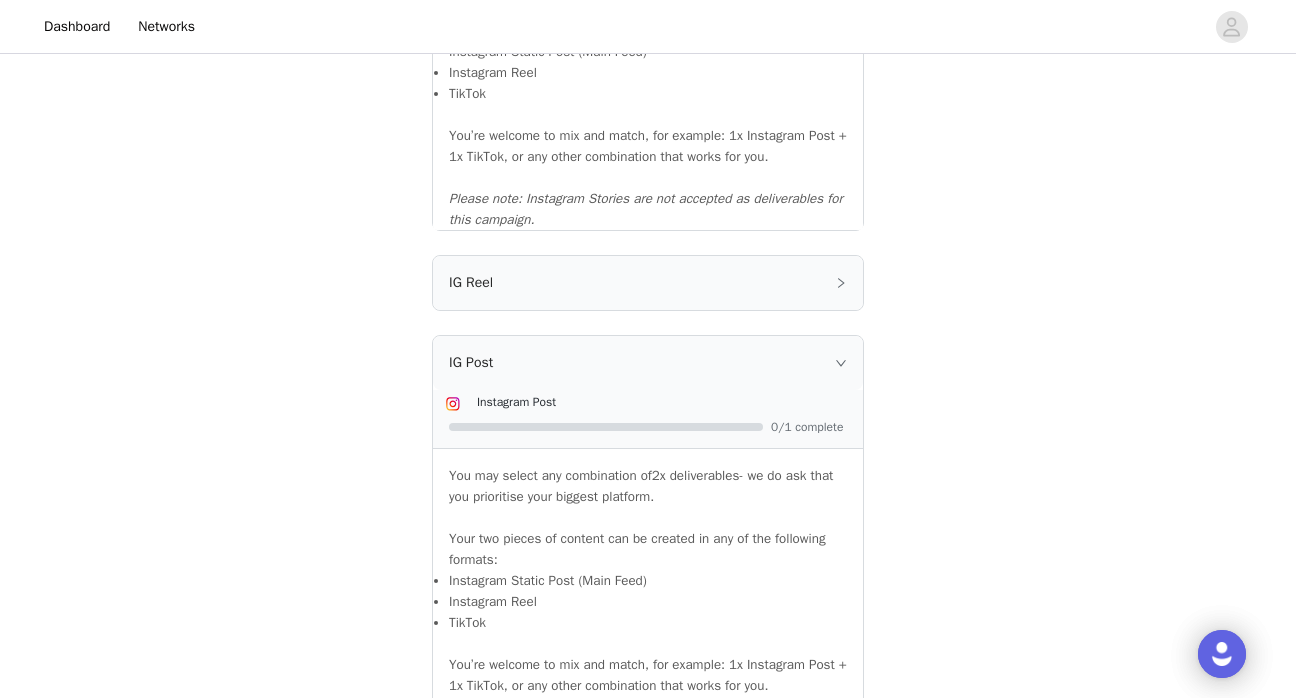 click on "IG Reel" at bounding box center [648, 283] 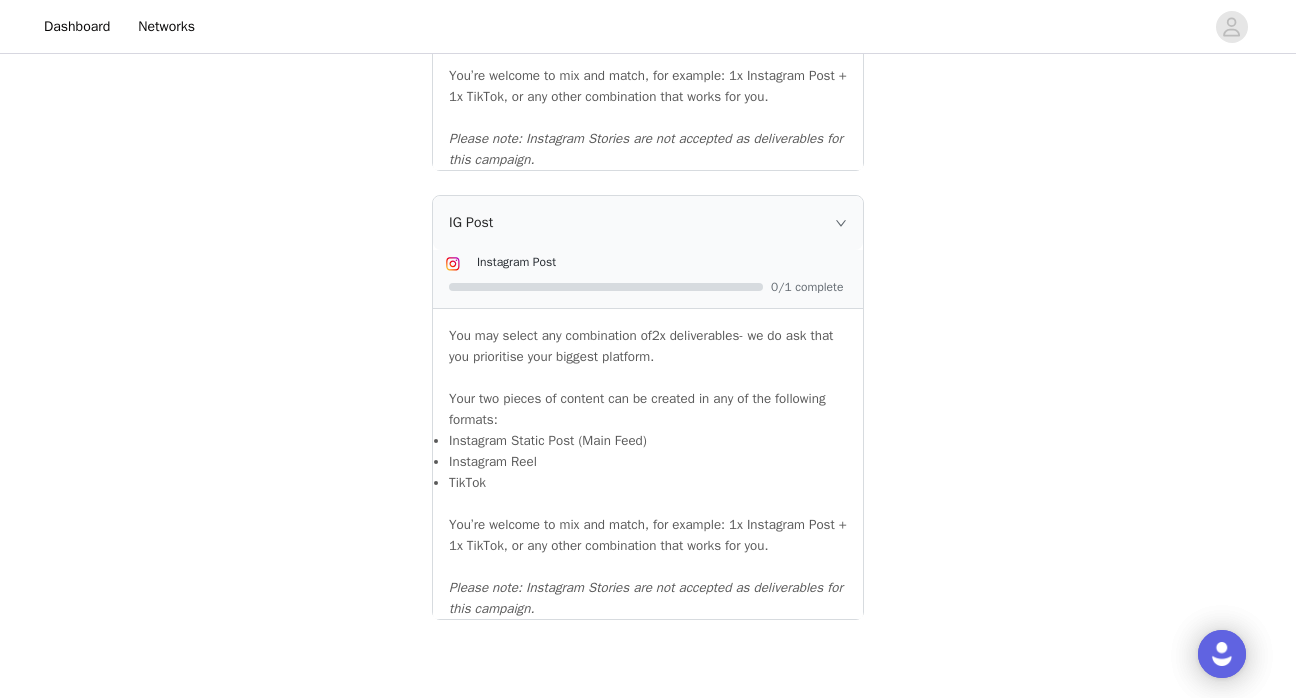 scroll, scrollTop: 2258, scrollLeft: 0, axis: vertical 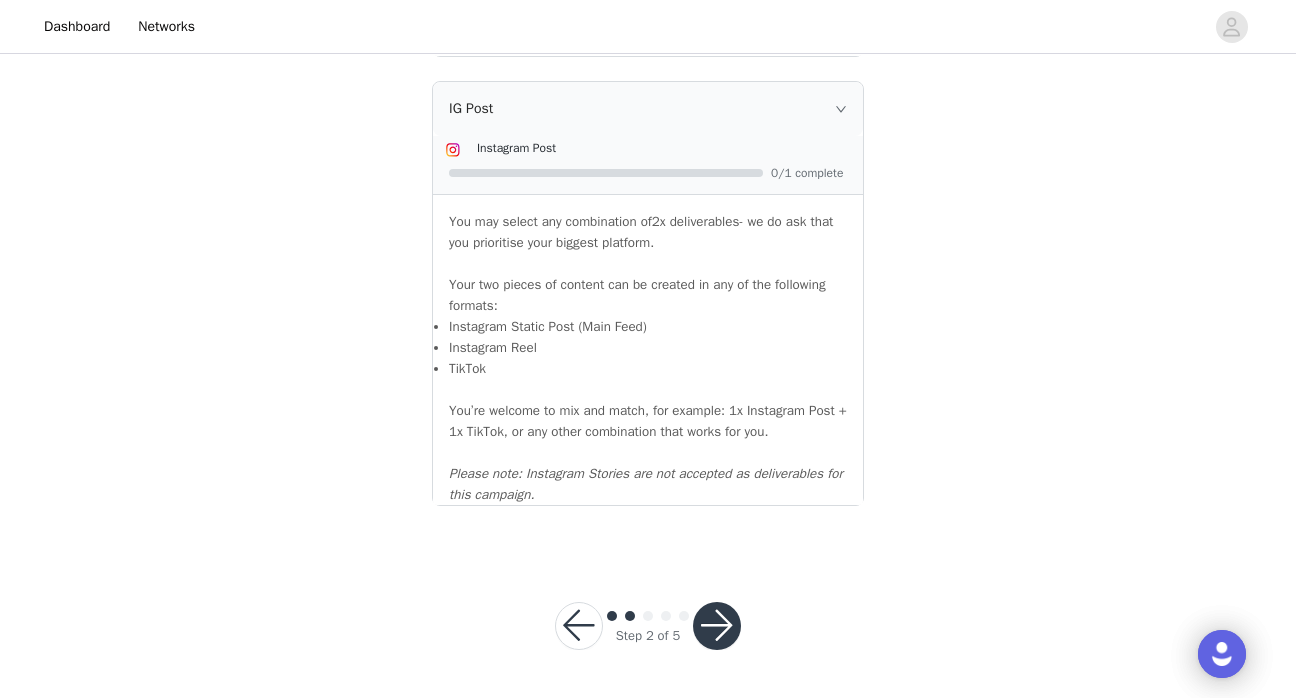 click at bounding box center [717, 626] 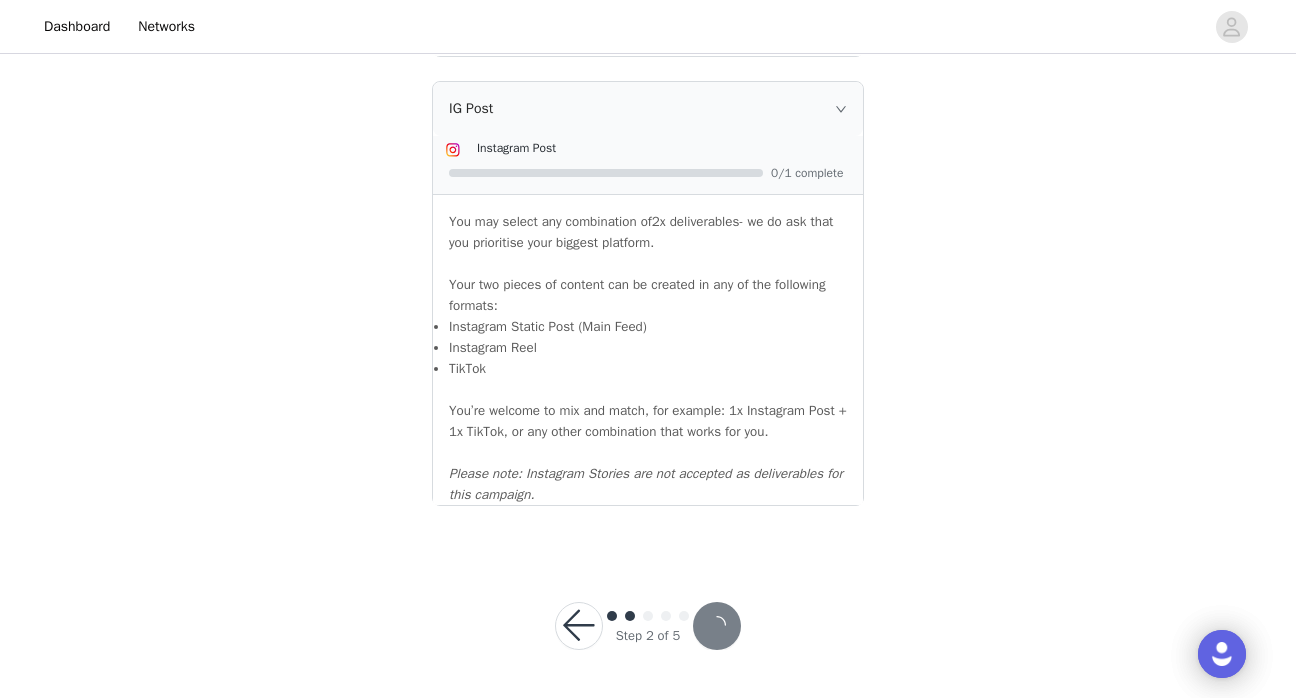 scroll, scrollTop: 0, scrollLeft: 0, axis: both 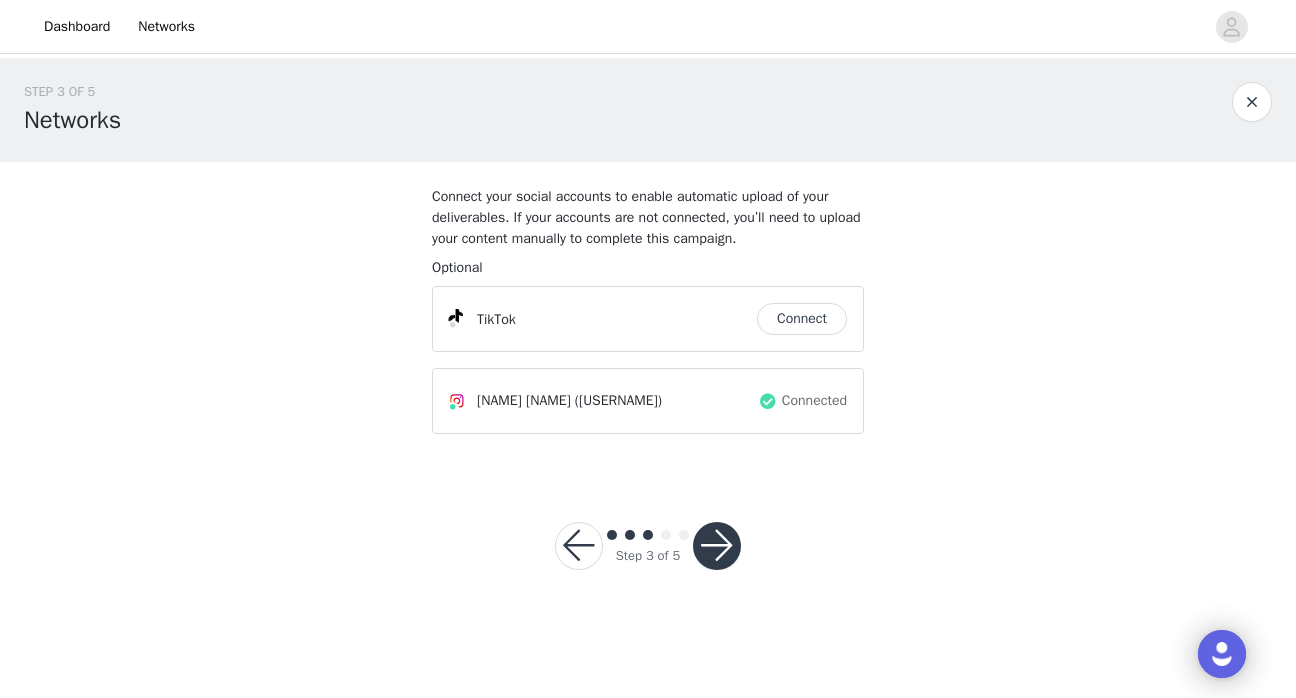 click at bounding box center (717, 546) 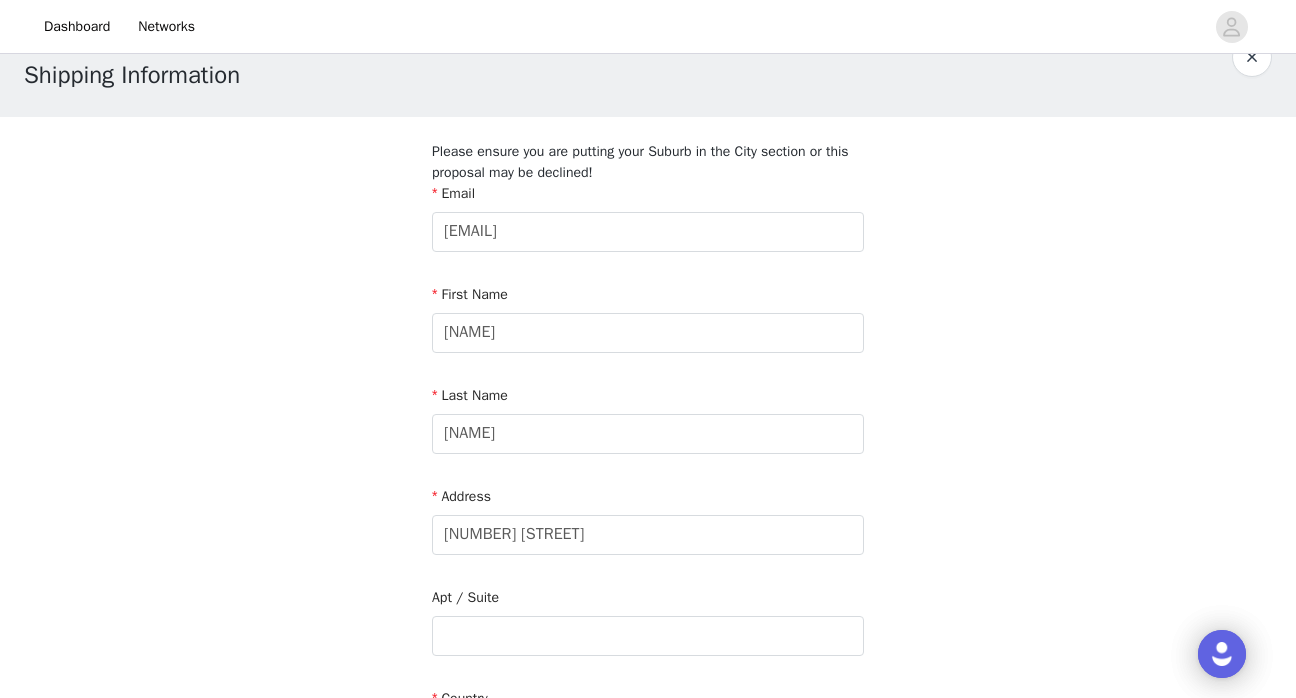 scroll, scrollTop: 51, scrollLeft: 0, axis: vertical 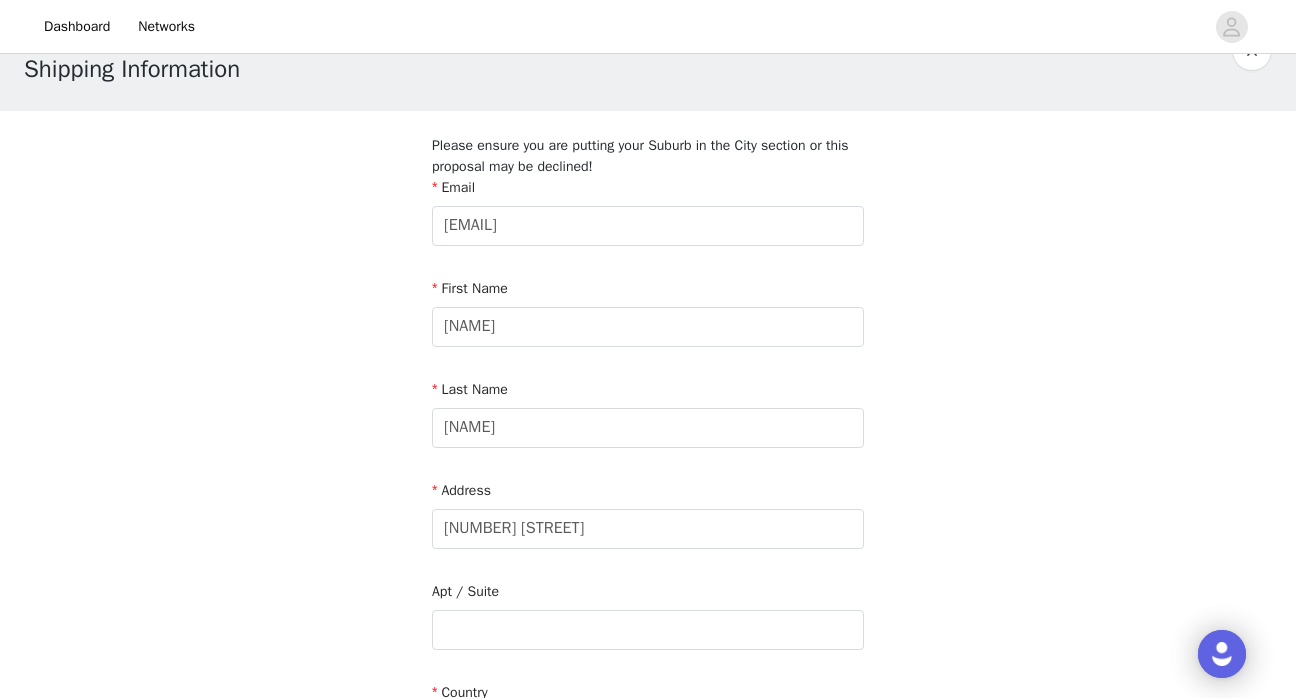 click on "Email [EMAIL]   First Name [NAME]   Last Name [NAME]   Address 121 Park Rd   Apt / Suite   Country
Australia
City [CITY]   State/territory
New South Wales
Postcode 2144   Phone Number [PHONE]" at bounding box center (648, 670) 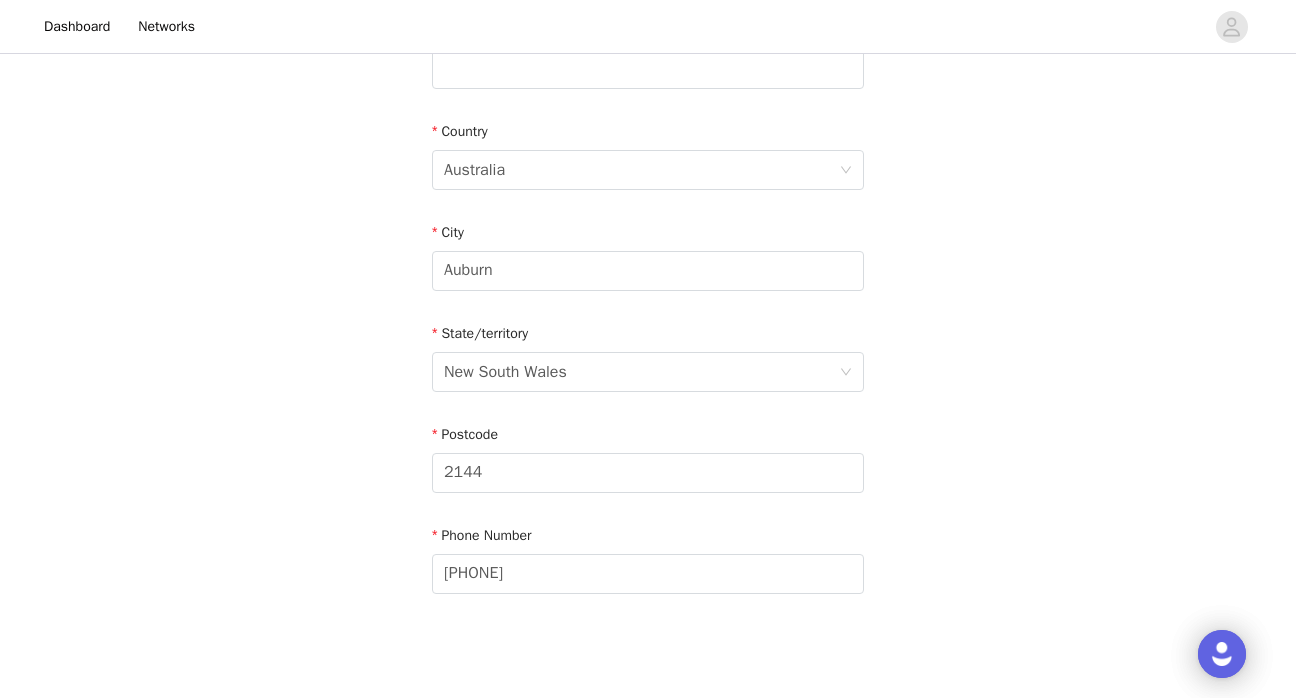 scroll, scrollTop: 707, scrollLeft: 0, axis: vertical 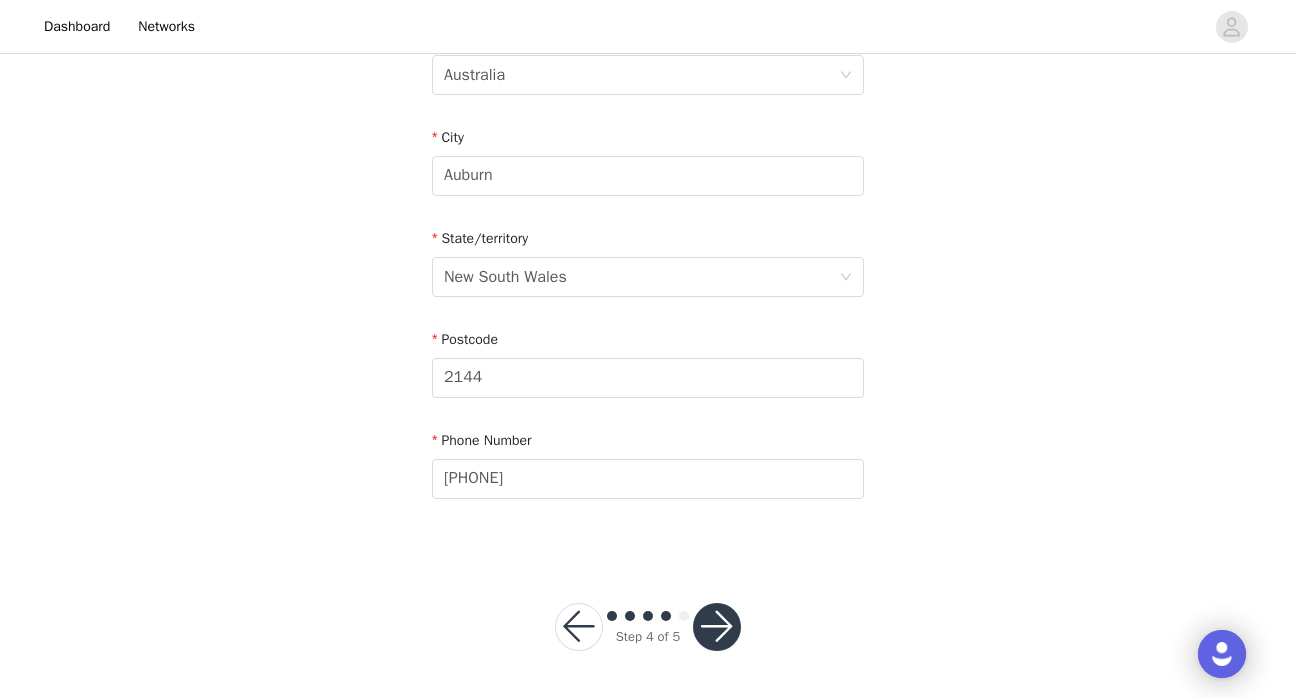 click at bounding box center [717, 627] 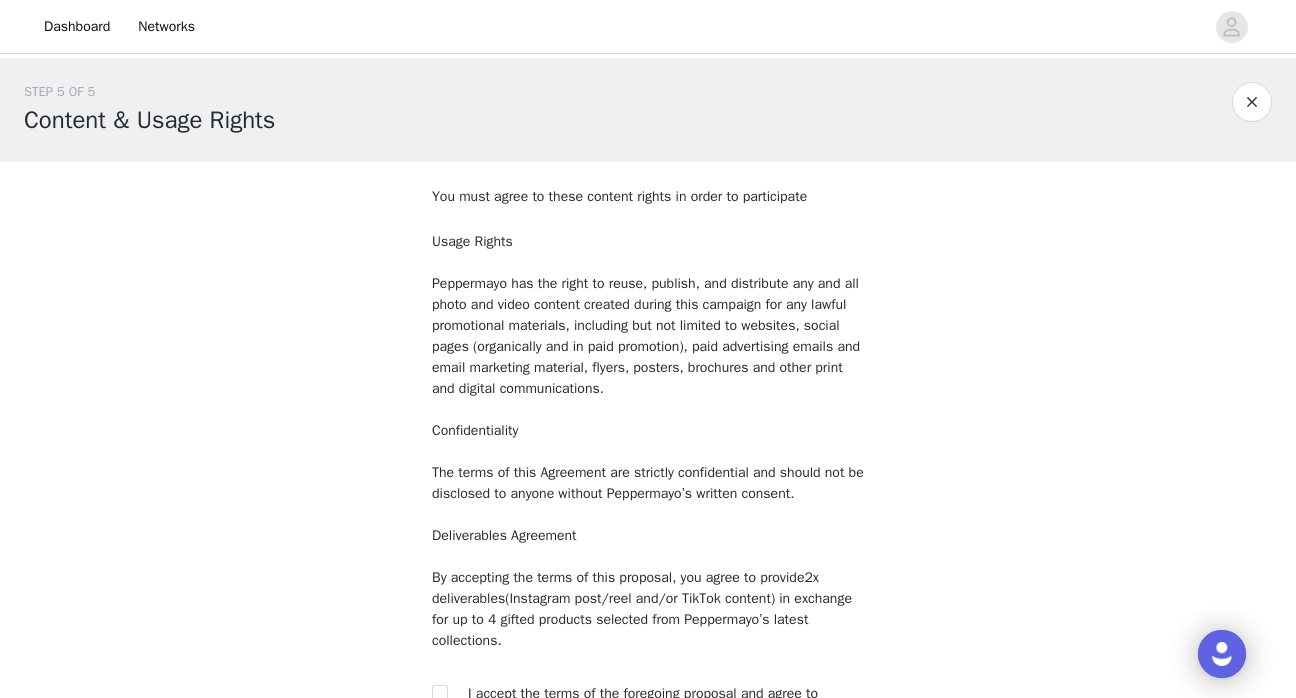 scroll, scrollTop: 226, scrollLeft: 0, axis: vertical 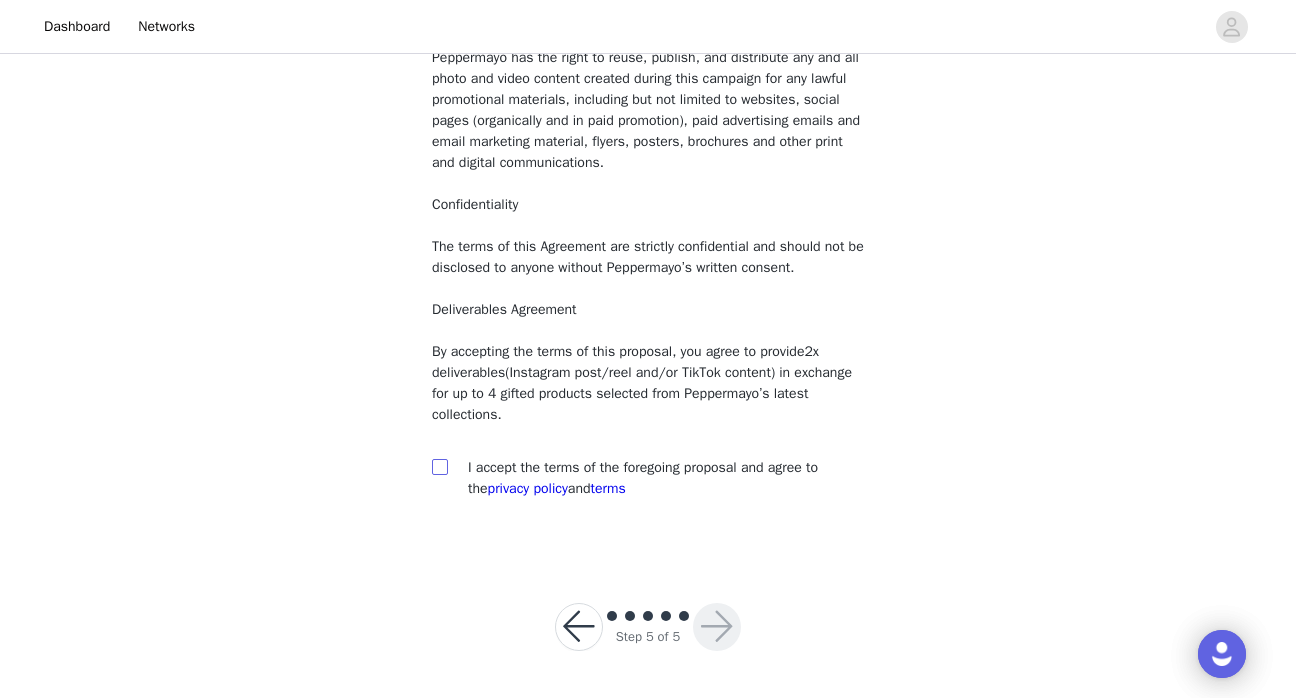 click at bounding box center [439, 466] 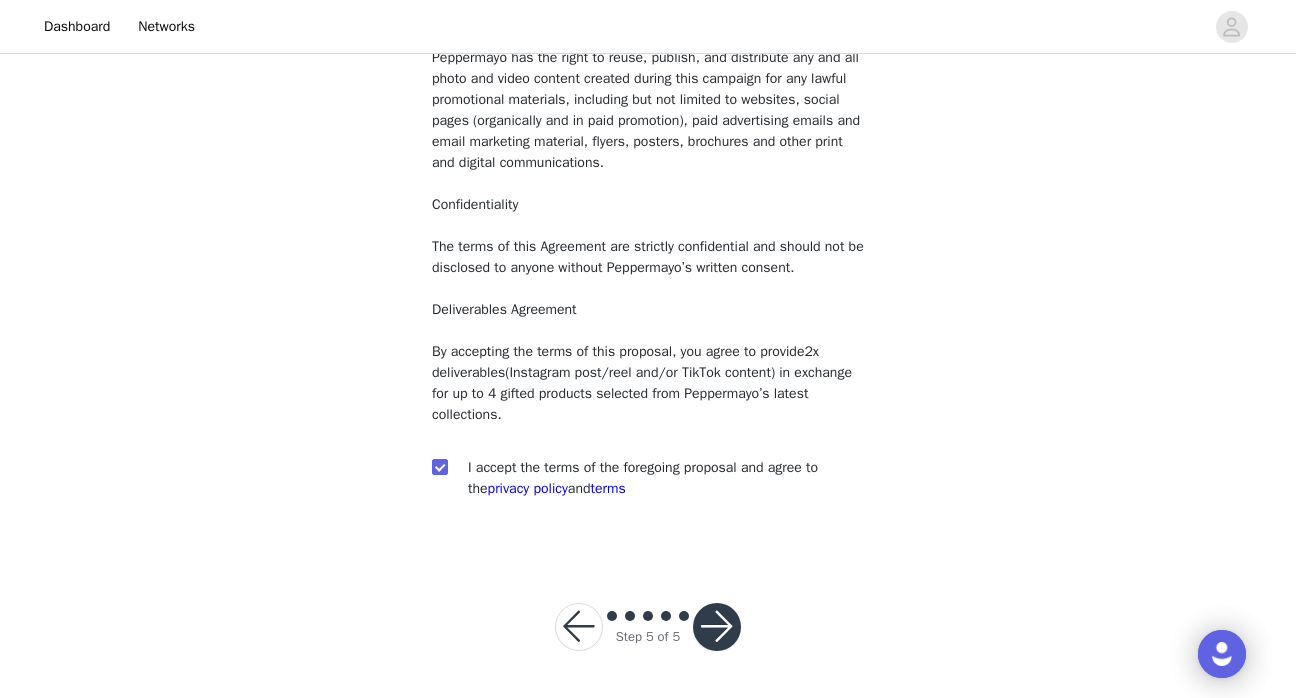 click at bounding box center [717, 627] 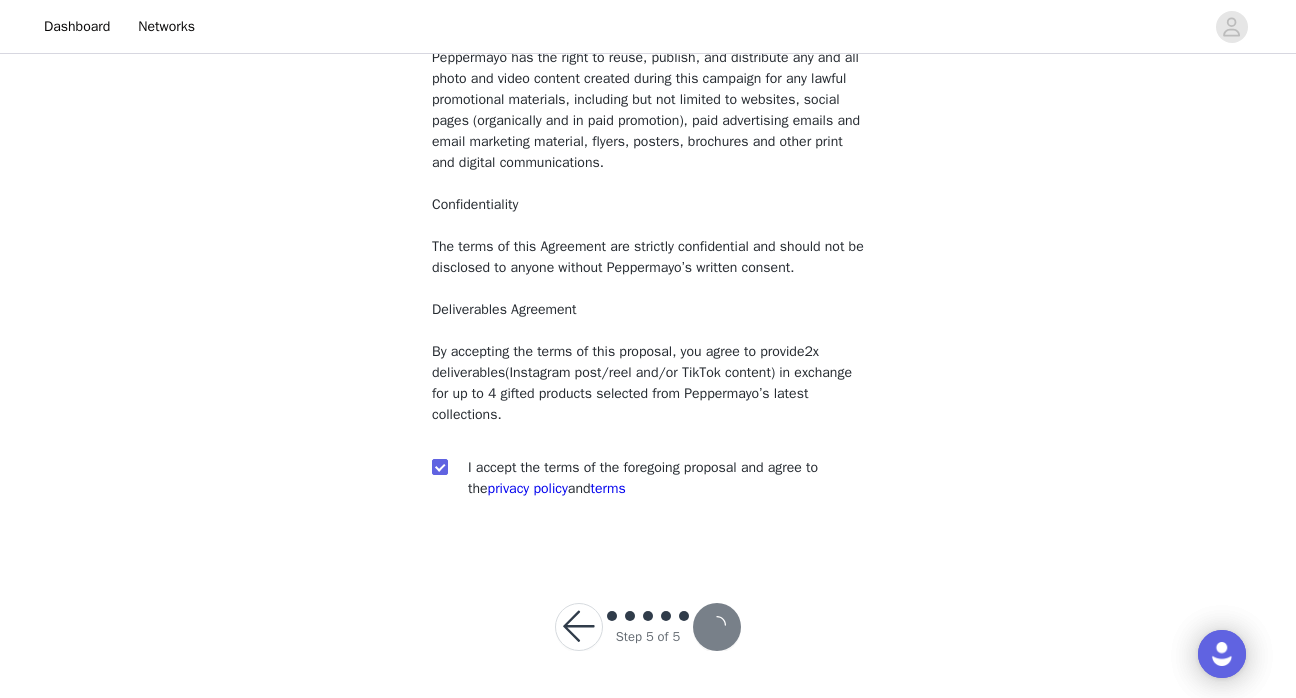 scroll, scrollTop: 0, scrollLeft: 0, axis: both 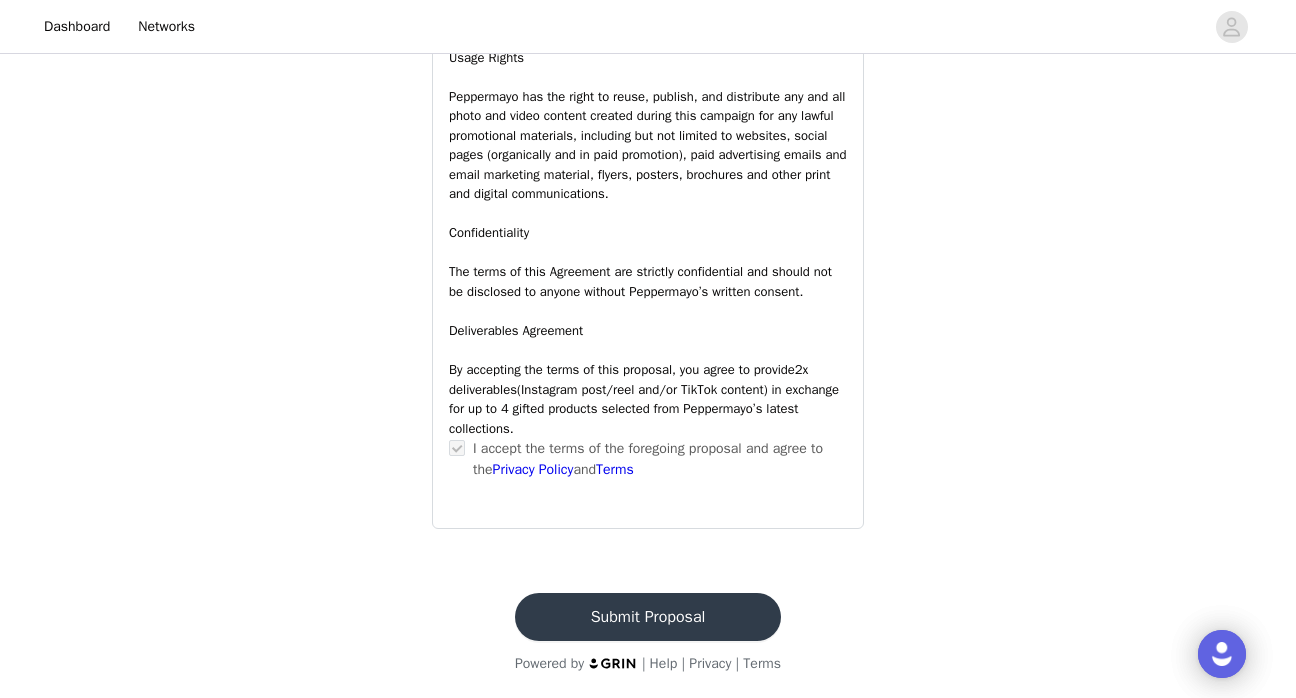 click on "Submit Proposal" at bounding box center [648, 617] 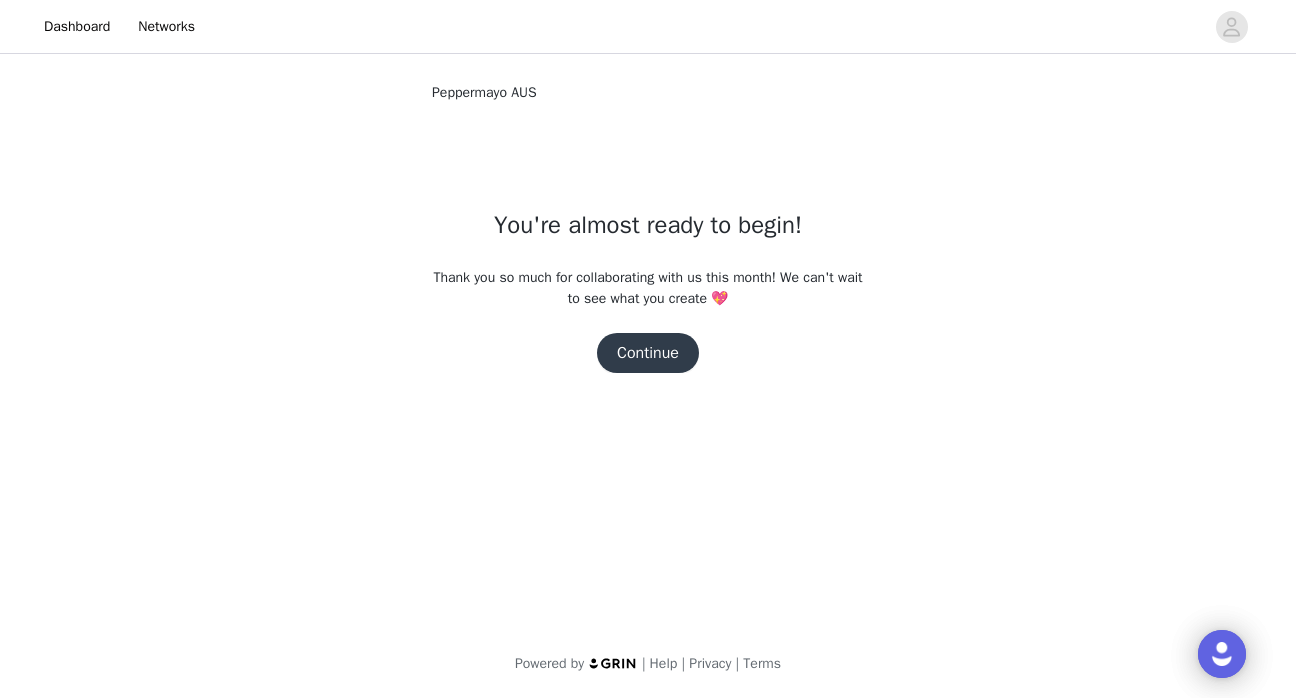 click on "Continue" at bounding box center (648, 353) 